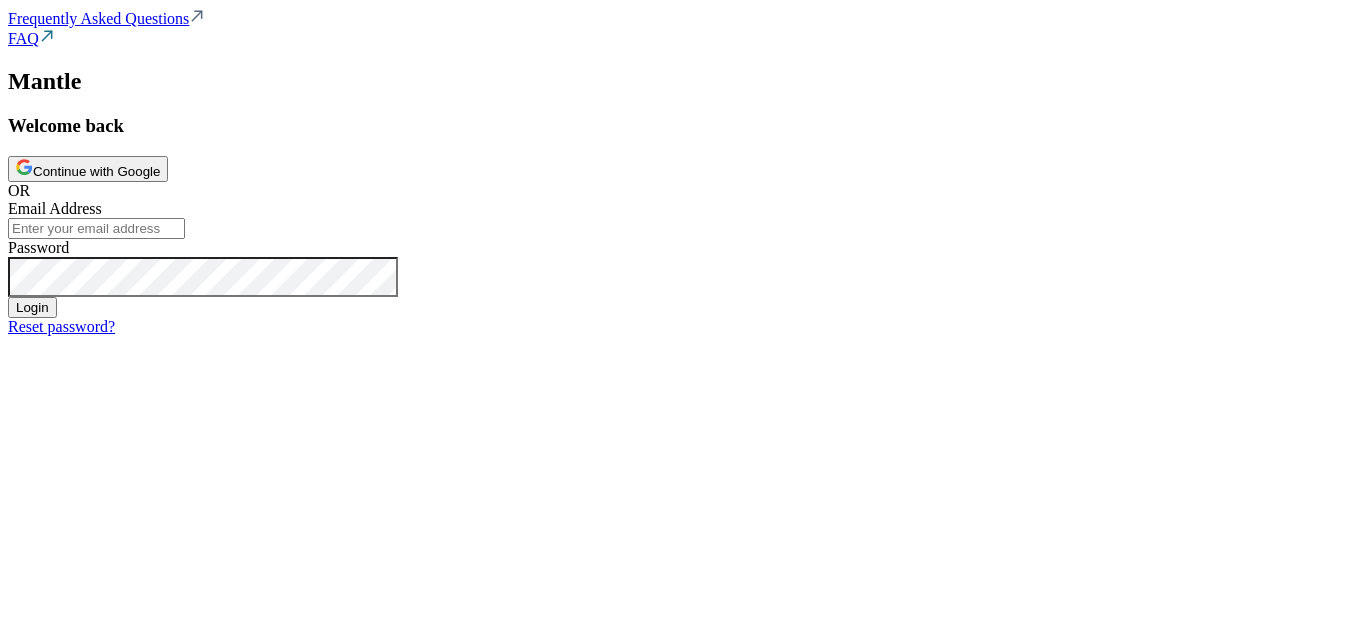 scroll, scrollTop: 0, scrollLeft: 0, axis: both 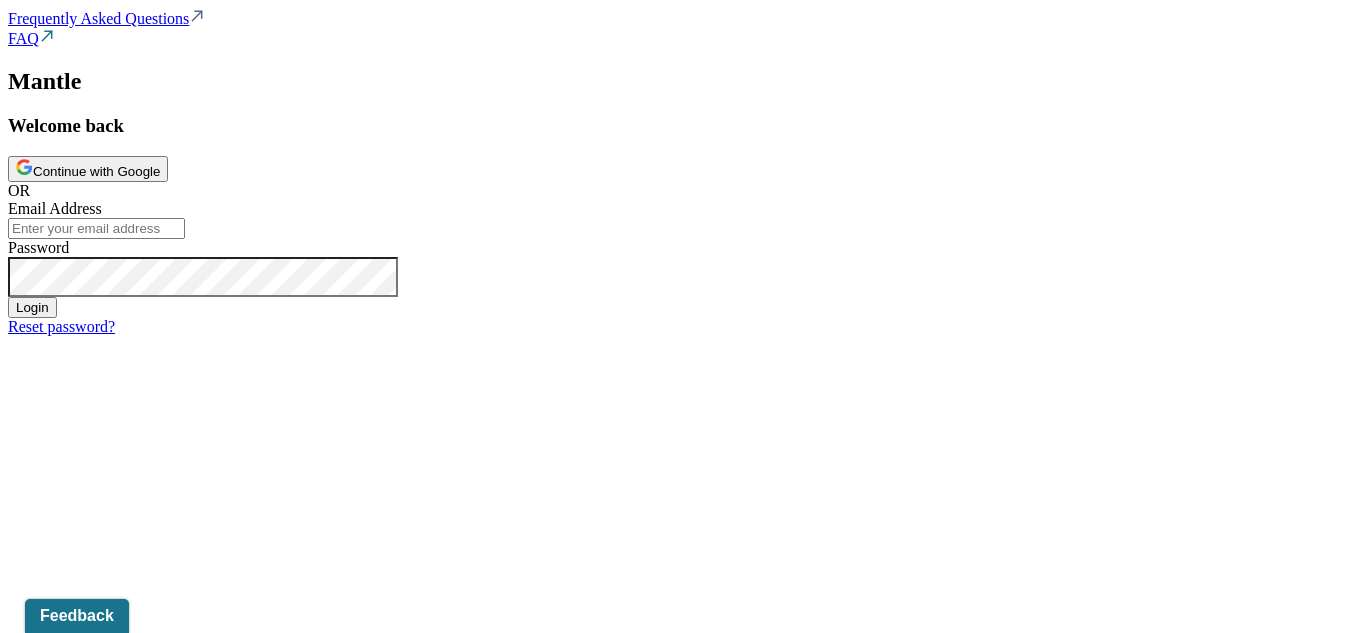click on "Continue with Google" at bounding box center [88, 169] 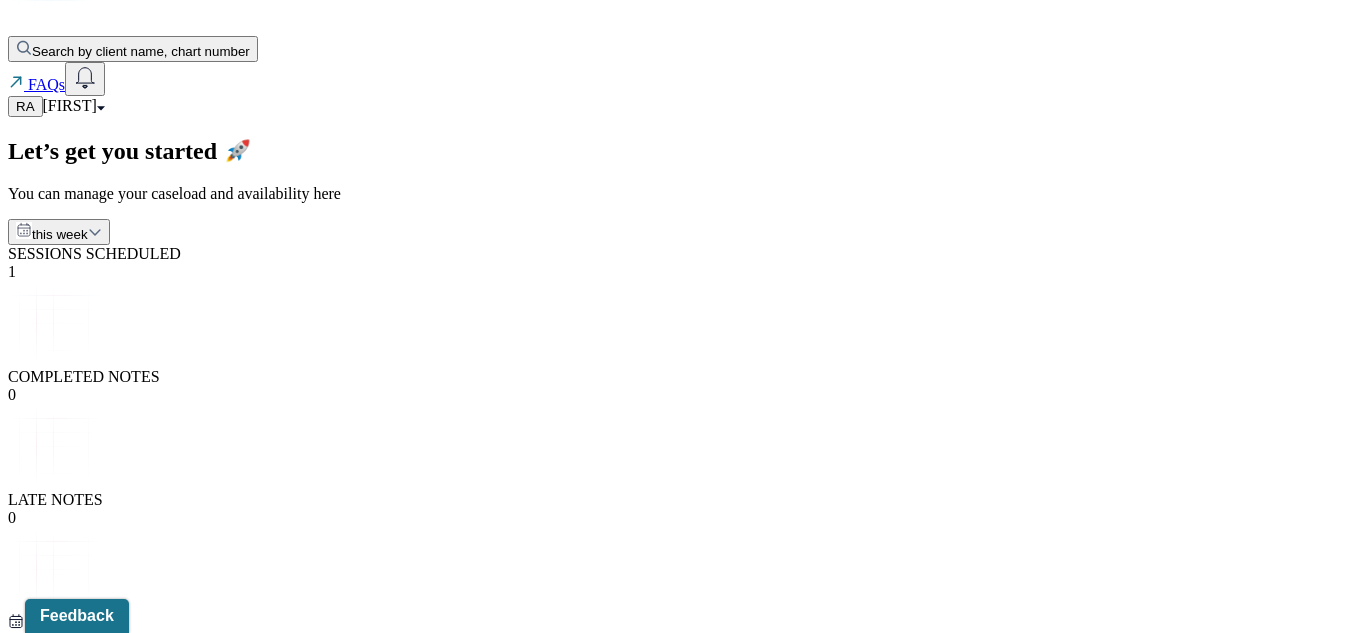 scroll, scrollTop: 263, scrollLeft: 0, axis: vertical 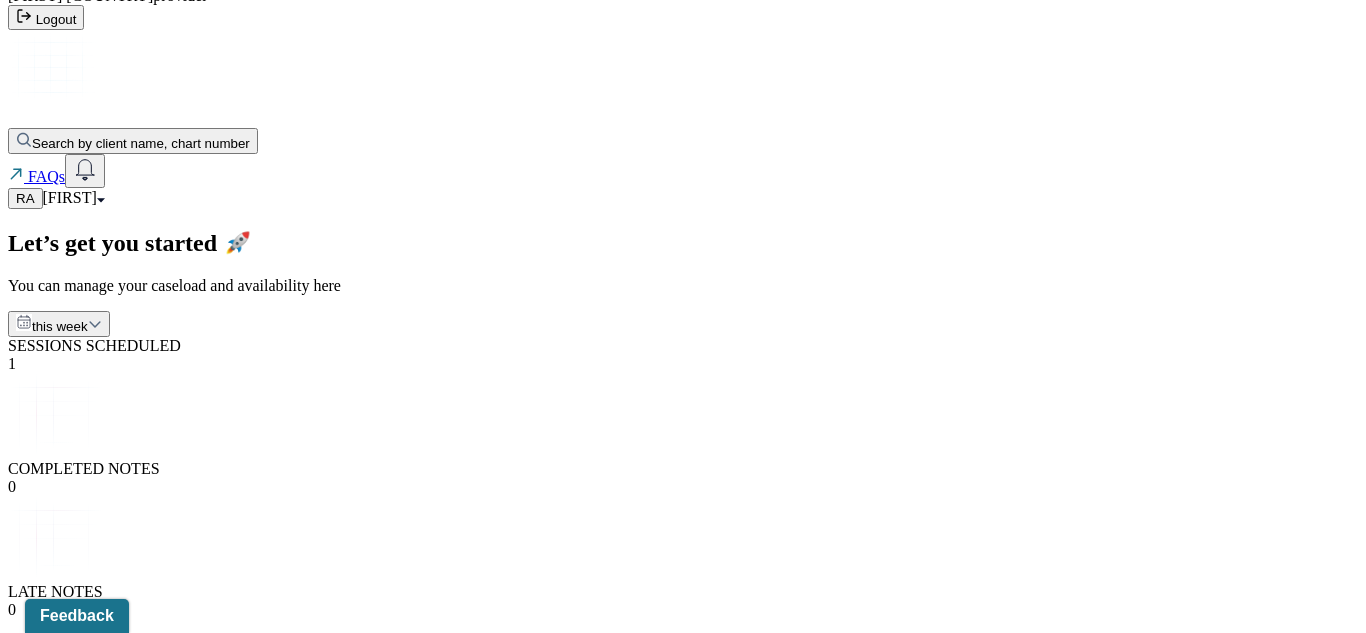 click on "Complete [NAME]'s Mon, 07/14 session note" at bounding box center [213, 1687] 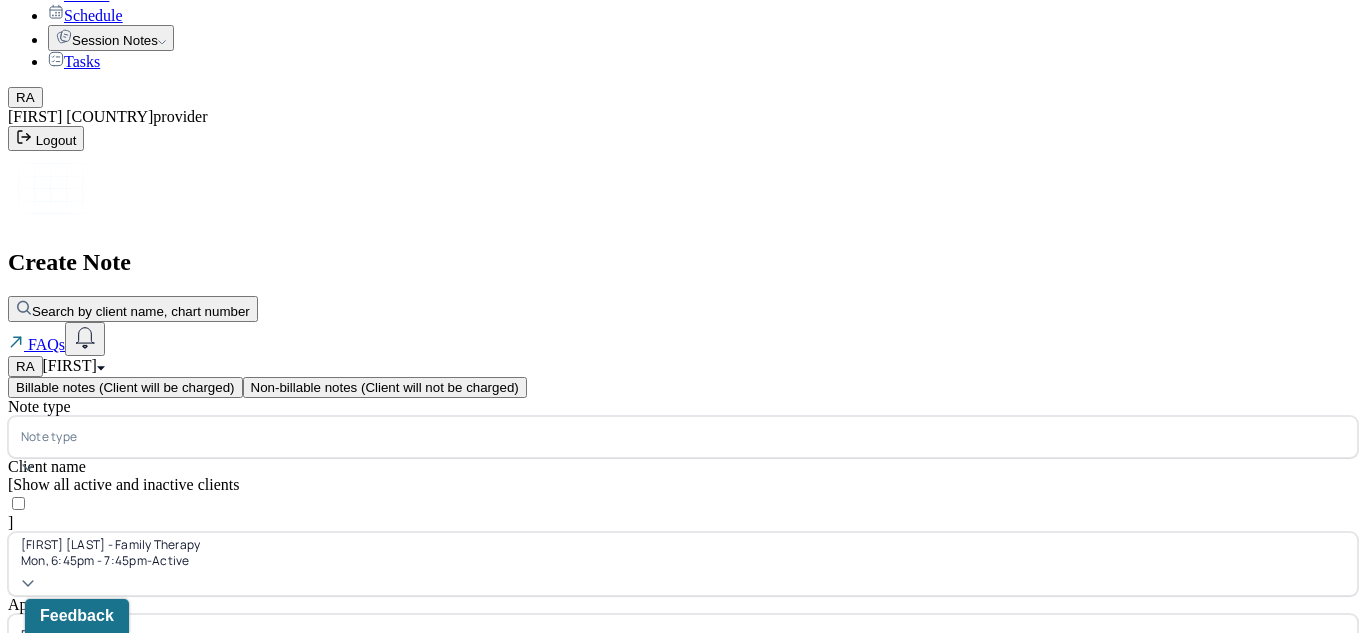 scroll, scrollTop: 95, scrollLeft: 0, axis: vertical 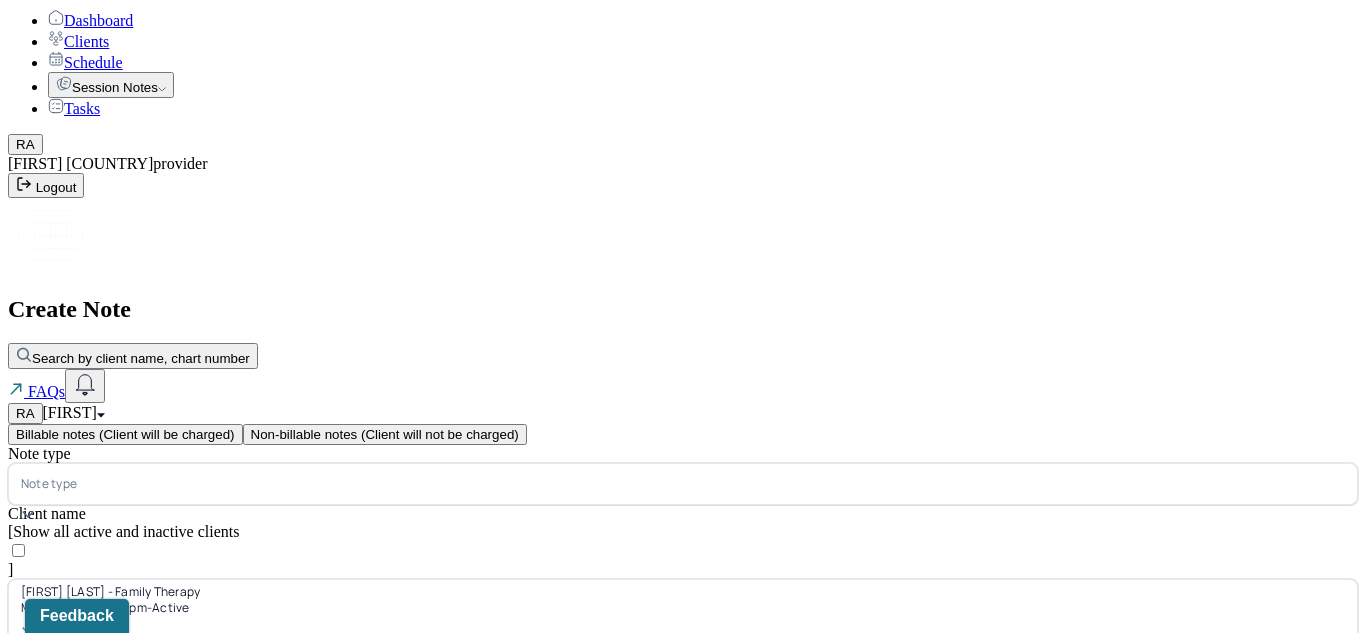 click at bounding box center (713, 484) 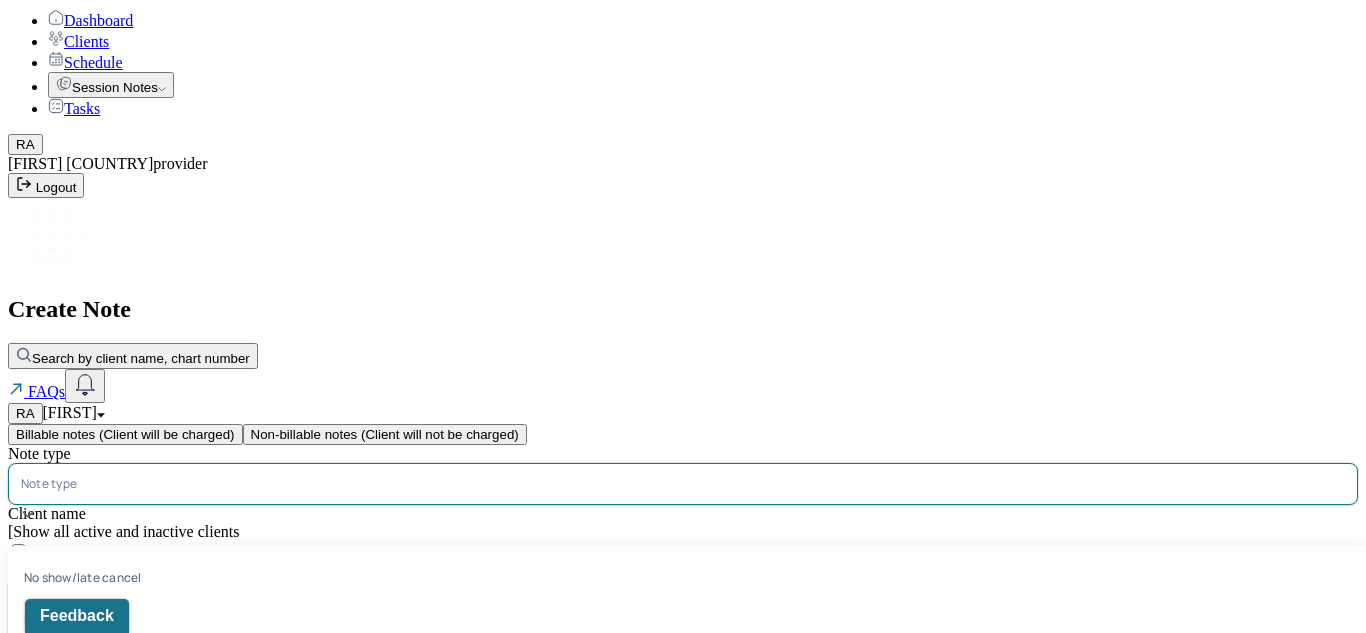 click on "Individual soap note" at bounding box center [691, 780] 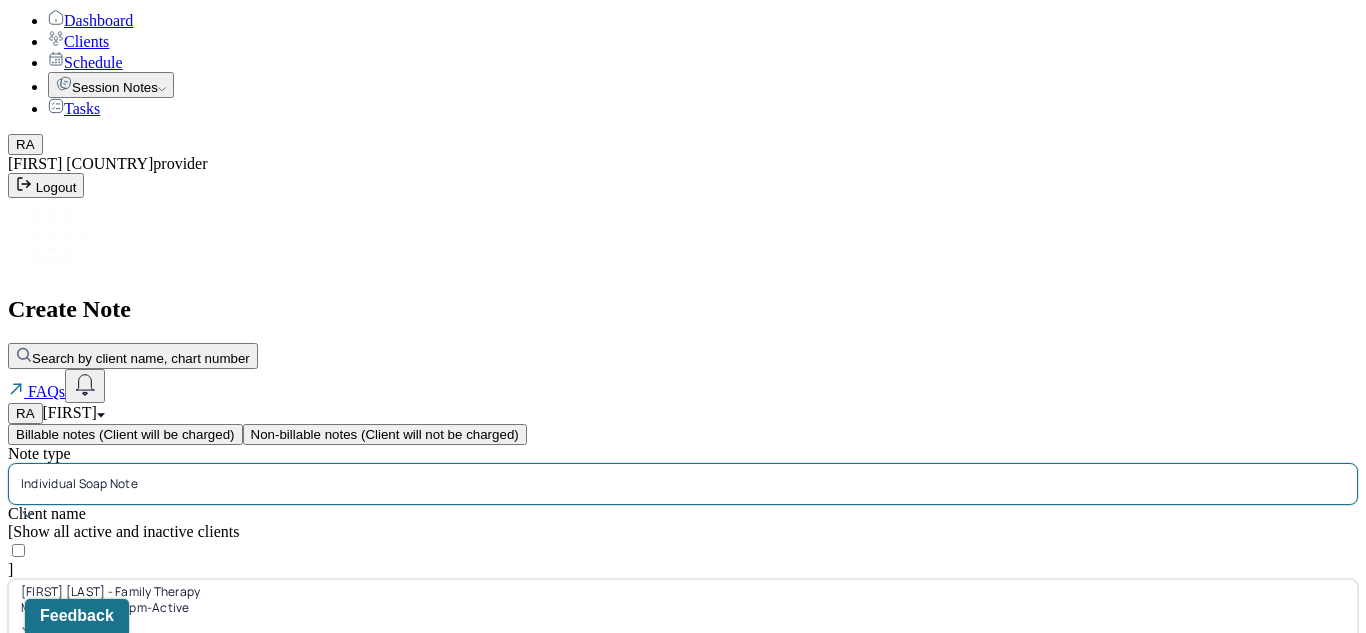 click at bounding box center (743, 484) 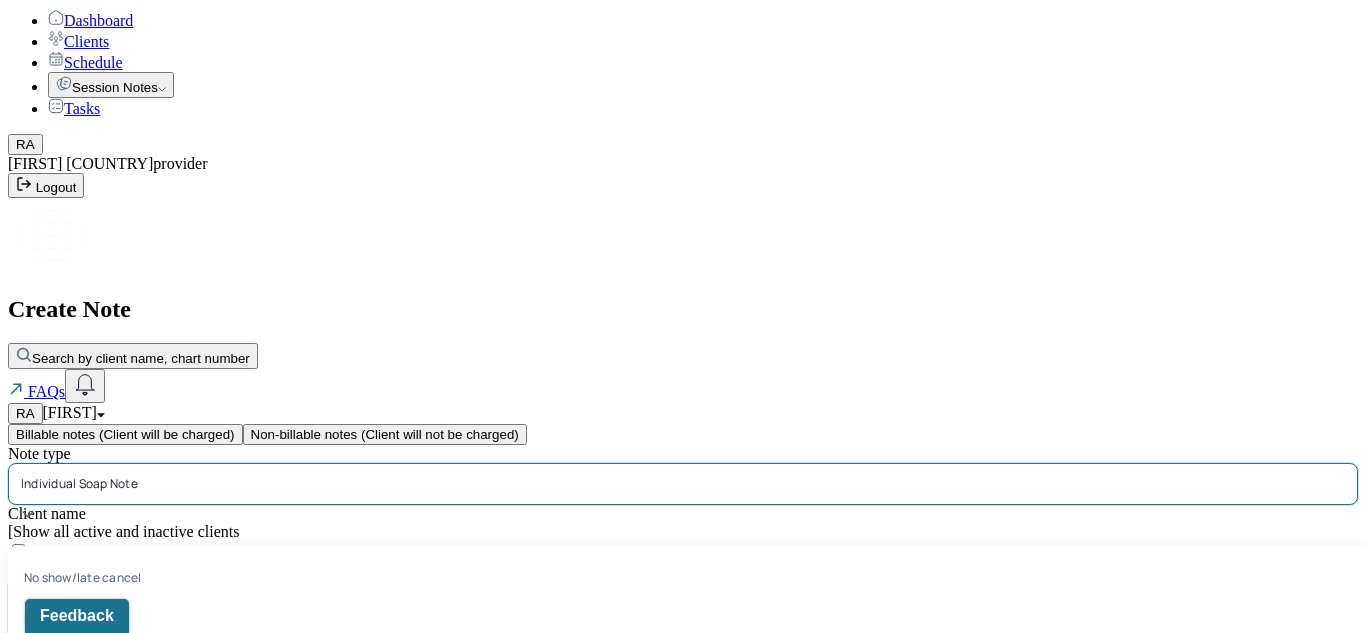 click on "Family soap note" at bounding box center [691, 658] 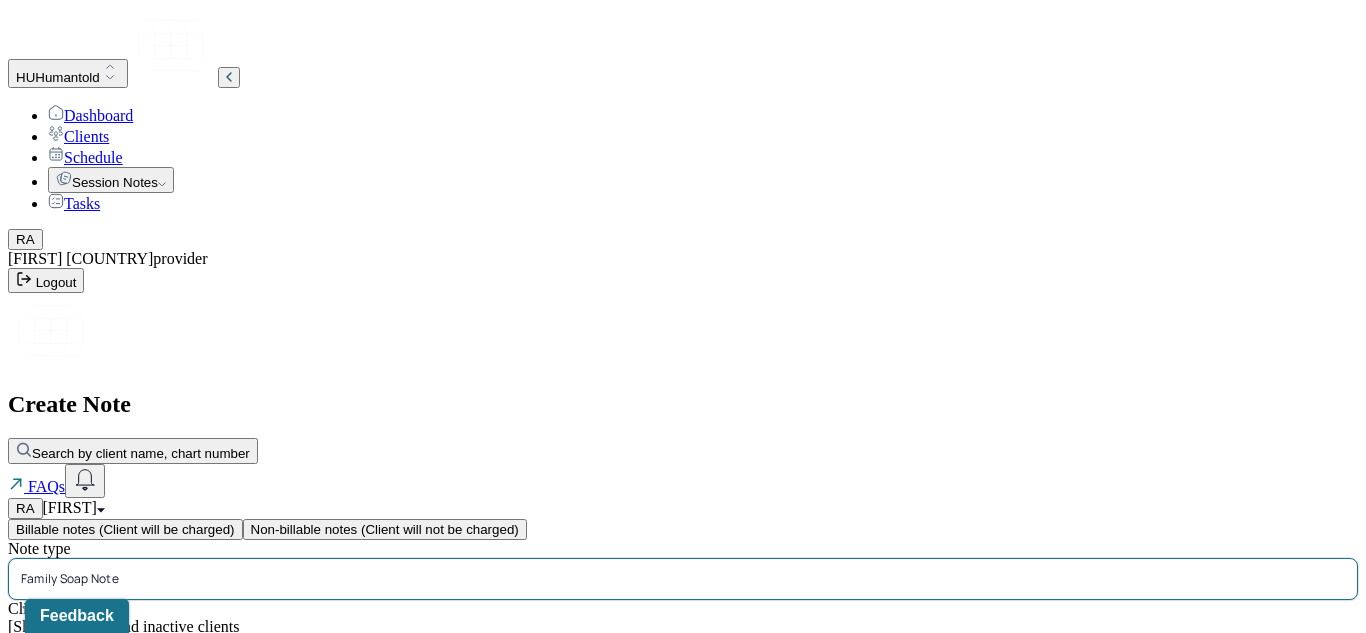 scroll, scrollTop: 95, scrollLeft: 0, axis: vertical 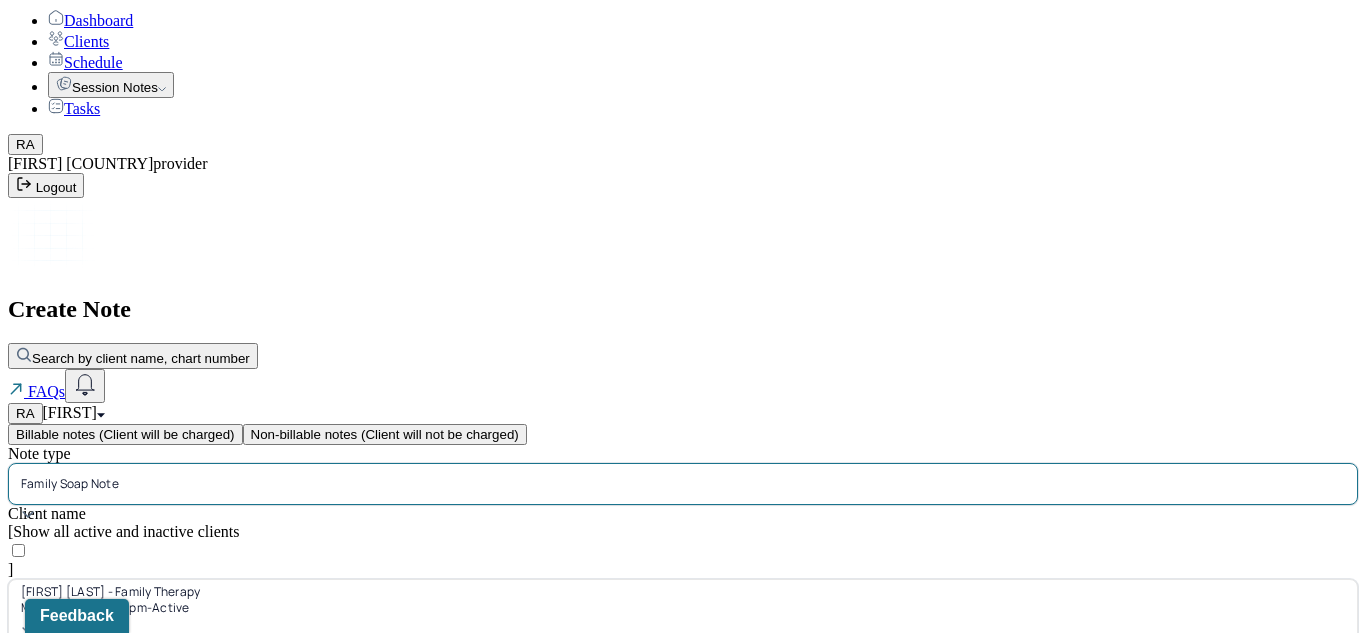click on "Continue" at bounding box center (42, 856) 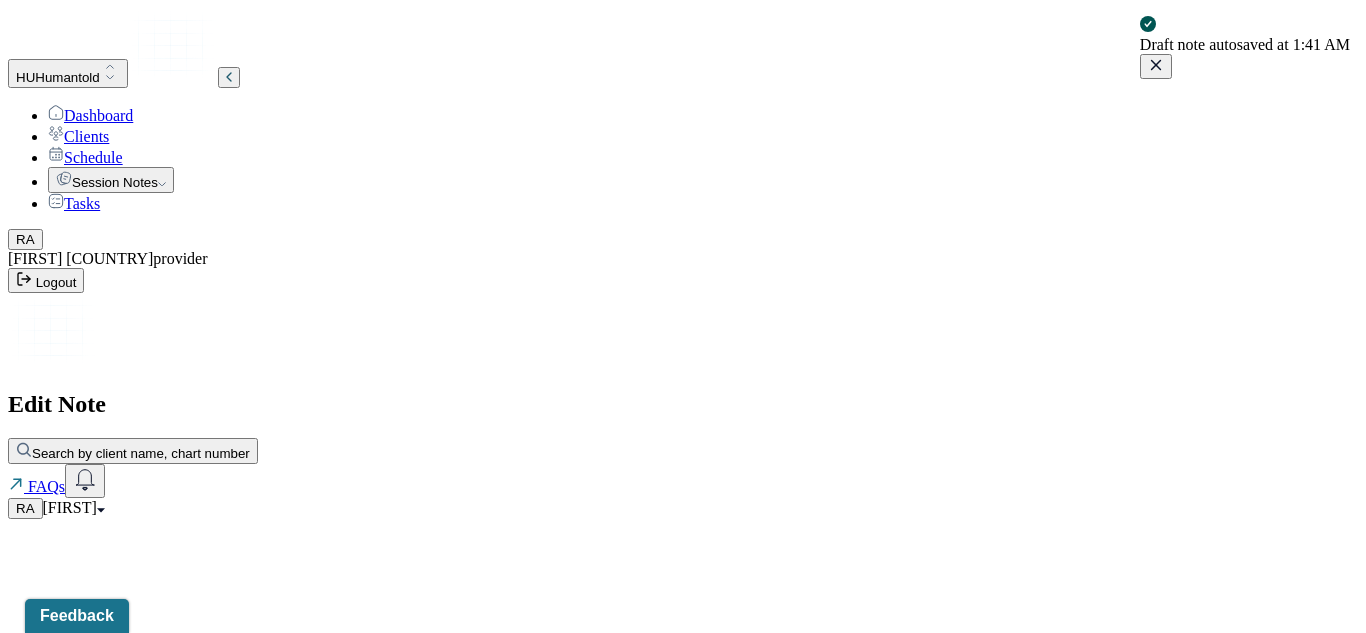 scroll, scrollTop: 0, scrollLeft: 0, axis: both 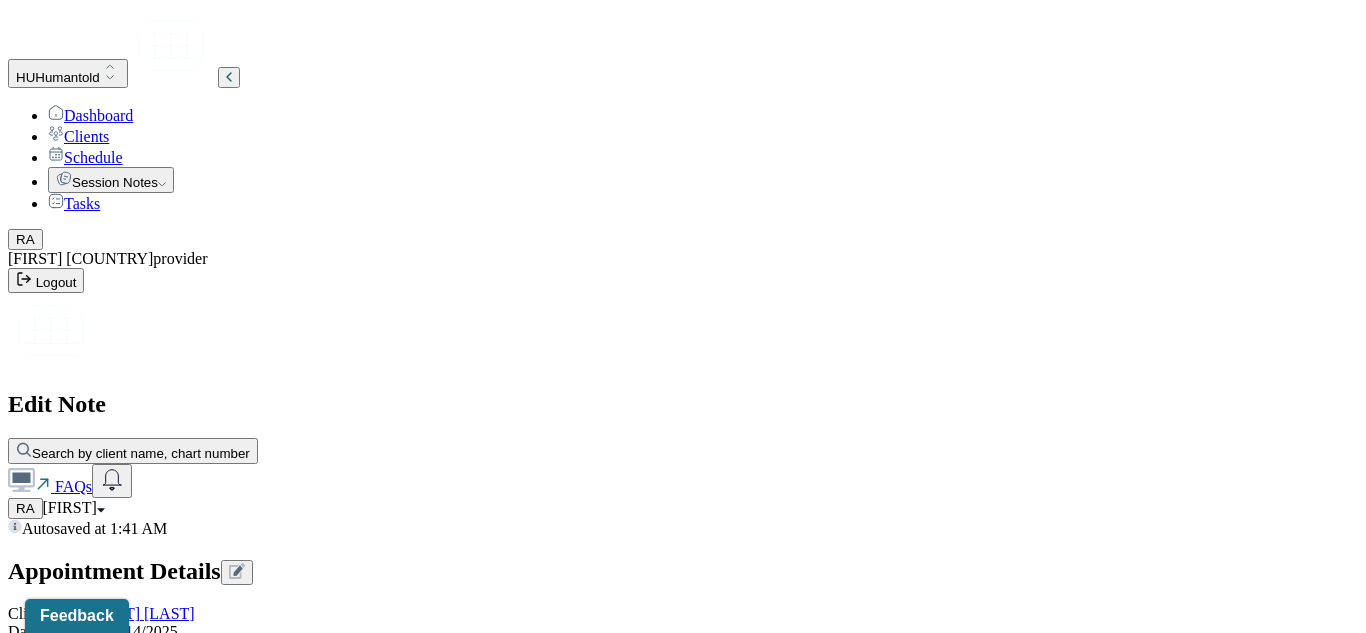 click on "Autosaved at [TIME] Appointment Details Client name [NAME] Date of service [DATE] Time [TIME] - [TIME] Duration [DURATION] Appointment type family therapy Provider name [NAME] Modifier 1 95 Telemedicine Note type Family soap note Appointment Details Client name [NAME] Date of service [DATE] Time [TIME] - [TIME] Duration [DURATION] Appointment type family therapy Provider name [NAME] Modifier 1 95 Telemedicine Note type Family soap note Instructions The fields marked with an asterisk ( * ) are required before you can submit your notes. Before you can submit your session notes, they must be signed. You have the option to save your notes as a draft before making a submission. Is client present Appointment location * Appointment location Primary diagnosis * Primary diagnosis Secondary diagnosis (optional) Secondary diagnosis Tertiary diagnosis (optional) Tertiary diagnosis Emotional / Behavioural symptoms demonstrated * Causing * Causing Intention for Session * Session Note EDMR *" at bounding box center (683, 2277) 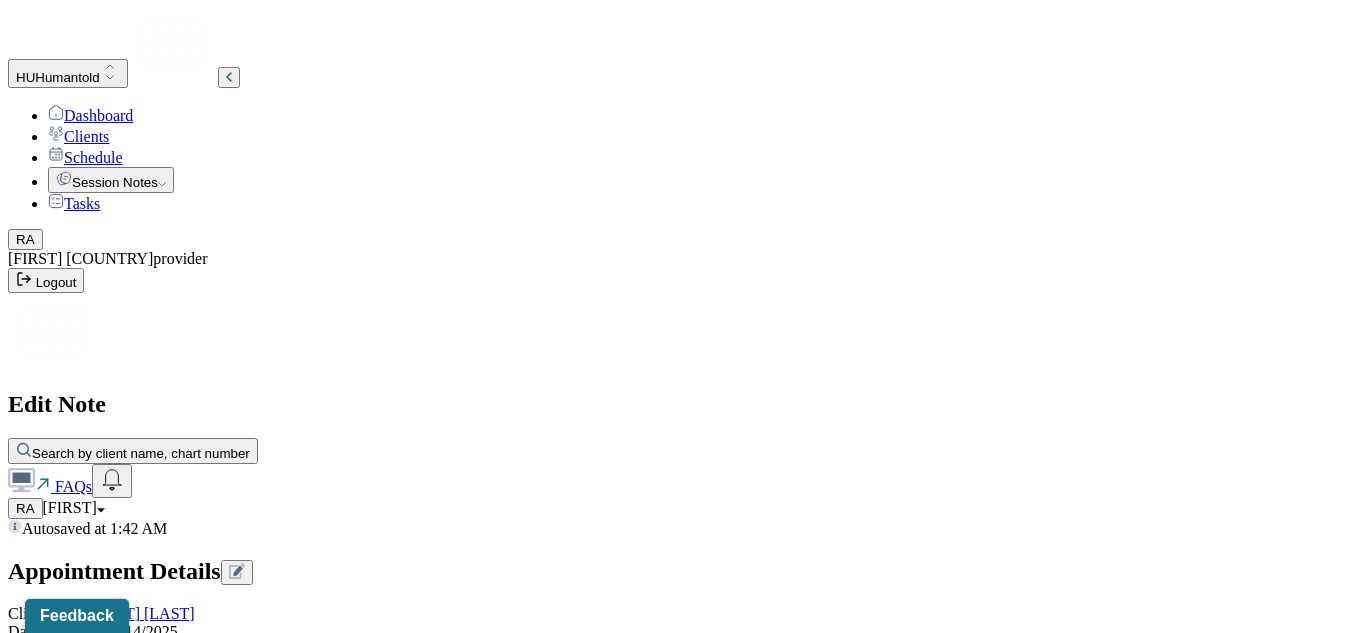 click on "Autosaved at 1:42 AM Appointment Details     Client name [FIRST] [LAST] Date of service 07/14/2025 Time 6:45pm - 7:45pm Duration 1hr Appointment type family therapy Provider name [FIRST] [LAST] Modifier 1 95 Telemedicine Note type Family soap note Appointment Details     Client name [FIRST] [LAST] Date of service 07/14/2025 Time 6:45pm - 7:45pm Duration 1hr Appointment type family therapy Provider name [FIRST] [LAST] Modifier 1 95 Telemedicine Note type Family soap note Instructions The fields marked with an asterisk ( * ) are required before you can submit your notes. Before you can submit your session notes, they must be signed. You have the option to save your notes as a draft before making a submission. Is client present Appointment location * Appointment location Primary diagnosis * Primary diagnosis Secondary diagnosis (optional) Secondary diagnosis Tertiary diagnosis (optional) Tertiary diagnosis Emotional / Behavioural symptoms demonstrated * Causing * Causing Intention for Session * Session Note EDMR *" at bounding box center (683, 2277) 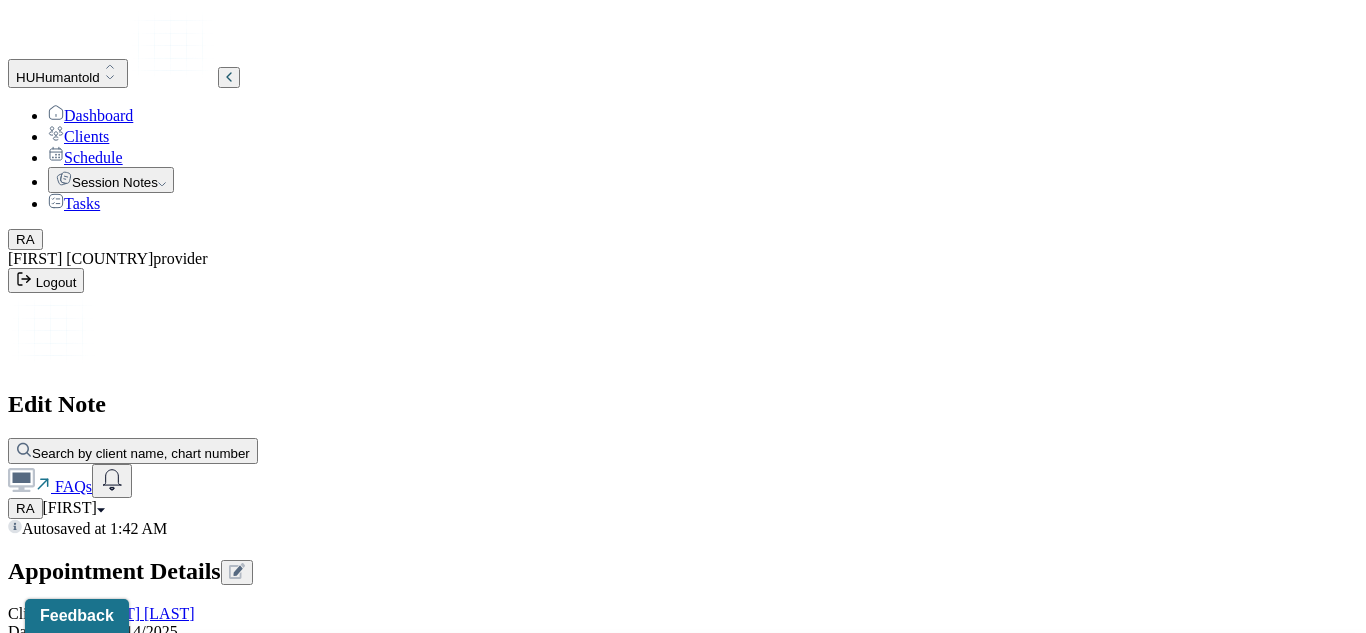 click on "Teletherapy" at bounding box center [691, 713] 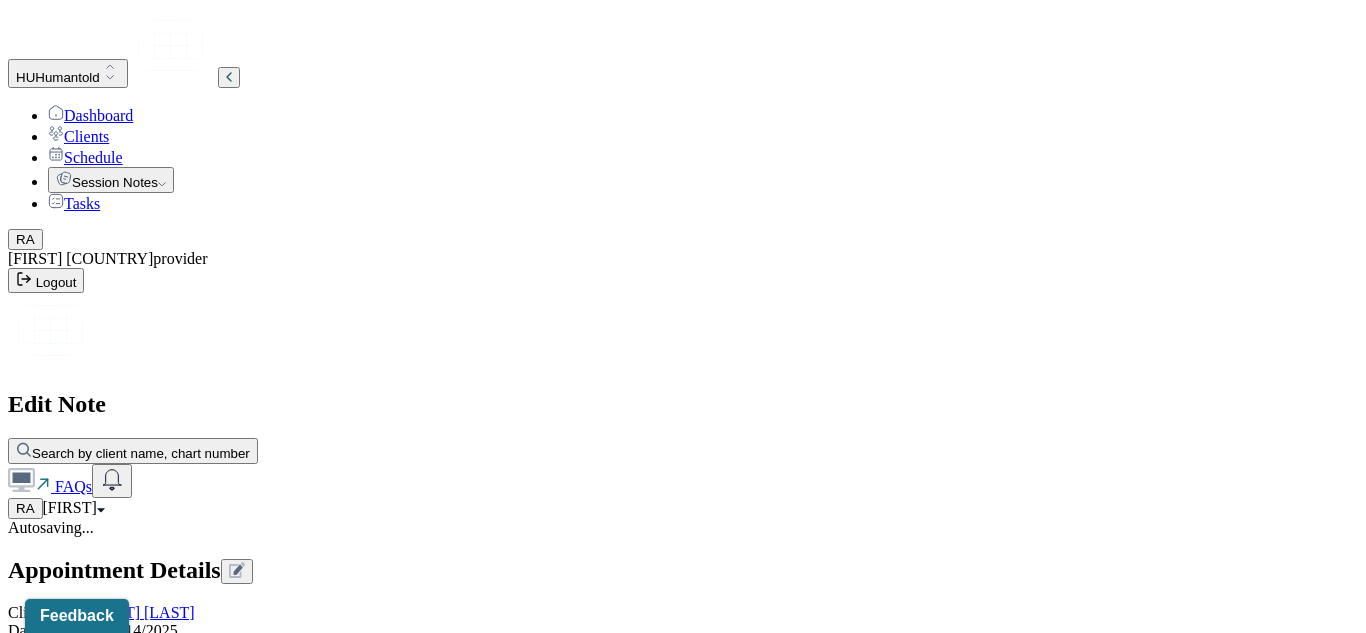 click on "Home" at bounding box center [38, 1140] 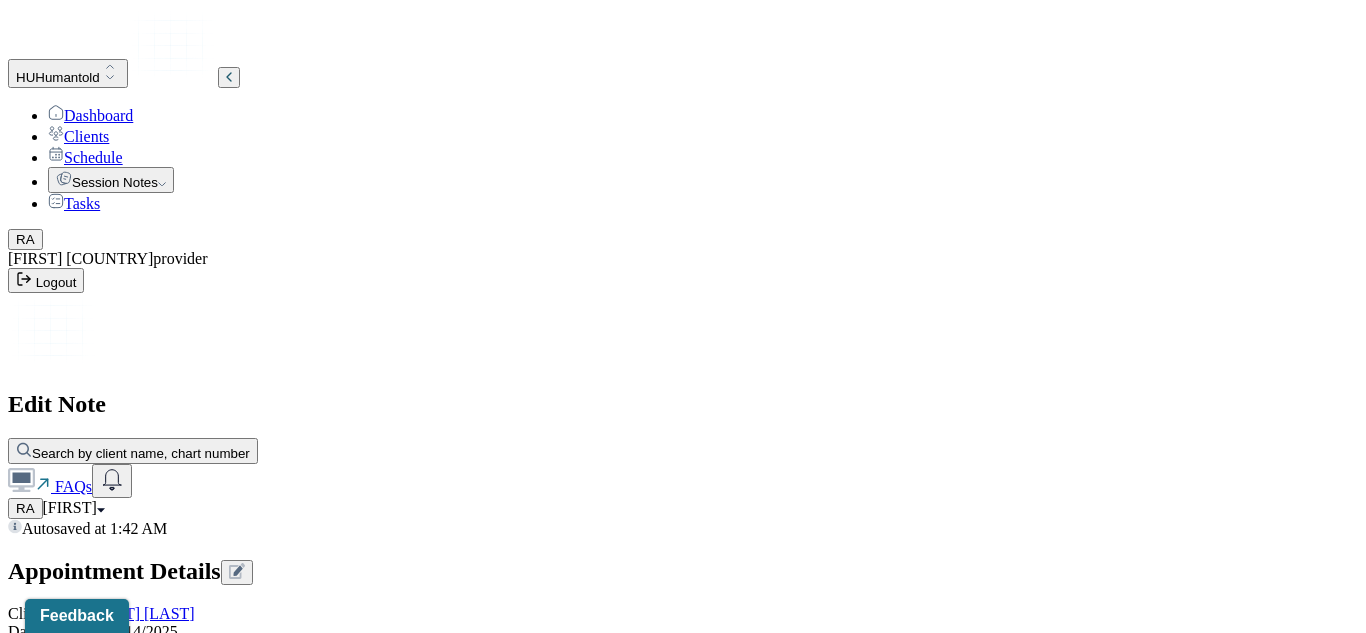 click on "Home" at bounding box center [48, 1251] 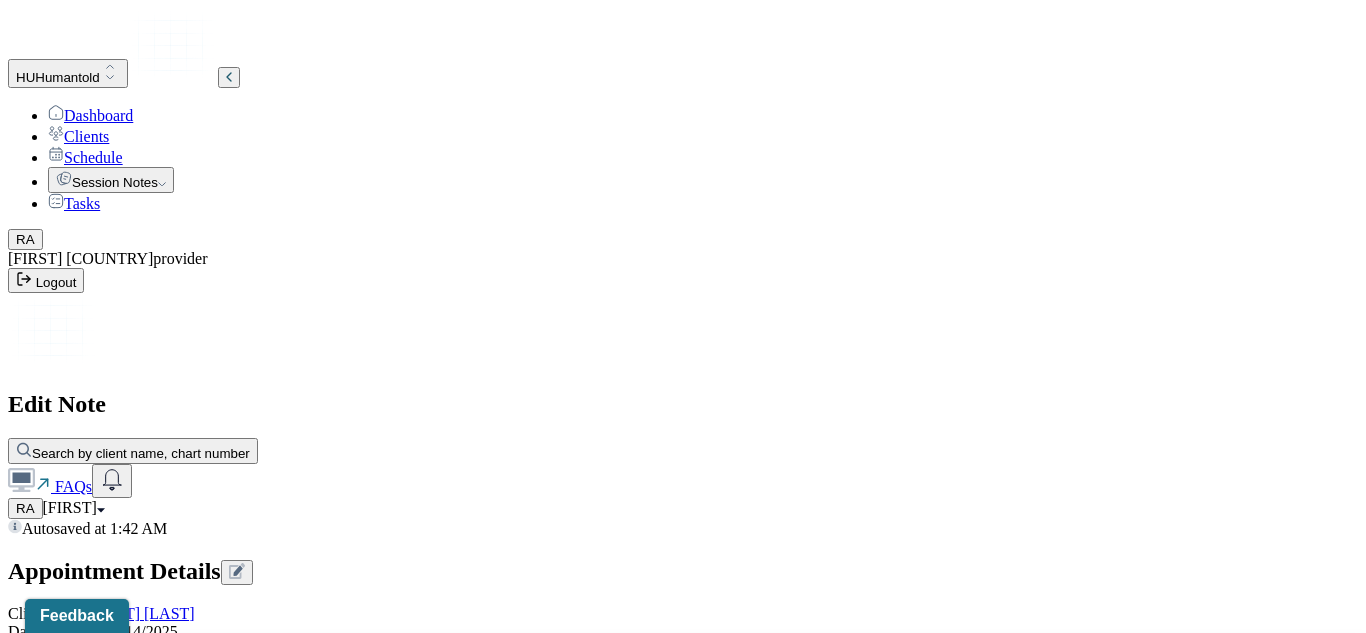click on "Maladaptive Functioning" at bounding box center (691, 672) 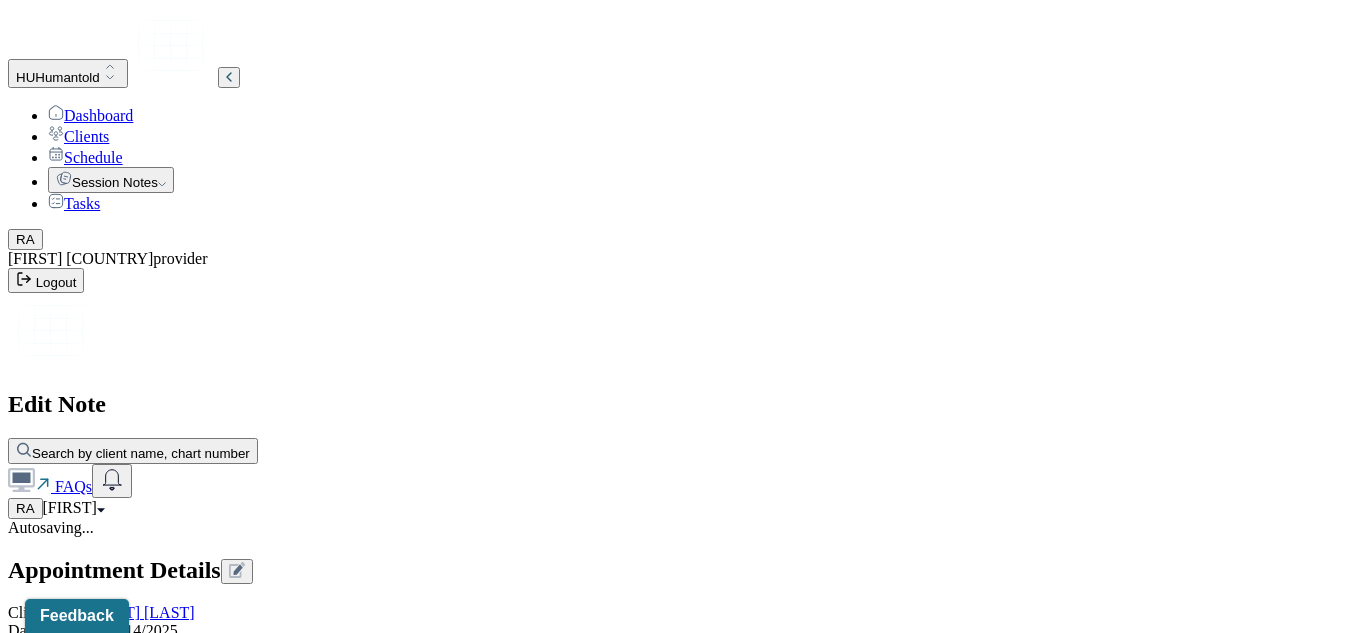 click on "Is client present Appointment location * Teletherapy Client Teletherapy Location Home Office Other Provider Teletherapy Location Home Office Other Consent was received for the teletherapy session The teletherapy session was conducted via video Primary diagnosis * Primary diagnosis Secondary diagnosis (optional) Secondary diagnosis Tertiary diagnosis (optional) Tertiary diagnosis Emotional / Behavioural symptoms demonstrated * Causing * option Maladaptive Functioning, selected. Maladaptive Functioning Intention for Session * Intention for Session" at bounding box center (683, 1373) 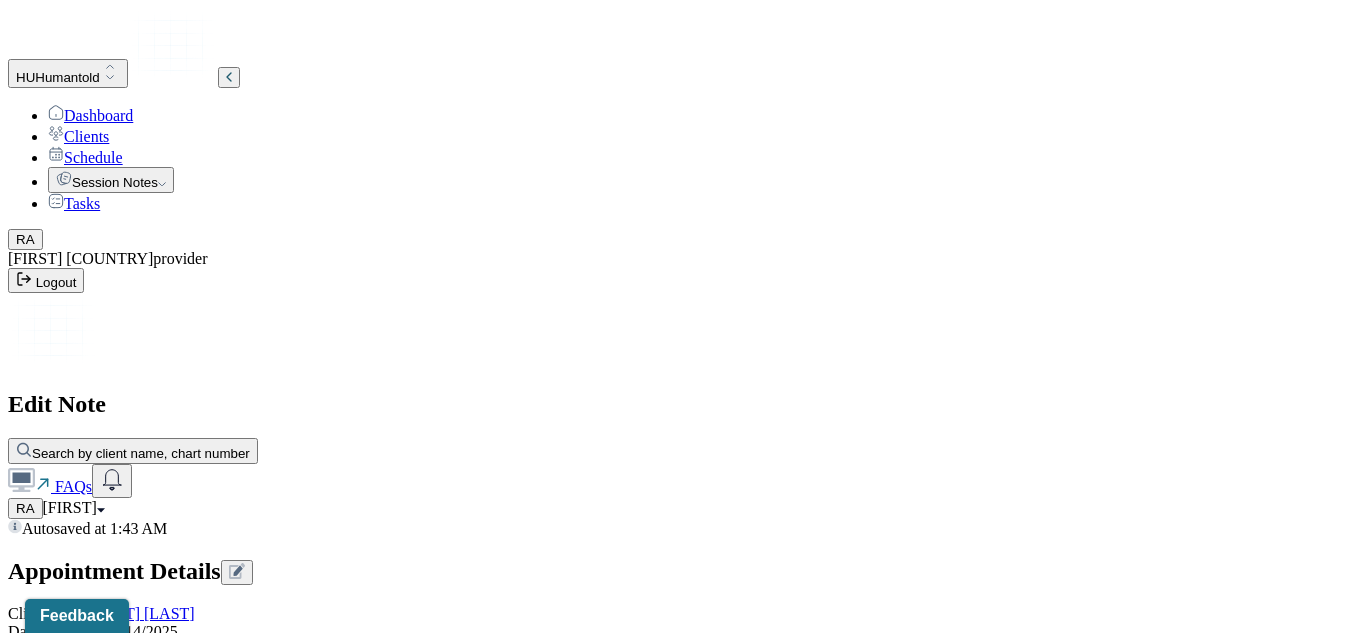 scroll, scrollTop: 1024, scrollLeft: 0, axis: vertical 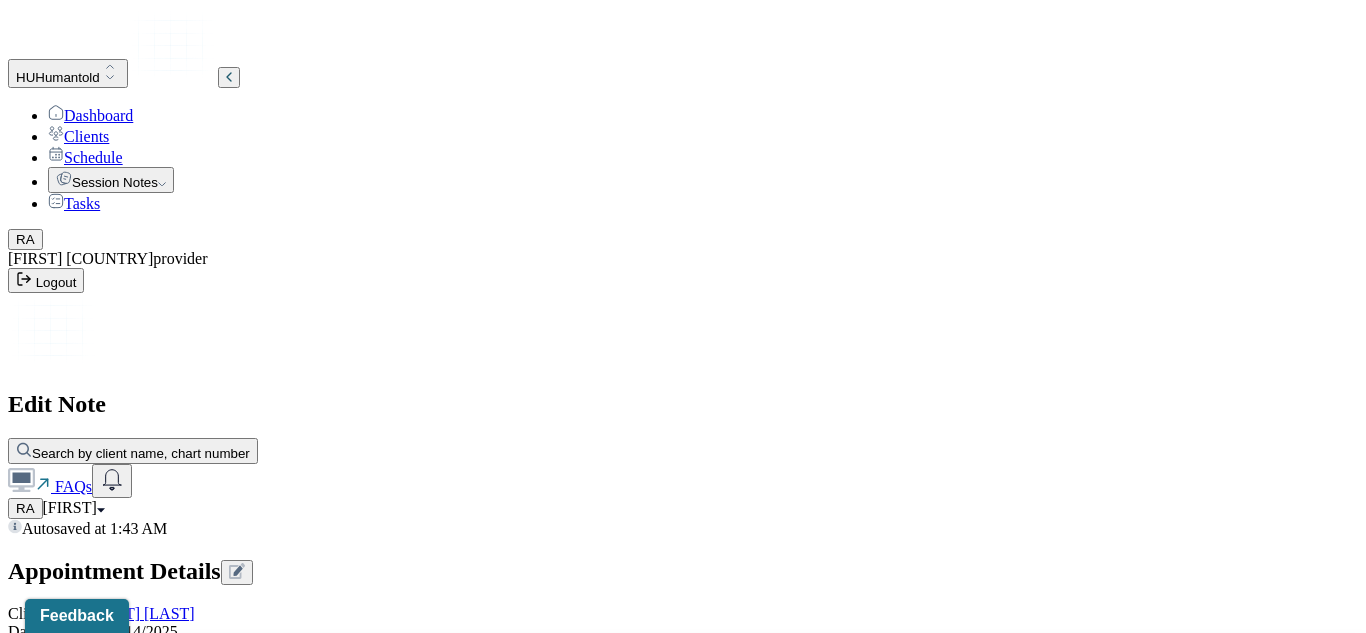 click on "Autosaved at 1:43 AM Appointment Details     Client name [FIRST] [LAST] Date of service 07/14/2025 Time 6:45pm - 7:45pm Duration 1hr Appointment type family therapy Provider name [FIRST] [LAST] Modifier 1 95 Telemedicine Note type Family soap note Appointment Details     Client name [FIRST] [LAST] Date of service 07/14/2025 Time 6:45pm - 7:45pm Duration 1hr Appointment type family therapy Provider name [FIRST] [LAST] Modifier 1 95 Telemedicine Note type Family soap note Instructions The fields marked with an asterisk ( * ) are required before you can submit your notes. Before you can submit your session notes, they must be signed. You have the option to save your notes as a draft before making a submission. Is client present Appointment location * Teletherapy Client Teletherapy Location Home Office Other Provider Teletherapy Location Home Office Other Consent was received for the teletherapy session The teletherapy session was conducted via video Primary diagnosis * Primary diagnosis Secondary diagnosis * * * *" at bounding box center (683, 2407) 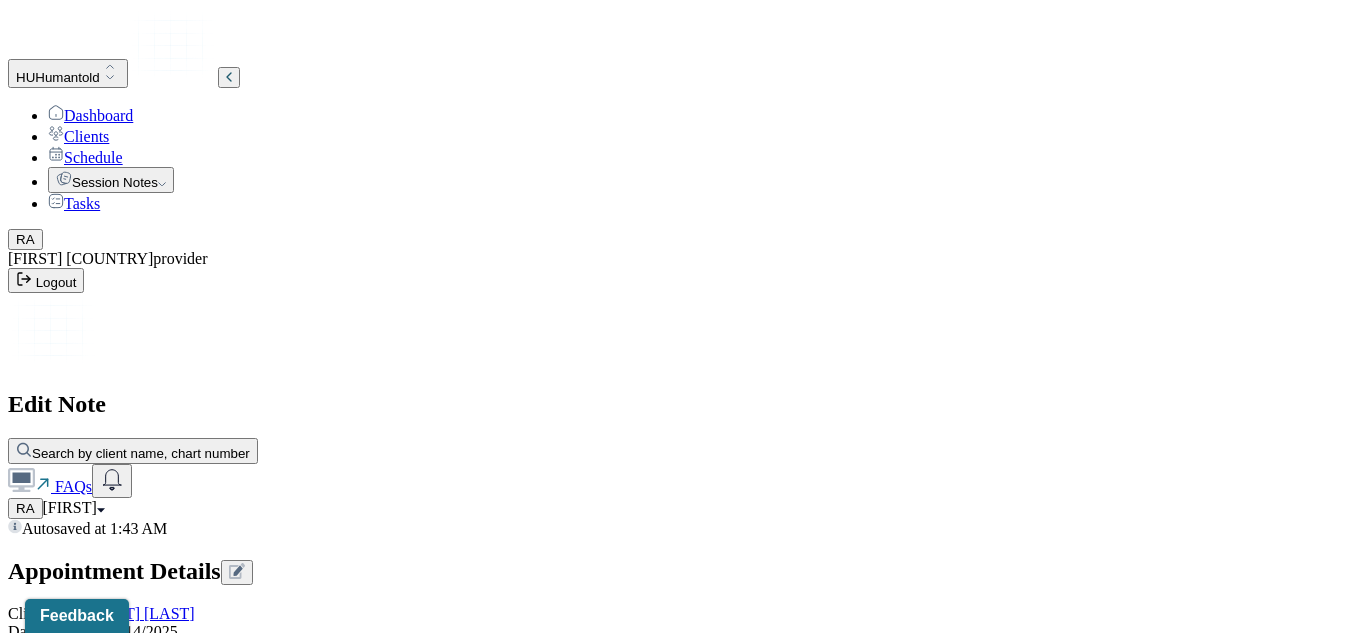 click on "Intention for Session" at bounding box center (683, 1726) 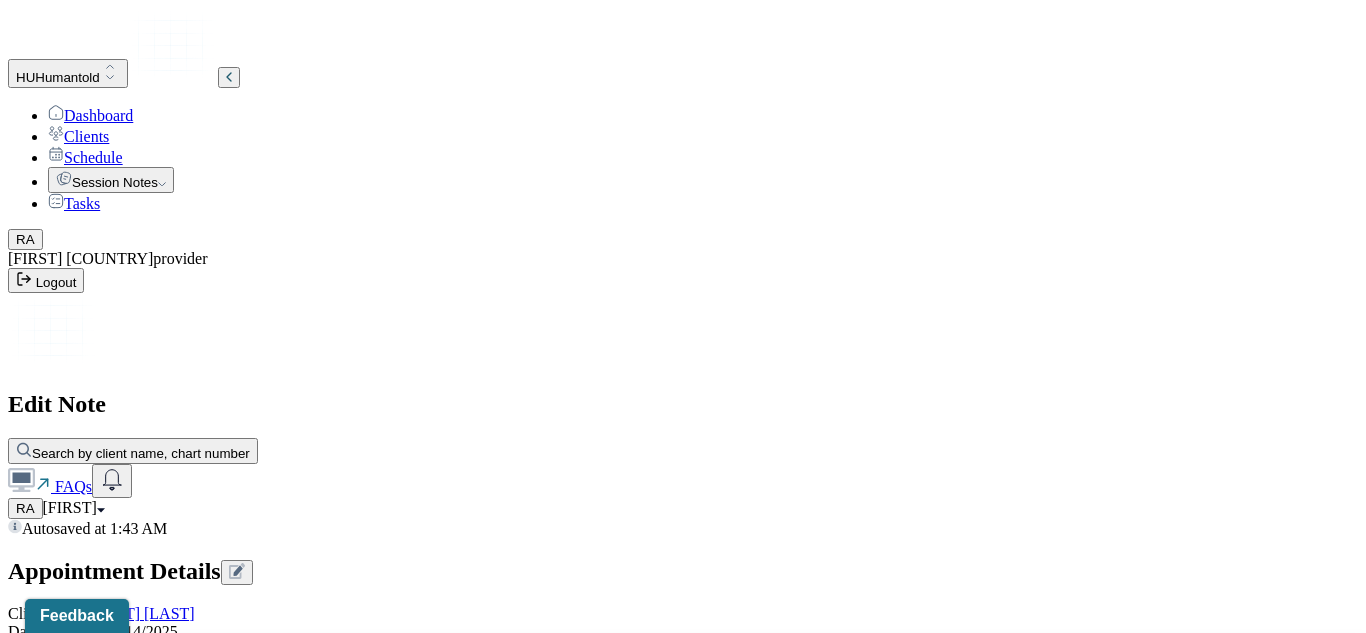 click on "Reverse or change maladaptive patterns of behavior" at bounding box center (691, 713) 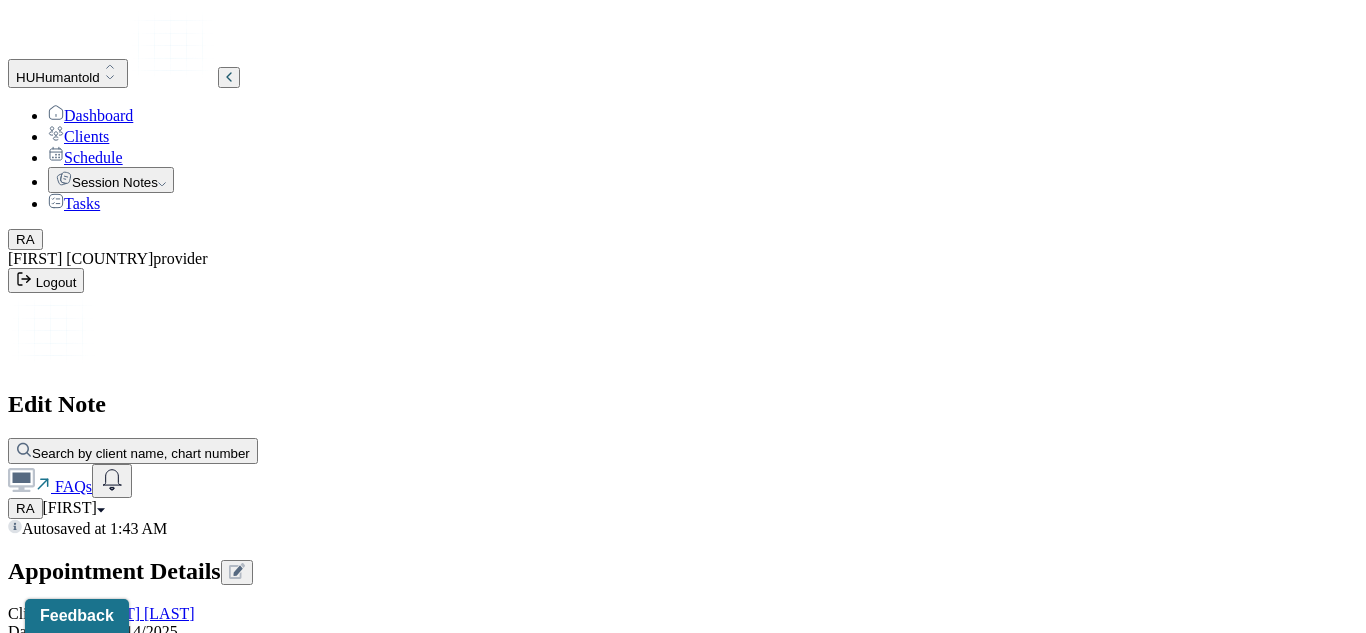 click on "Autosaved at 1:43 AM Appointment Details     Client name [FIRST] [LAST] Date of service 07/14/2025 Time 6:45pm - 7:45pm Duration 1hr Appointment type family therapy Provider name [FIRST] [LAST] Modifier 1 95 Telemedicine Note type Family soap note Appointment Details     Client name [FIRST] [LAST] Date of service 07/14/2025 Time 6:45pm - 7:45pm Duration 1hr Appointment type family therapy Provider name [FIRST] [LAST] Modifier 1 95 Telemedicine Note type Family soap note Instructions The fields marked with an asterisk ( * ) are required before you can submit your notes. Before you can submit your session notes, they must be signed. You have the option to save your notes as a draft before making a submission. Is client present Appointment location * Teletherapy Client Teletherapy Location Home Office Other Provider Teletherapy Location Home Office Other Consent was received for the teletherapy session The teletherapy session was conducted via video Primary diagnosis * Primary diagnosis Secondary diagnosis * * * *" at bounding box center (683, 2407) 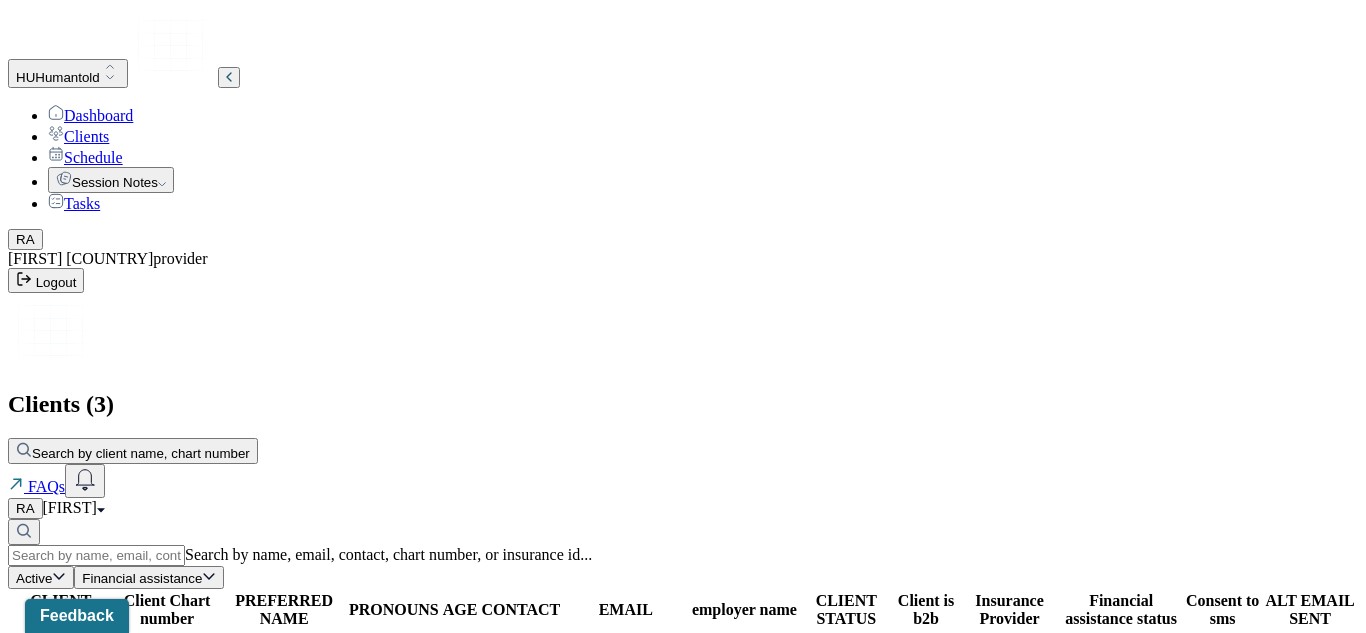 click on "MUKC085" at bounding box center (167, 730) 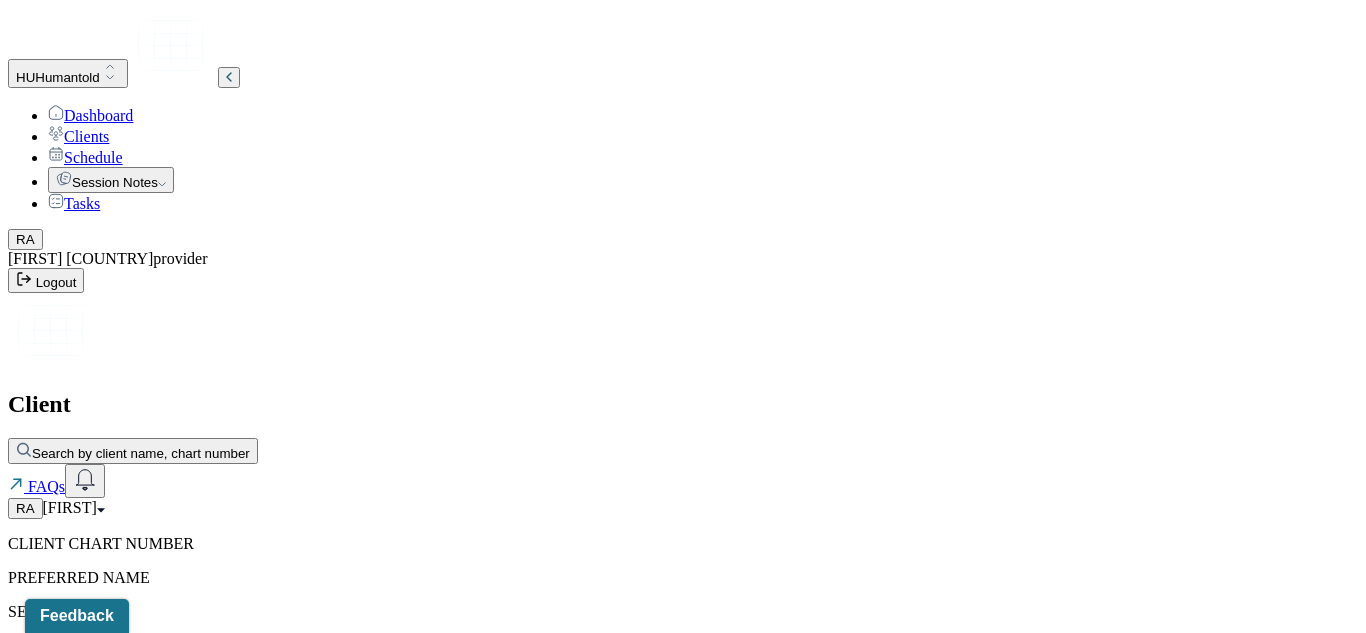 click on "DIAGNOSIS CODE" at bounding box center [683, 850] 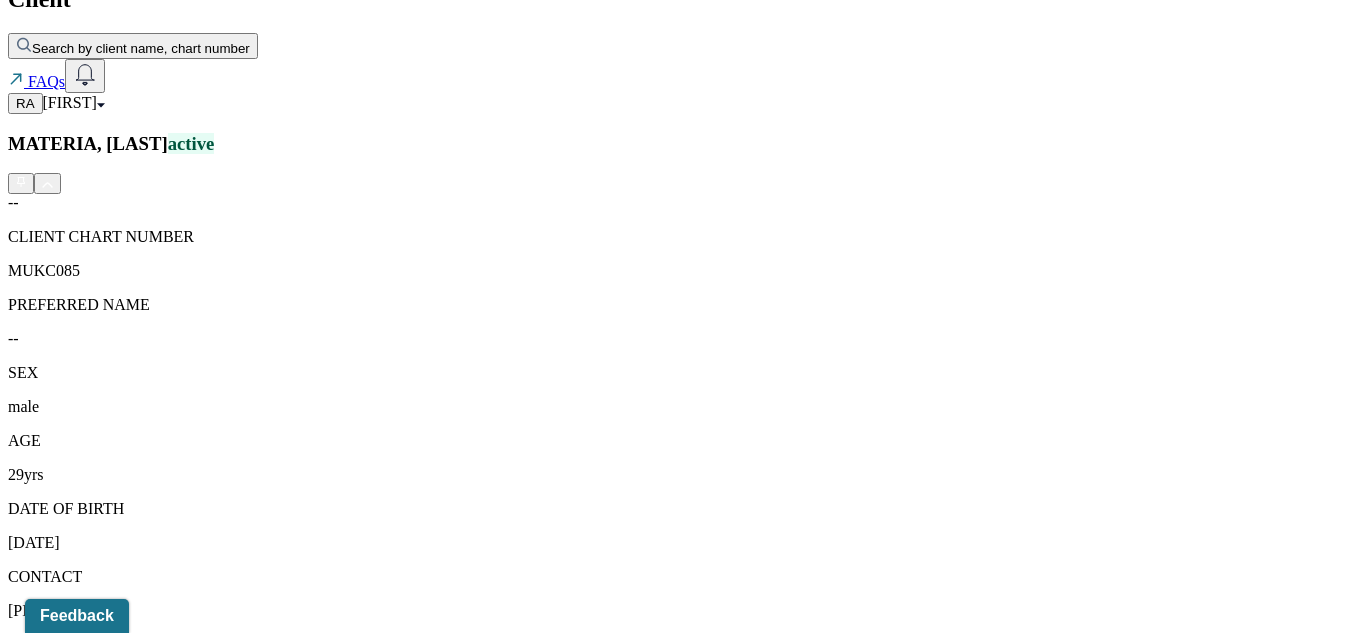 scroll, scrollTop: 409, scrollLeft: 0, axis: vertical 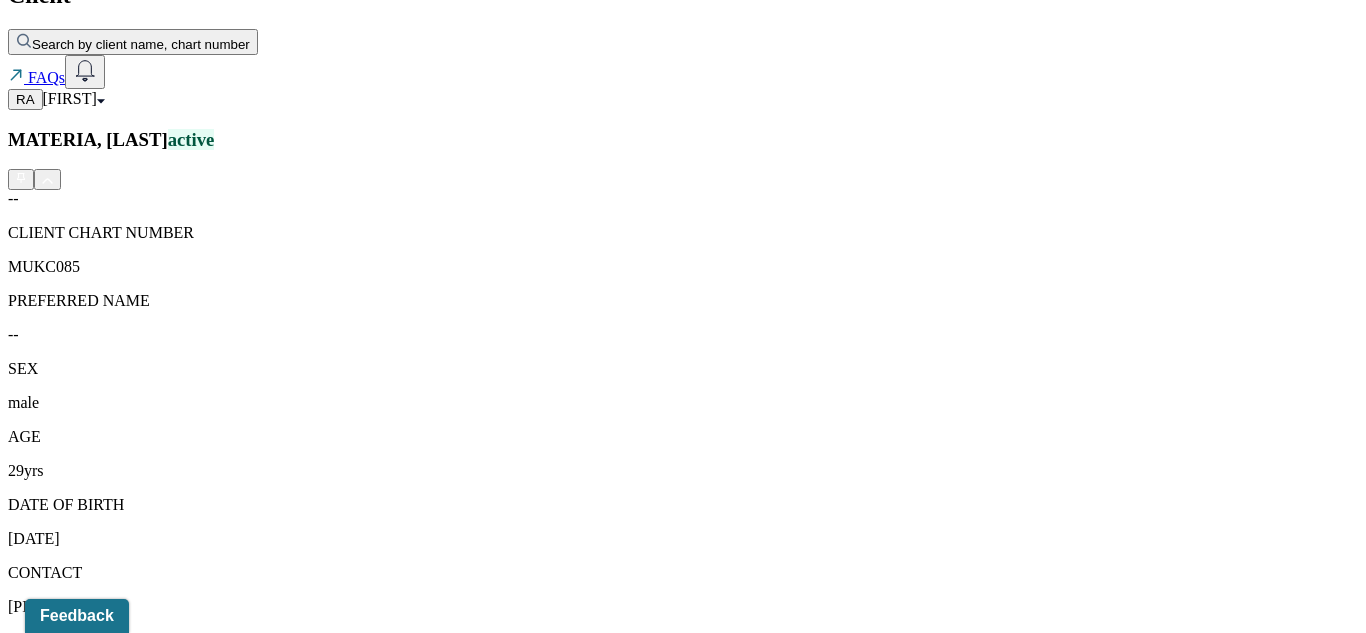 click on "Session Notes" at bounding box center [209, 1628] 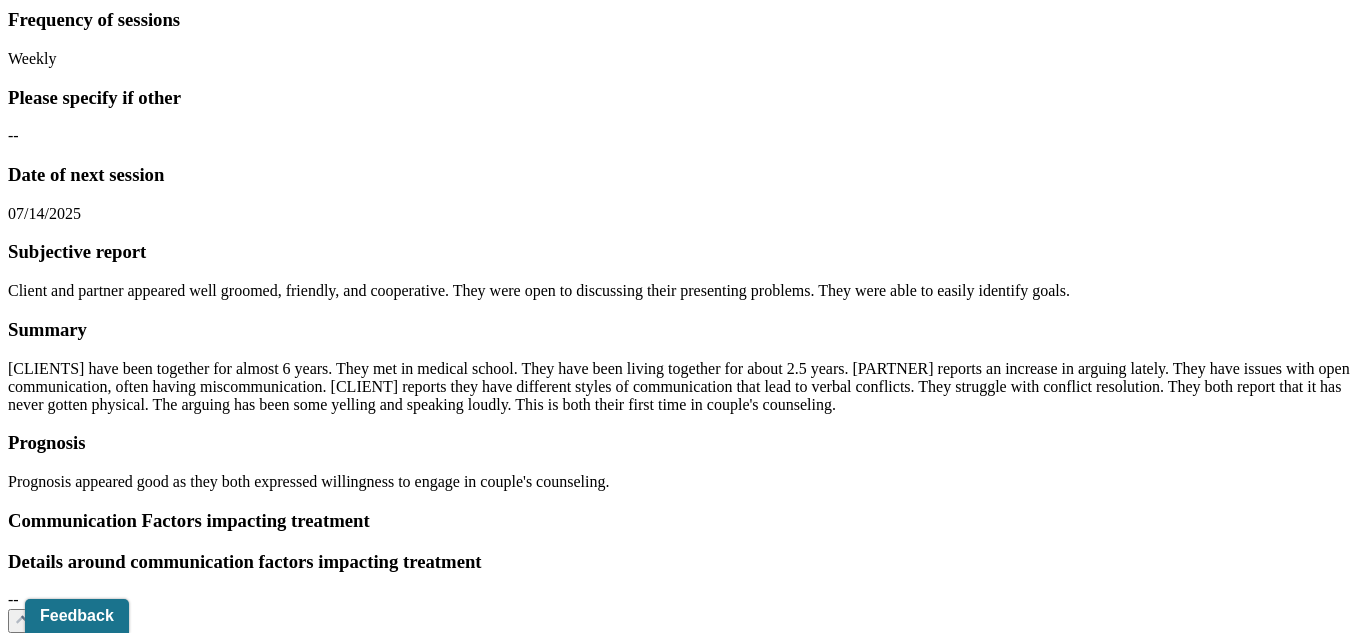 scroll, scrollTop: 16495, scrollLeft: 0, axis: vertical 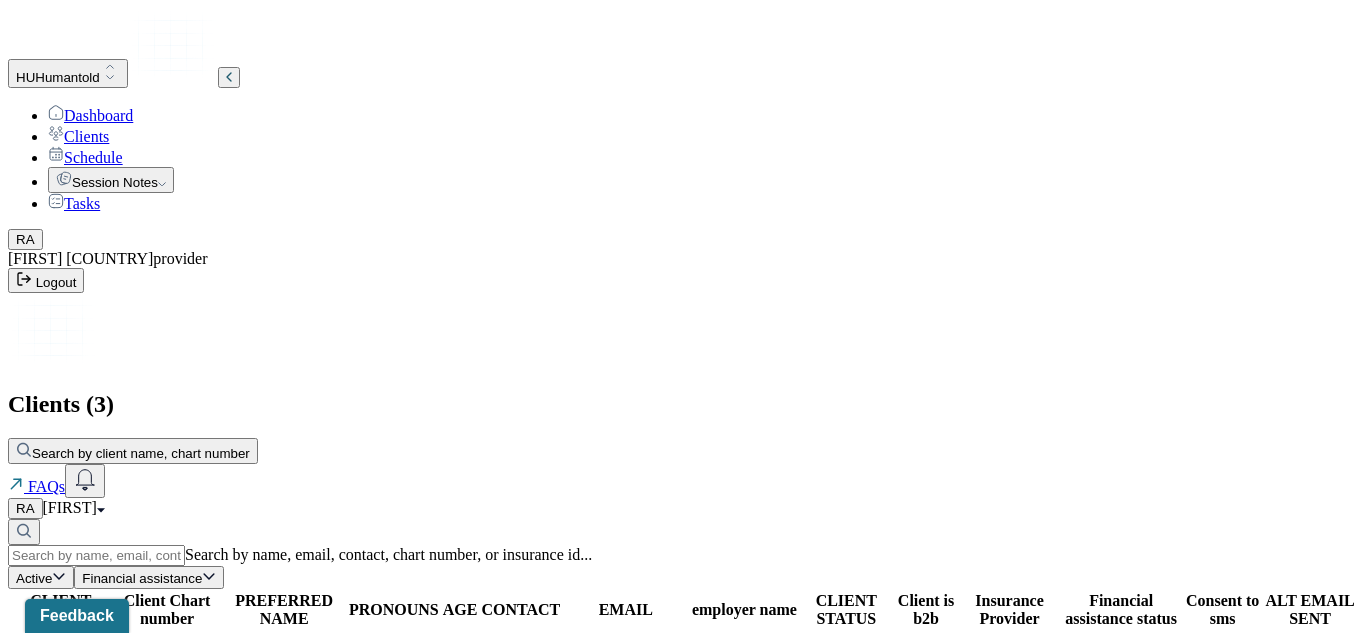 click on "MATERIA, [LAST]" at bounding box center [61, 730] 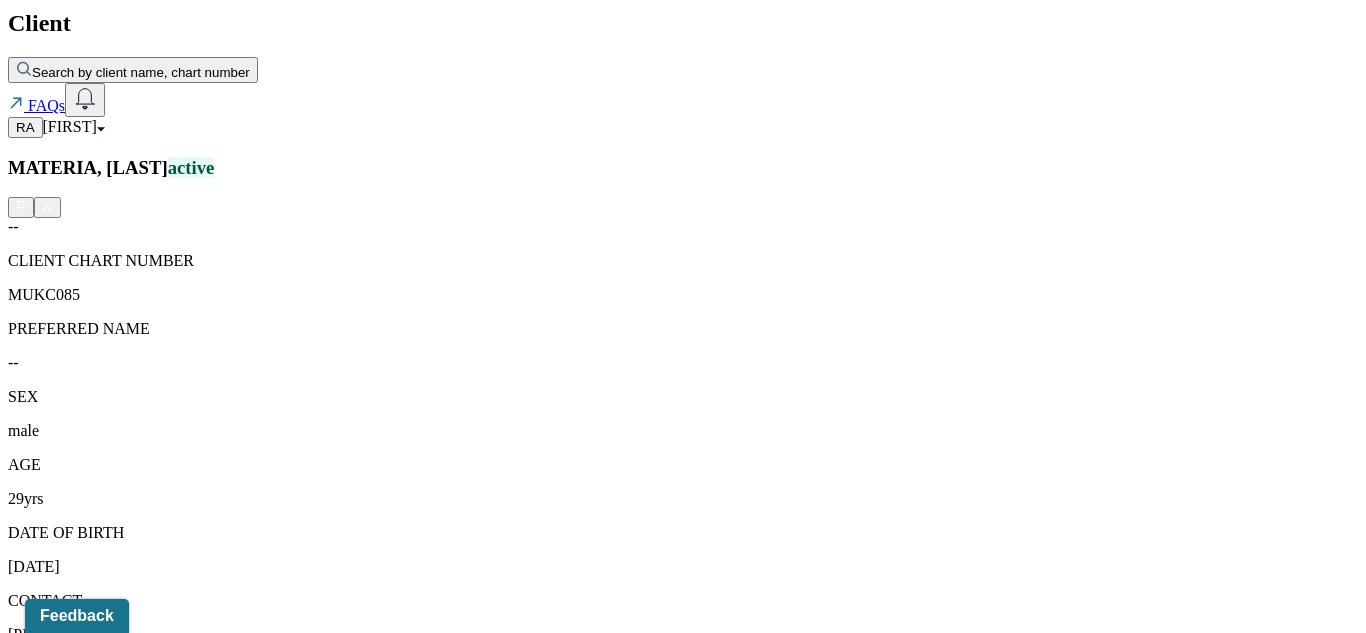 scroll, scrollTop: 414, scrollLeft: 0, axis: vertical 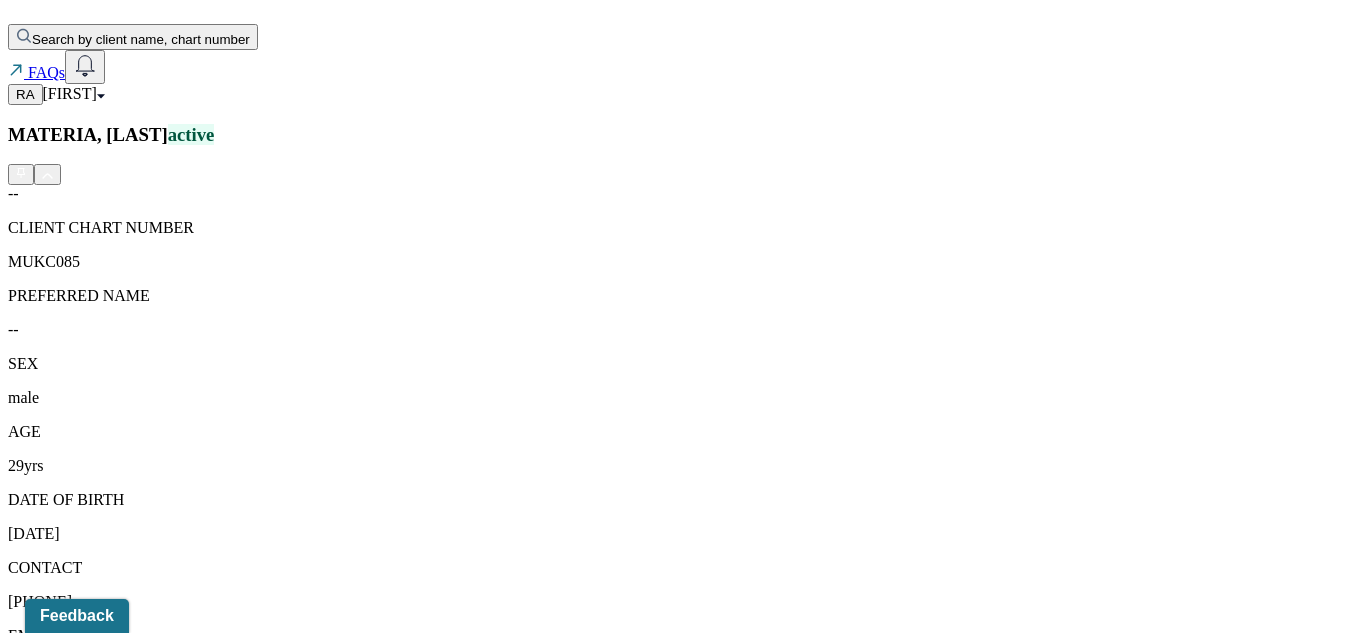 click on "Session Notes" at bounding box center [209, 1623] 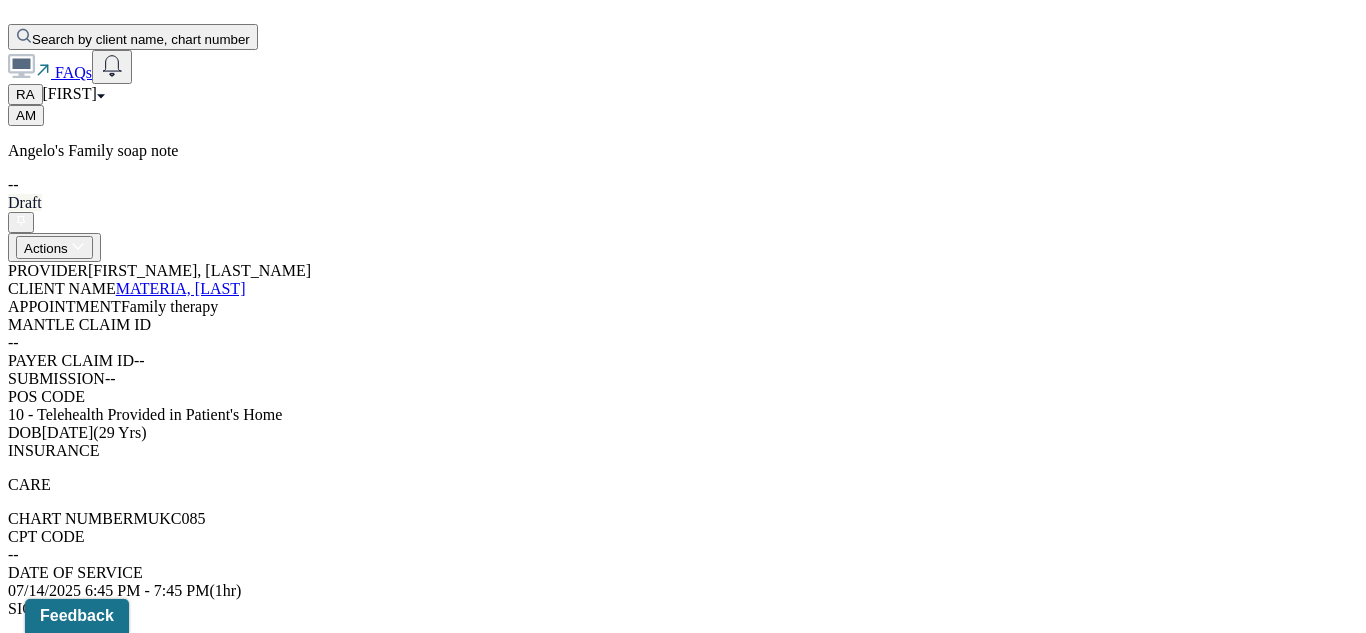 click on "Appointment location teletherapy" at bounding box center [683, 1141] 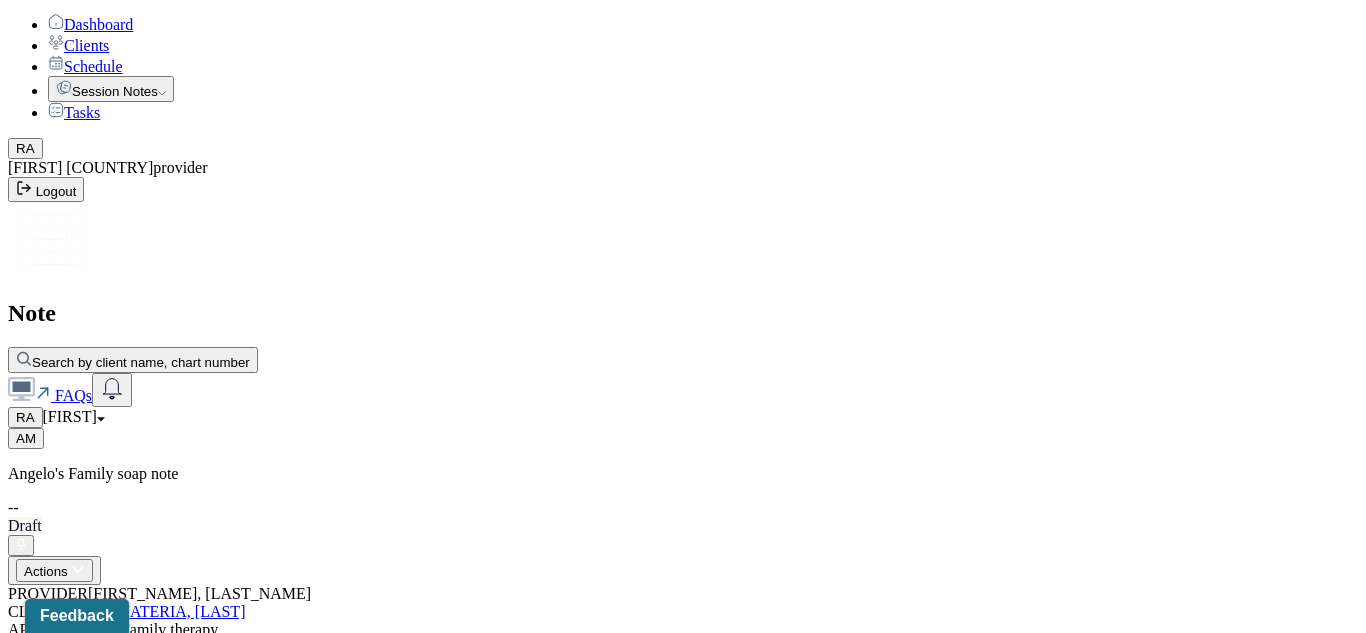 scroll, scrollTop: 40, scrollLeft: 0, axis: vertical 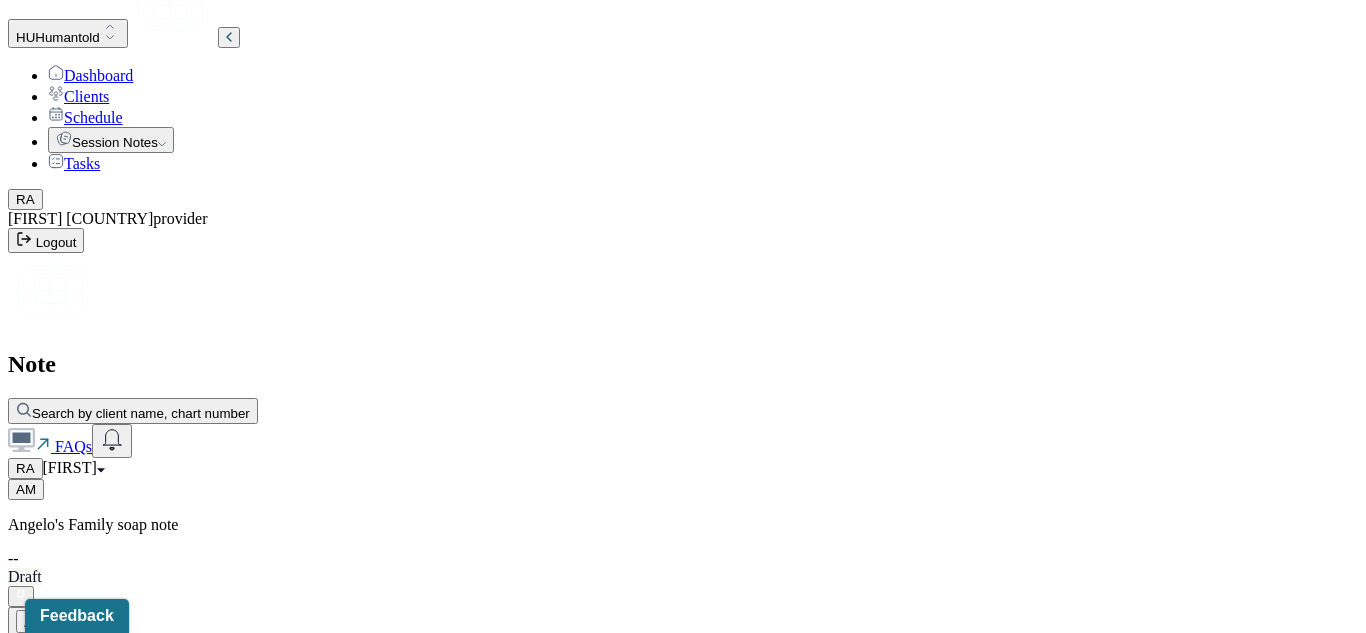 click 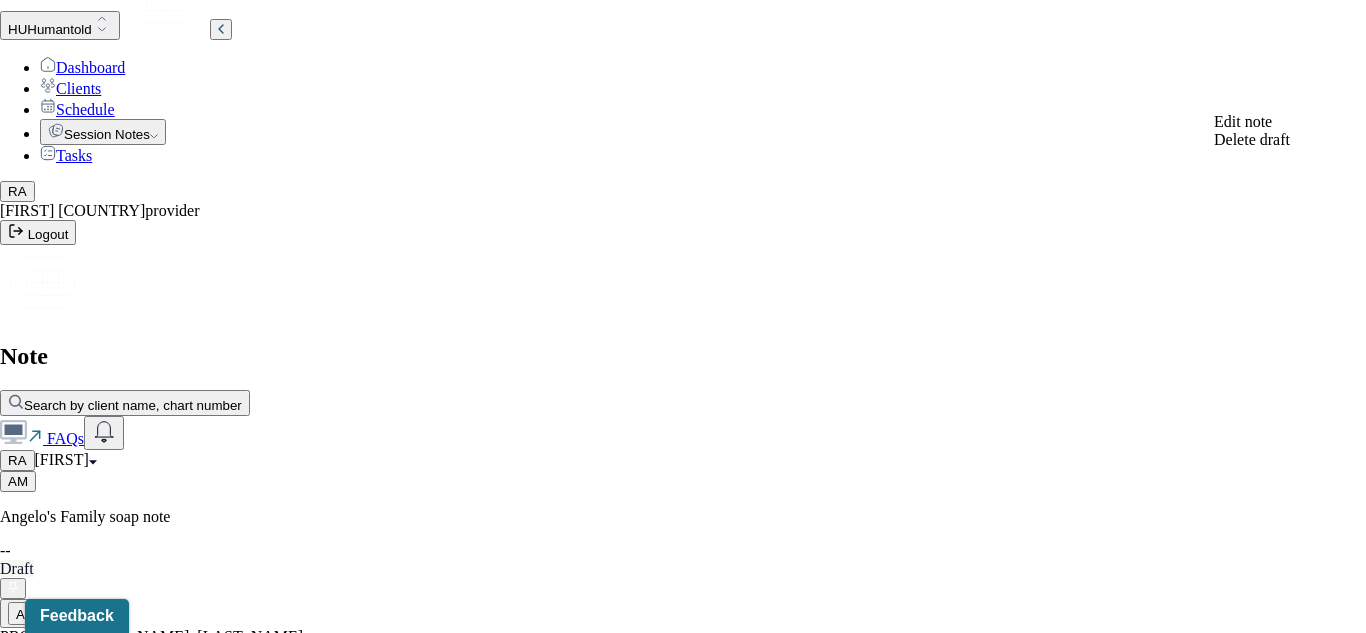 click on "Edit note" at bounding box center [1243, 121] 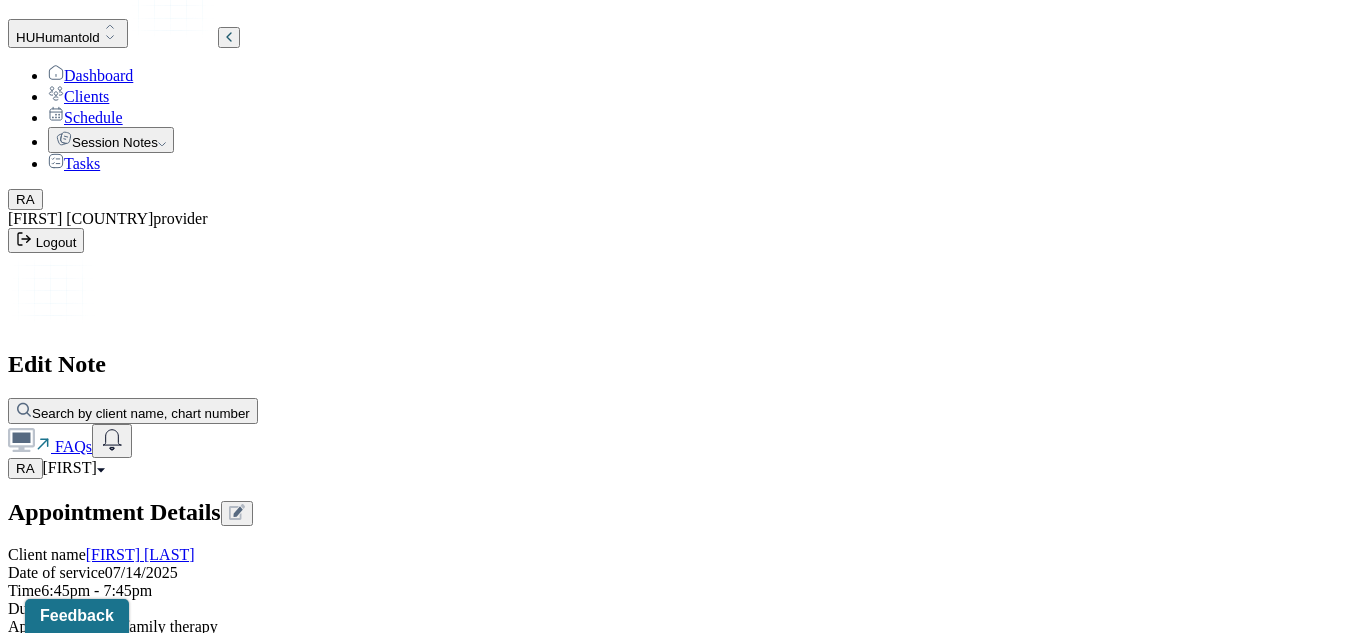 scroll, scrollTop: 0, scrollLeft: 0, axis: both 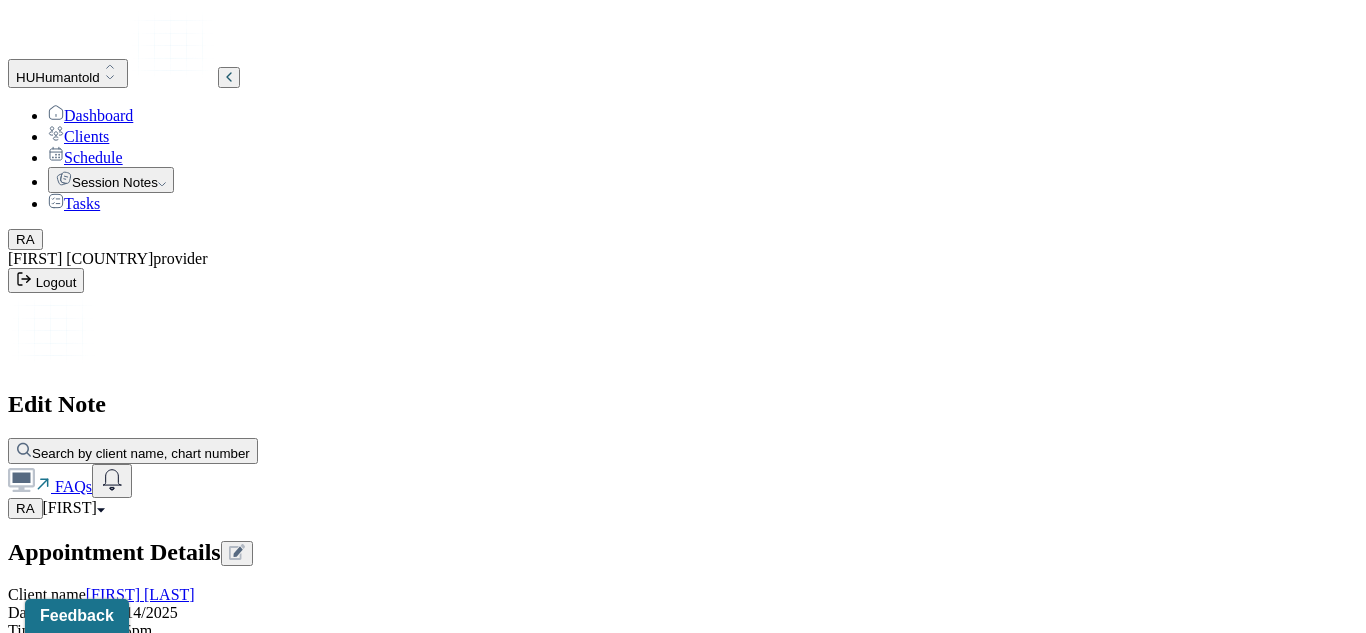 click on "Goal one *" at bounding box center [154, 3627] 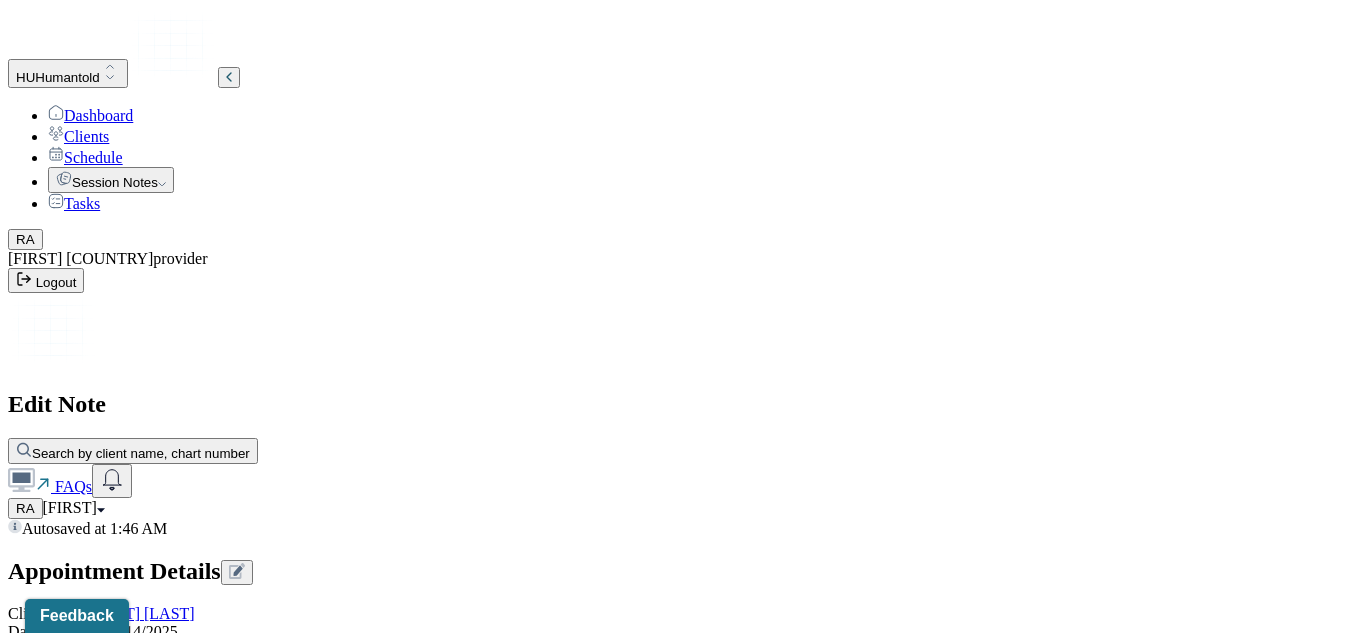 type on "To work on understanding each other's perspective more." 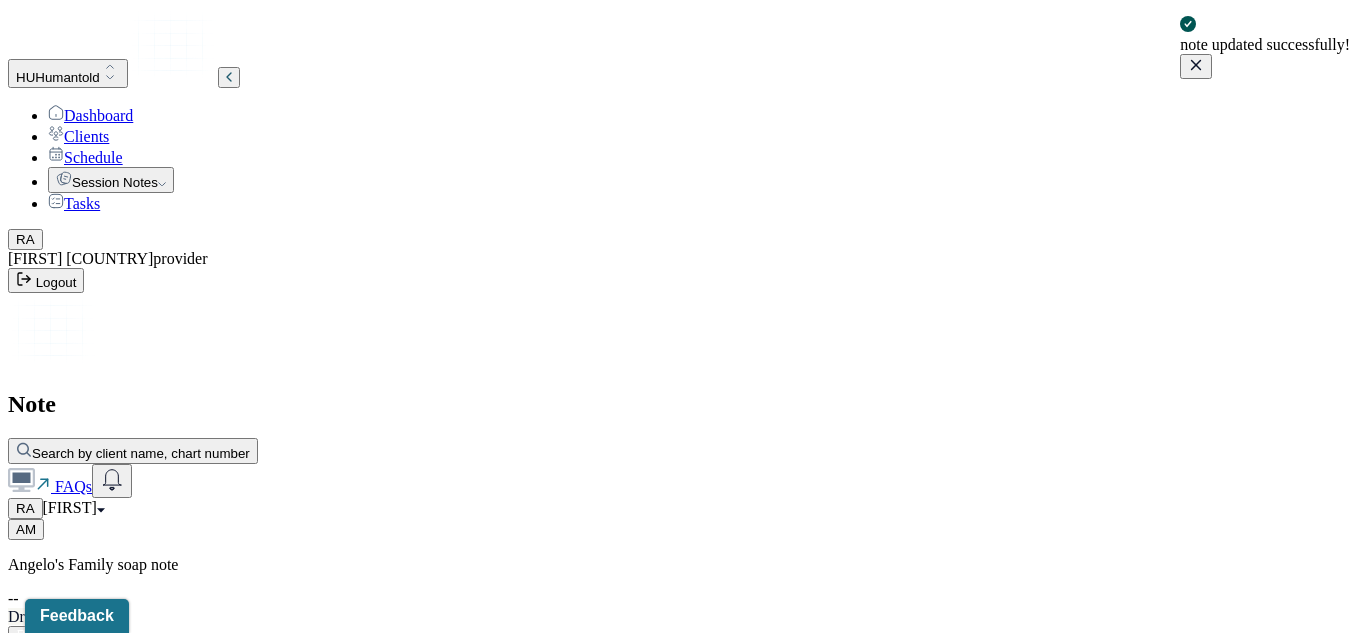 click on "MATERIA, [LAST]" at bounding box center [181, 702] 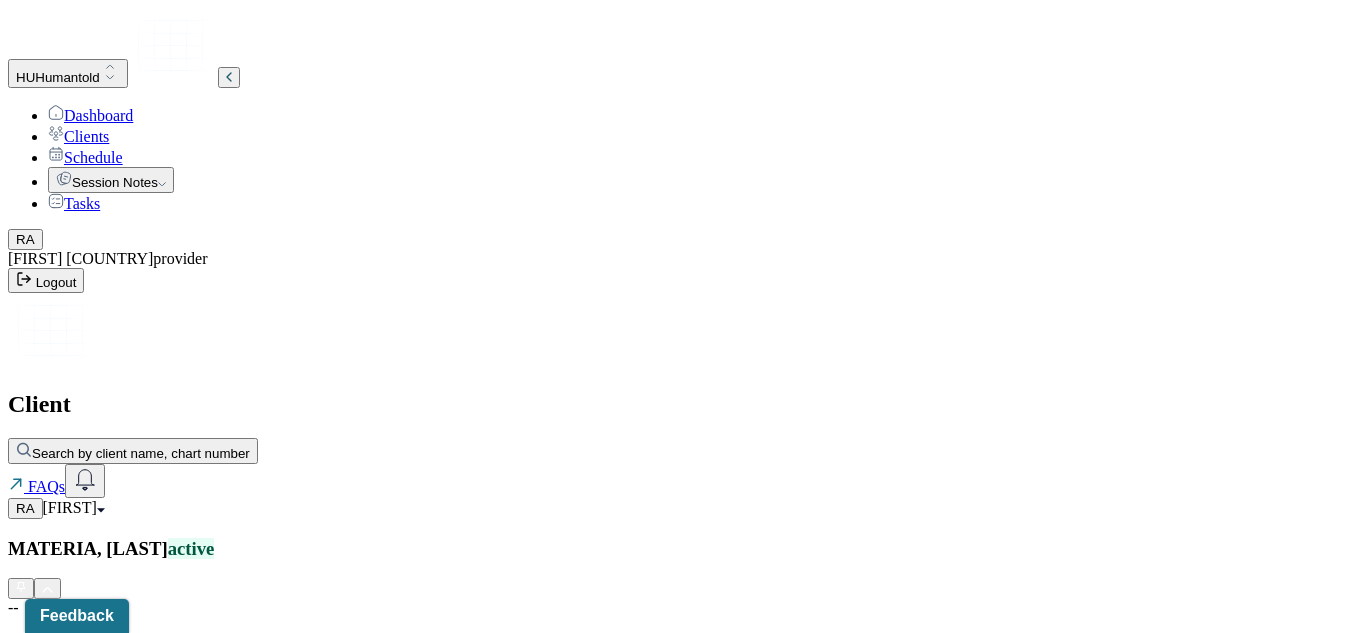 scroll, scrollTop: 514, scrollLeft: 0, axis: vertical 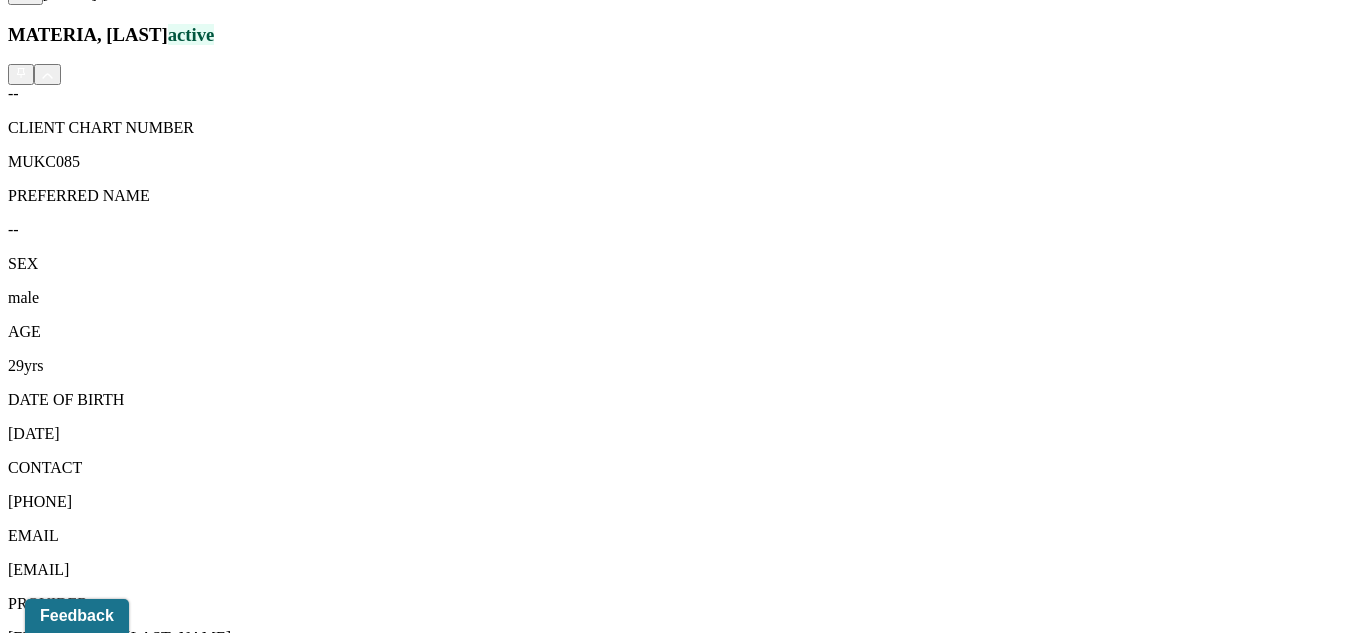click on "Session Notes" at bounding box center [209, 1523] 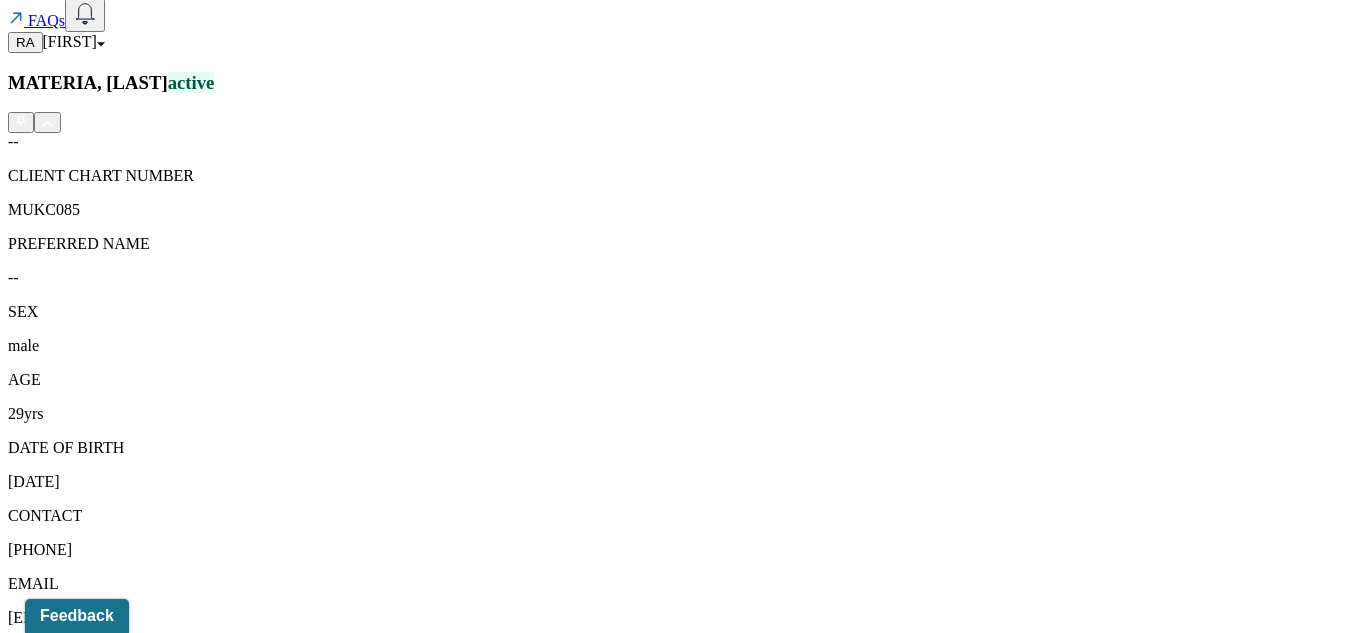 scroll, scrollTop: 467, scrollLeft: 0, axis: vertical 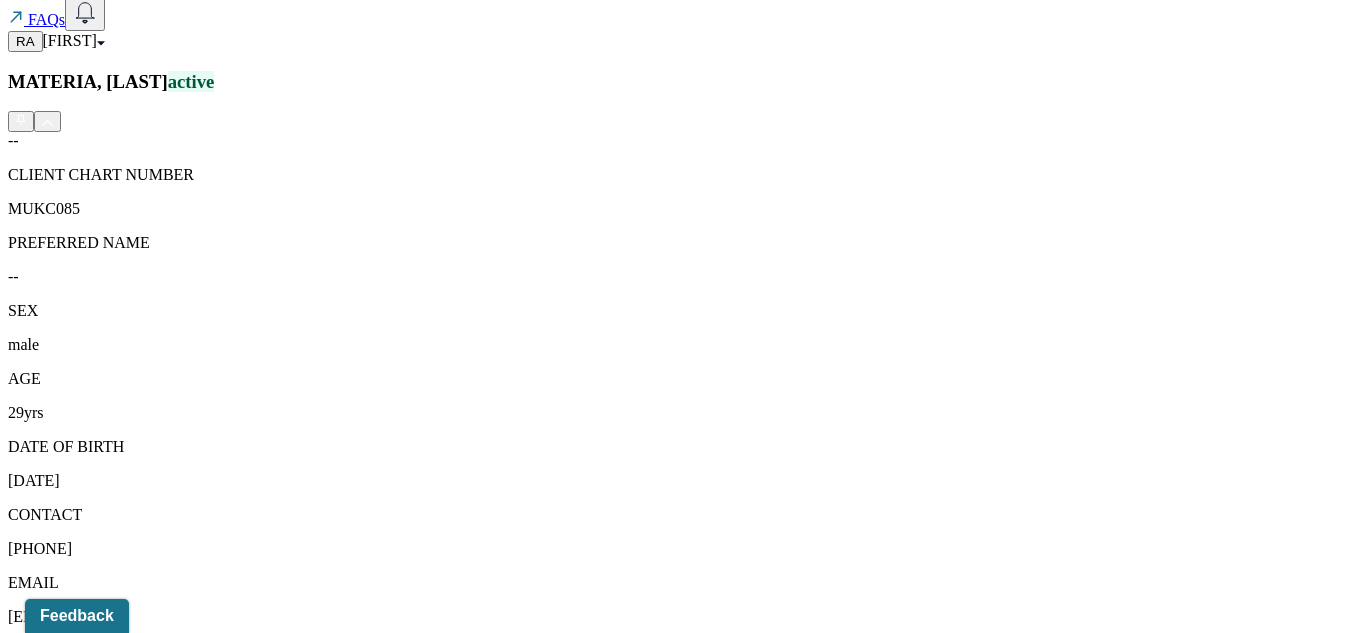 click on "Family intake note" at bounding box center (254, 1729) 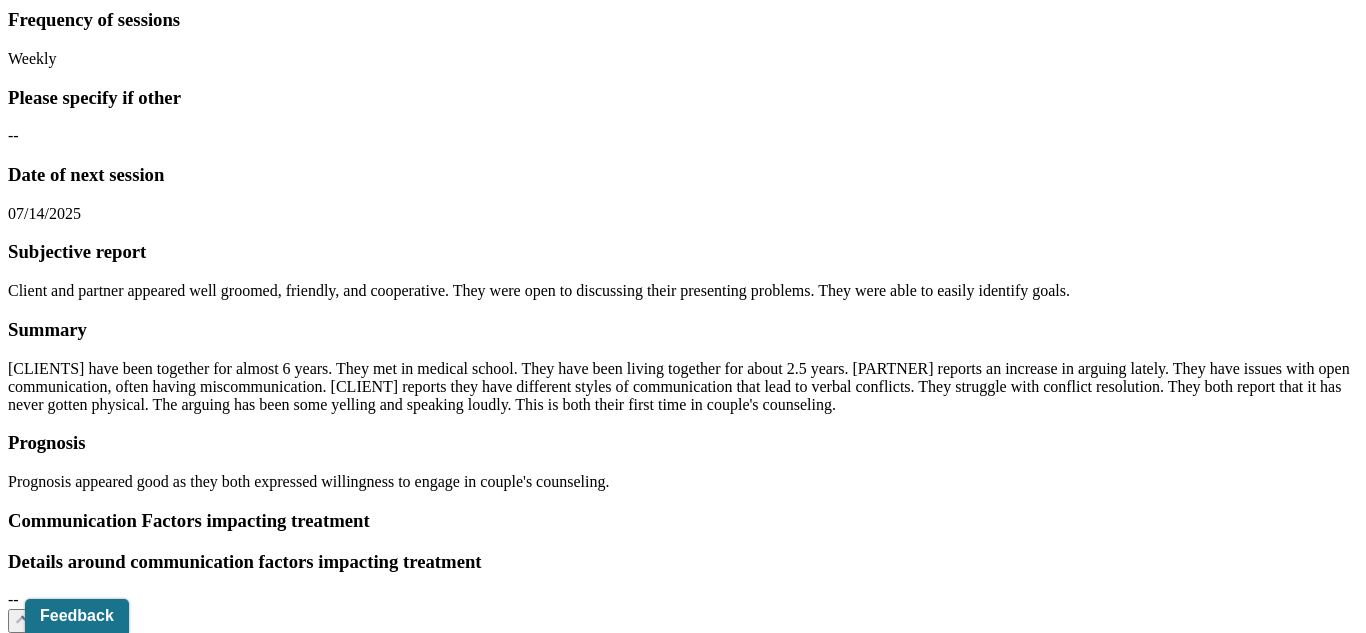 scroll, scrollTop: 16553, scrollLeft: 0, axis: vertical 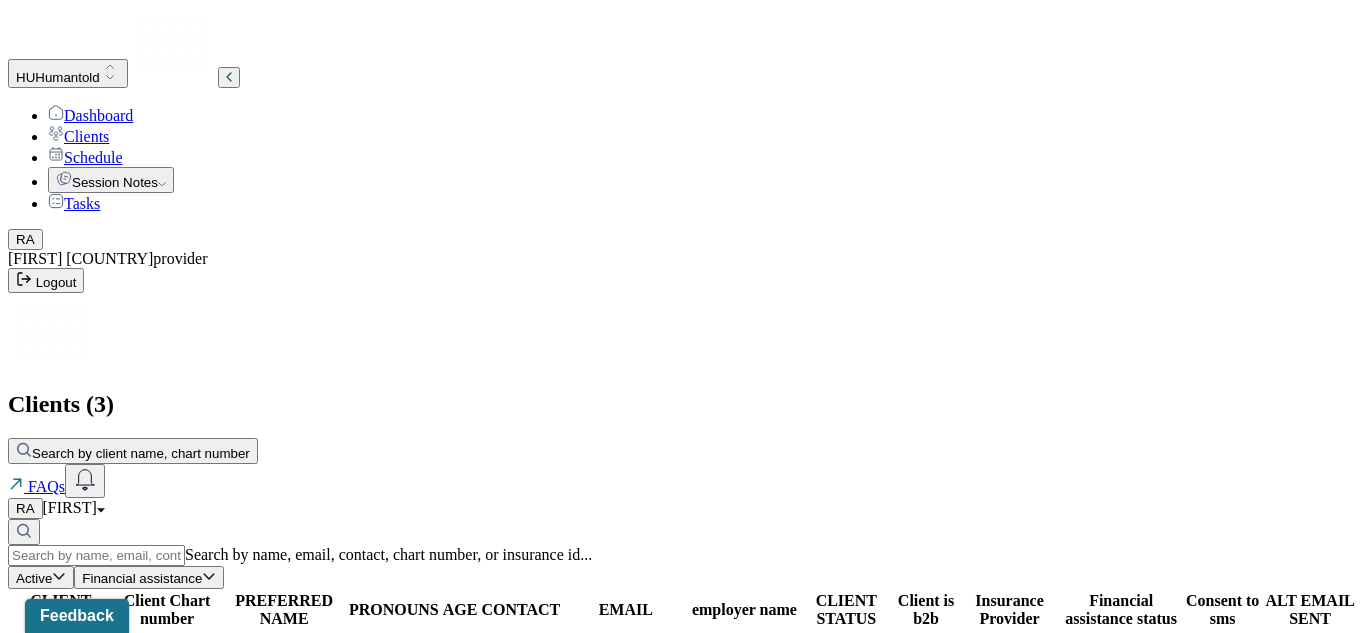 click on "FRUA035" at bounding box center (167, 650) 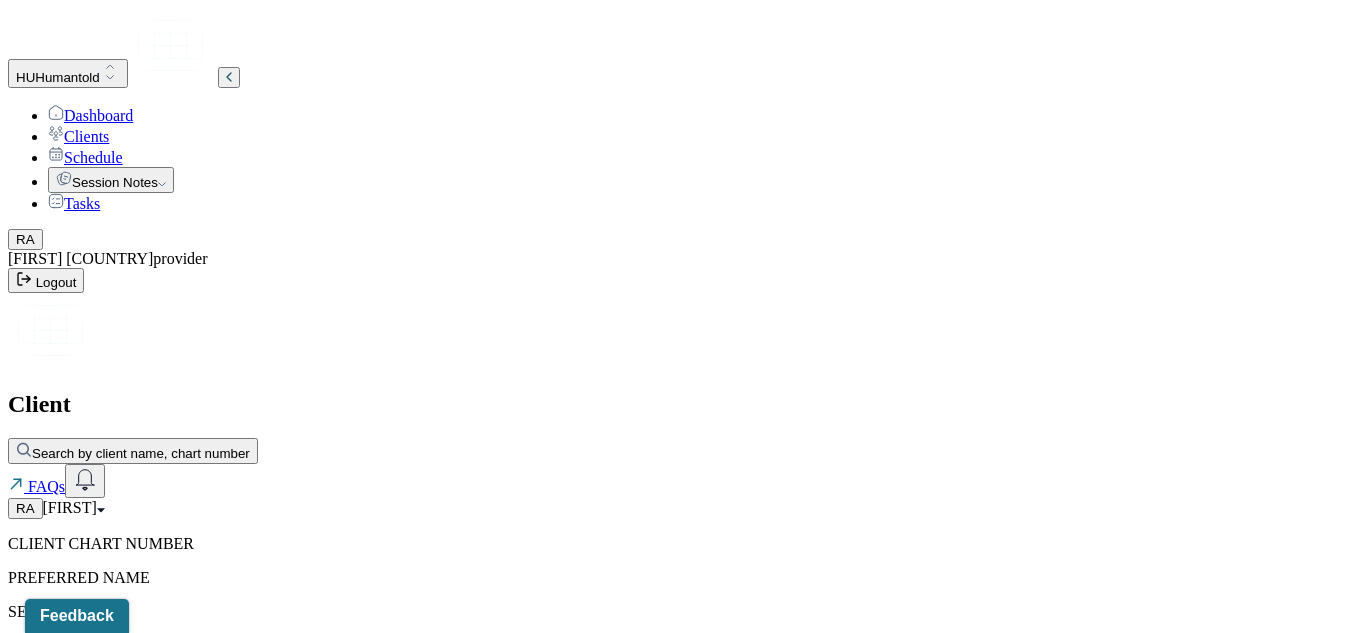 click on "CLIENT CHART NUMBER PREFERRED NAME SEX AGE DATE OF BIRTH  CONTACT EMAIL PROVIDER DIAGNOSIS DIAGNOSIS CODE LAST SESSION insurance provider FINANCIAL ASSISTANCE STATUS Address City State Zipcode Consent to Sms On Trial Portal Activation" at bounding box center (683, 867) 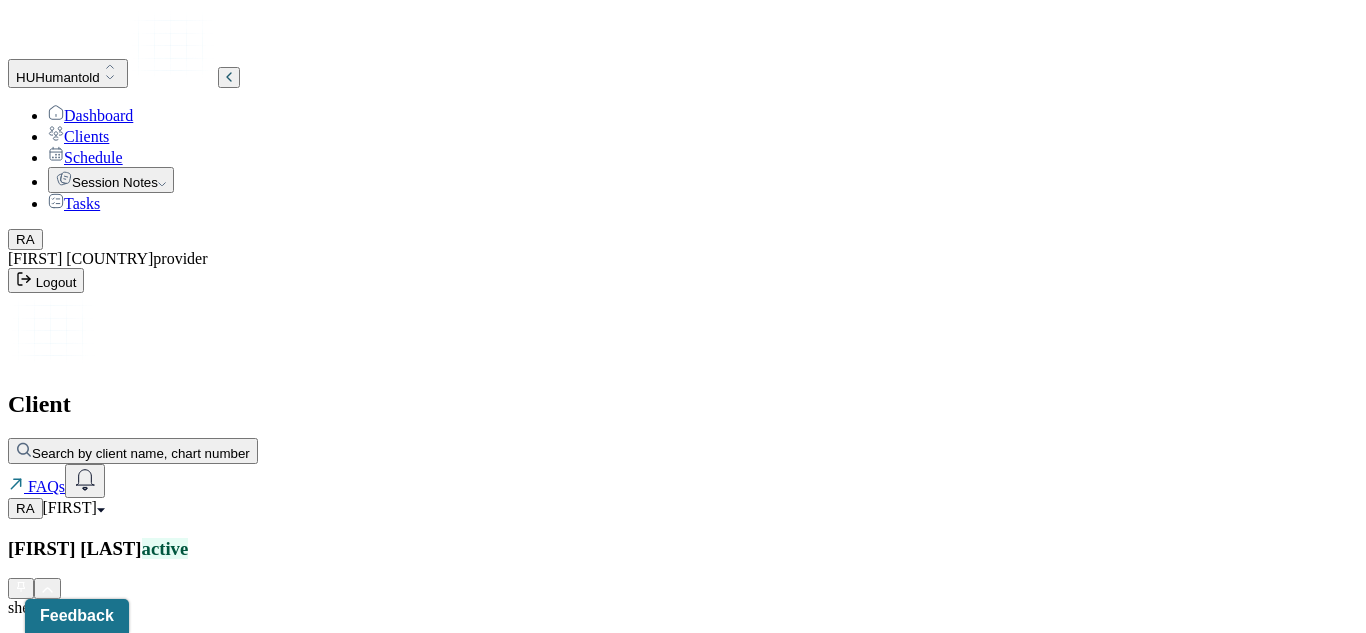 click on "FABY, [LAST] active she/her/hers CLIENT CHART NUMBER FRUA035 PREFERRED NAME -- SEX female AGE 26 yrs DATE OF BIRTH 09/09/1998 CONTACT [PHONE] EMAIL [EMAIL] PROVIDER ANTIGUA, RANDY MHC-LP DIAGNOSIS -- DIAGNOSIS CODE -- LAST SESSION 07/11/2025 insurance provider CARELON FINANCIAL ASSISTANCE STATUS -- Address [NUMBER] [STREET] Unit 5326 City Danbury State CT Zipcode 06810 Consent to Sms Yes On Trial -- Portal Activation No Memo Relations info Session Notes Documents Tasks Category active Date Add memo No memo yet Client memos will appear here when added Add memo" at bounding box center (683, 1389) 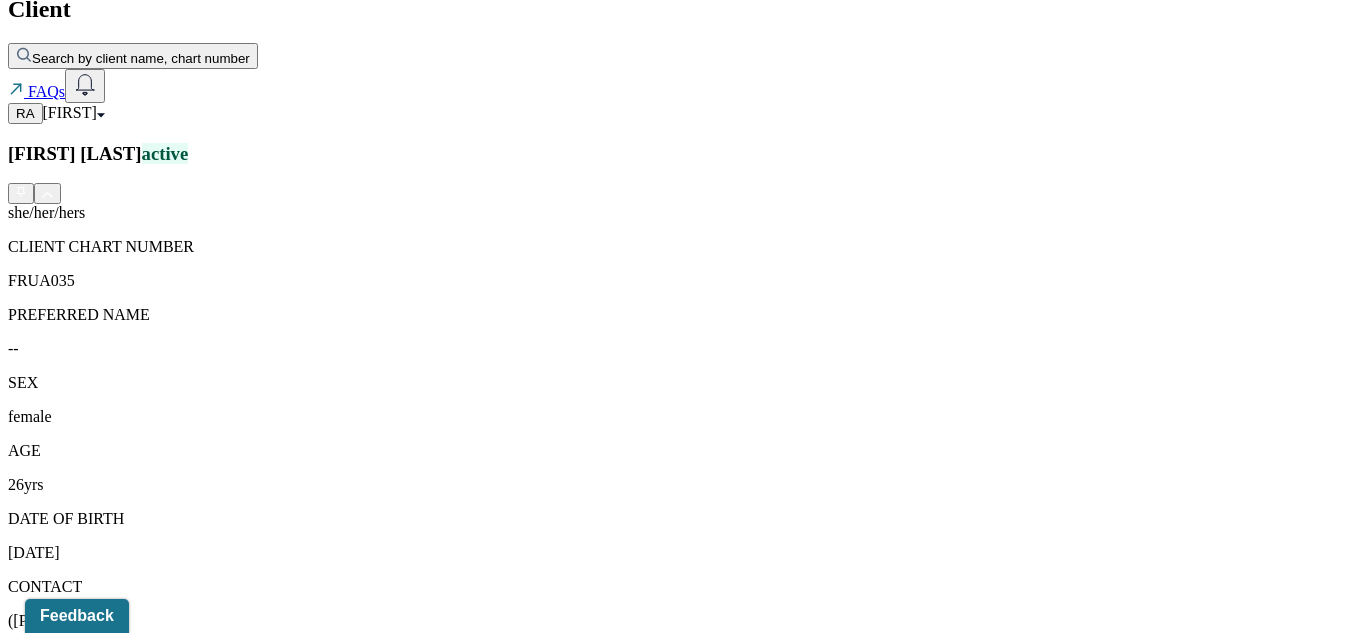 scroll, scrollTop: 440, scrollLeft: 0, axis: vertical 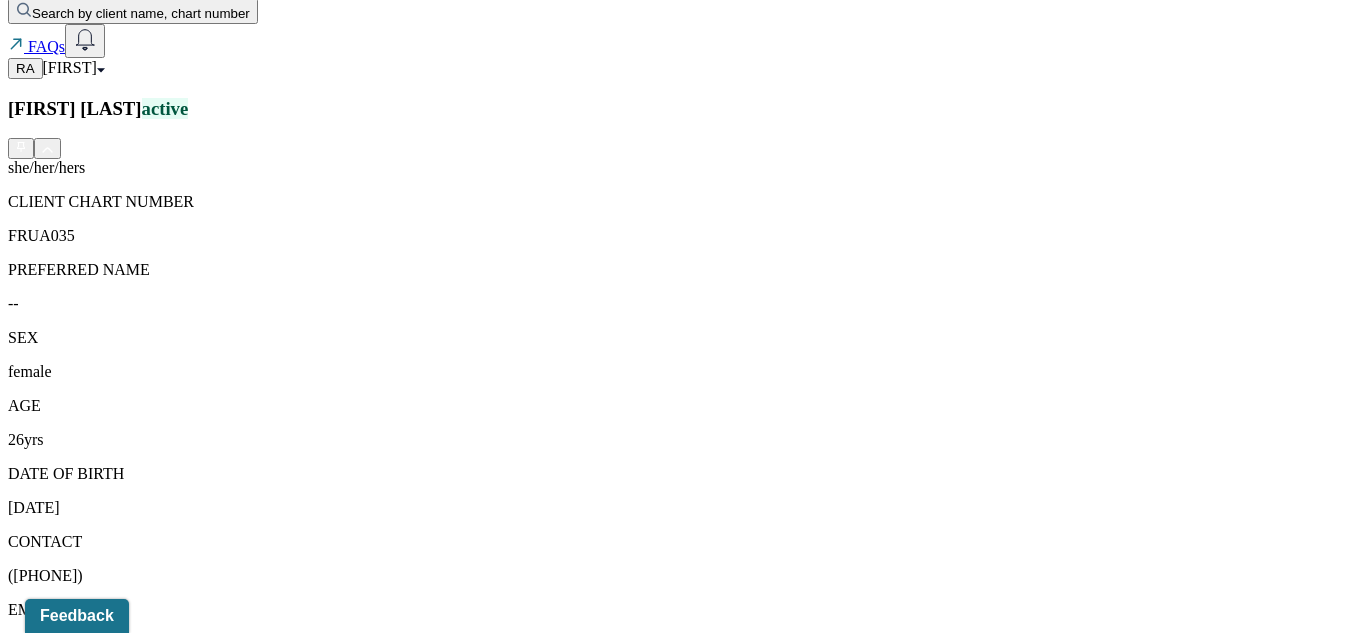 click on "Session Notes" at bounding box center [209, 1597] 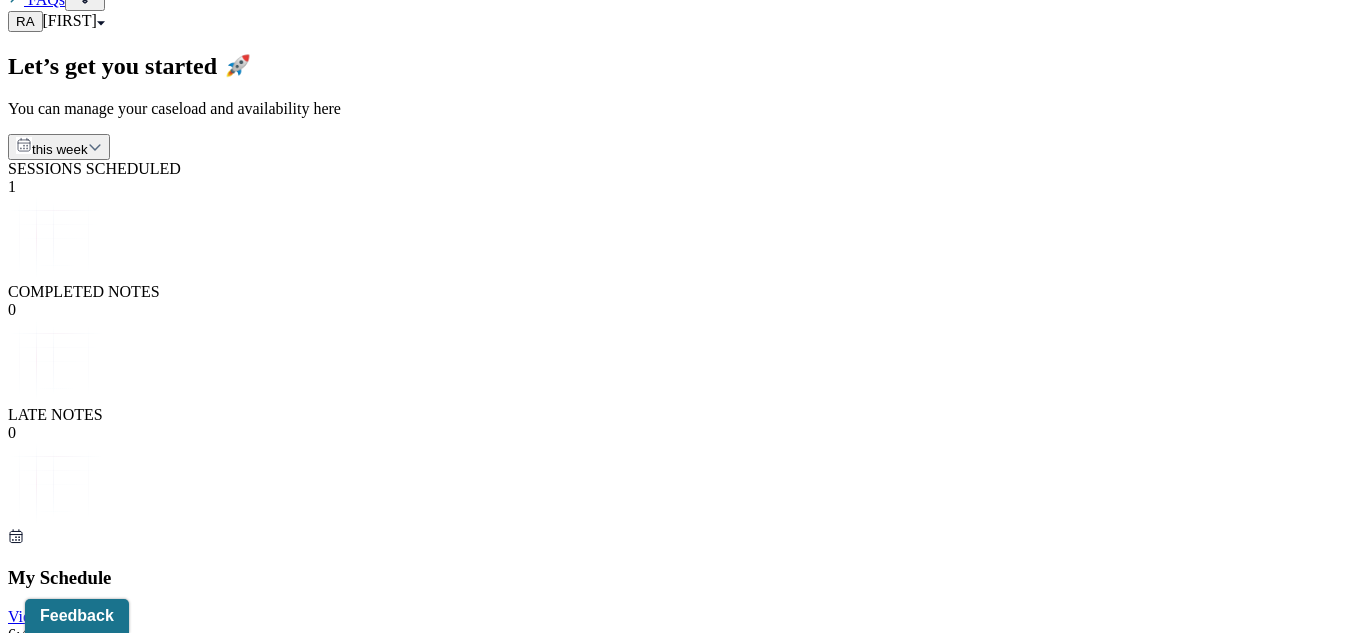 click on "Complete [NAME]'s Mon, 07/14 session note" at bounding box center [213, 1510] 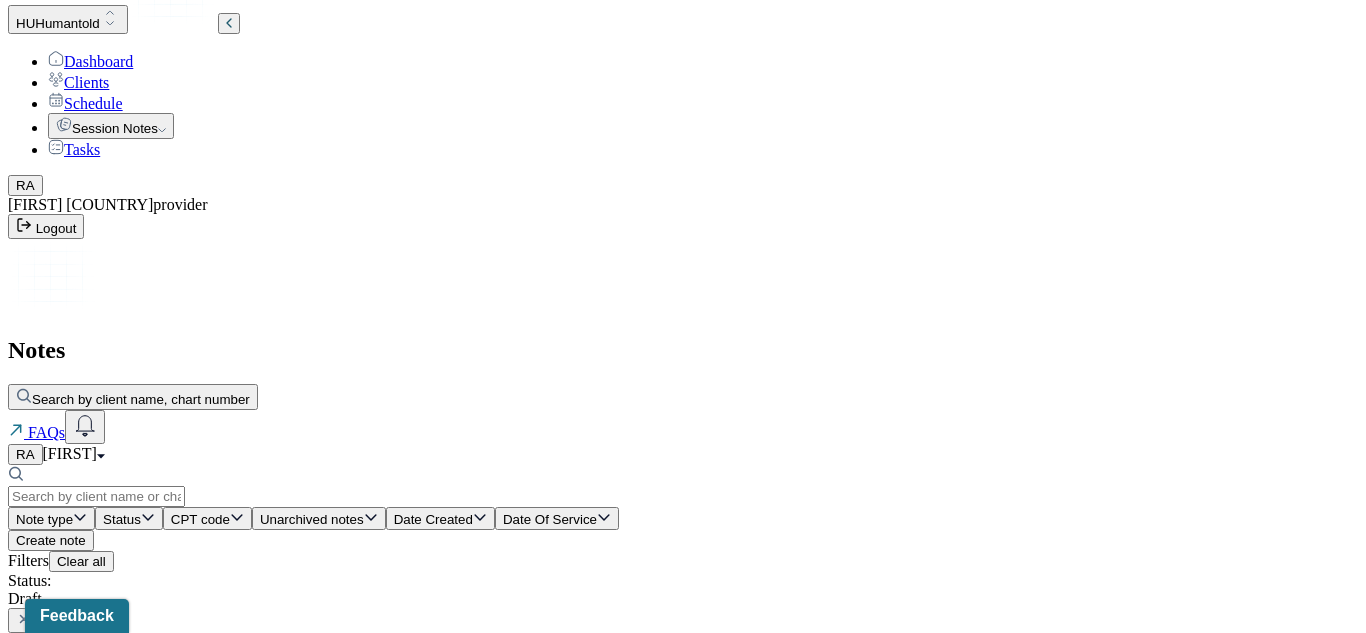 scroll, scrollTop: 0, scrollLeft: 0, axis: both 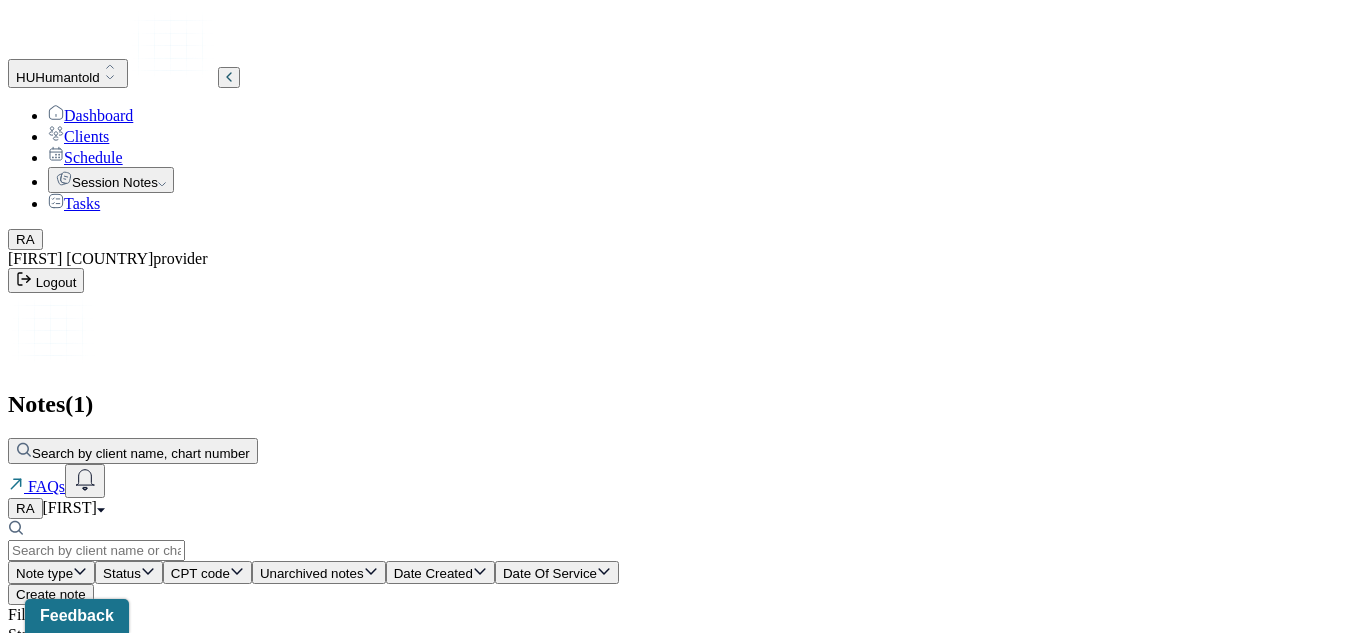 click on "MATERIA, [LAST]" at bounding box center [374, 724] 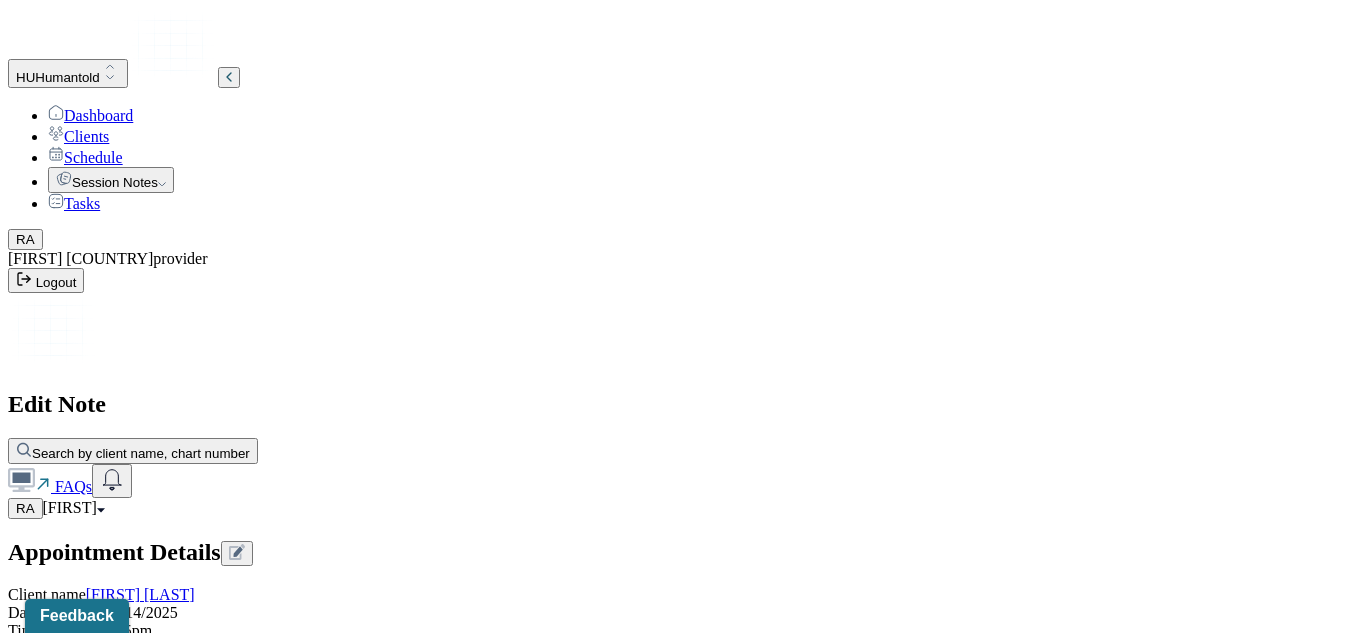 click on "Is client present" at bounding box center (74, 992) 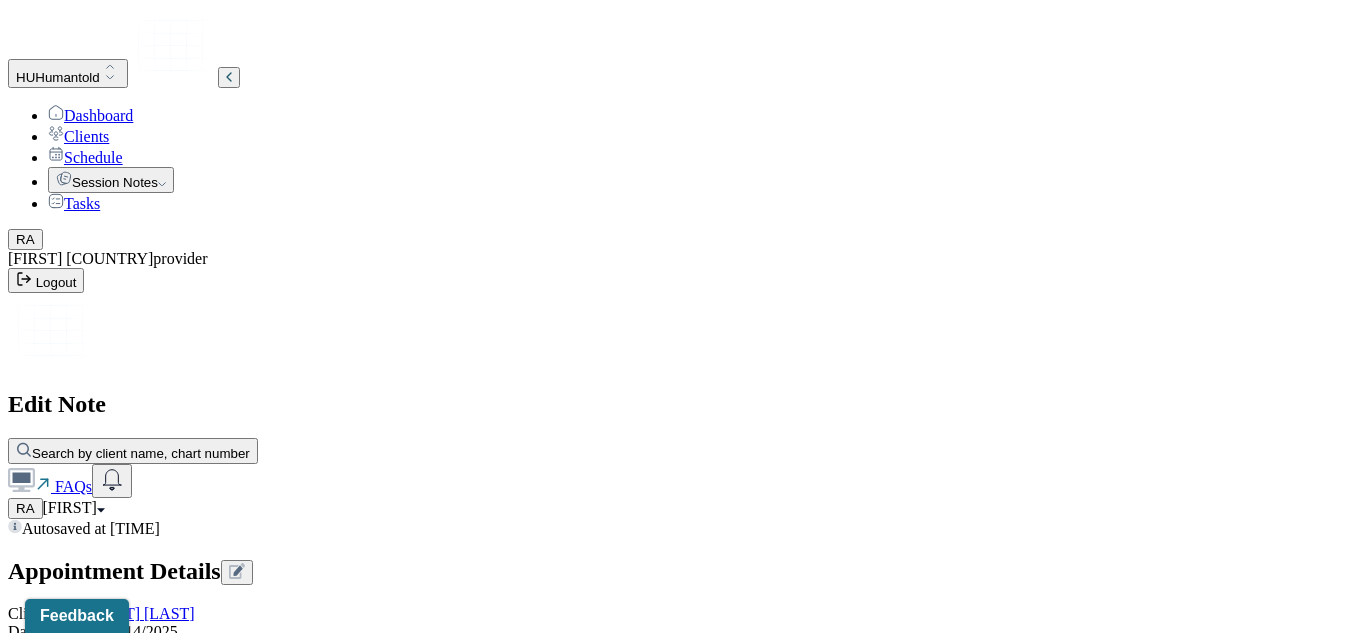 click on "Is client present" at bounding box center (90, 1011) 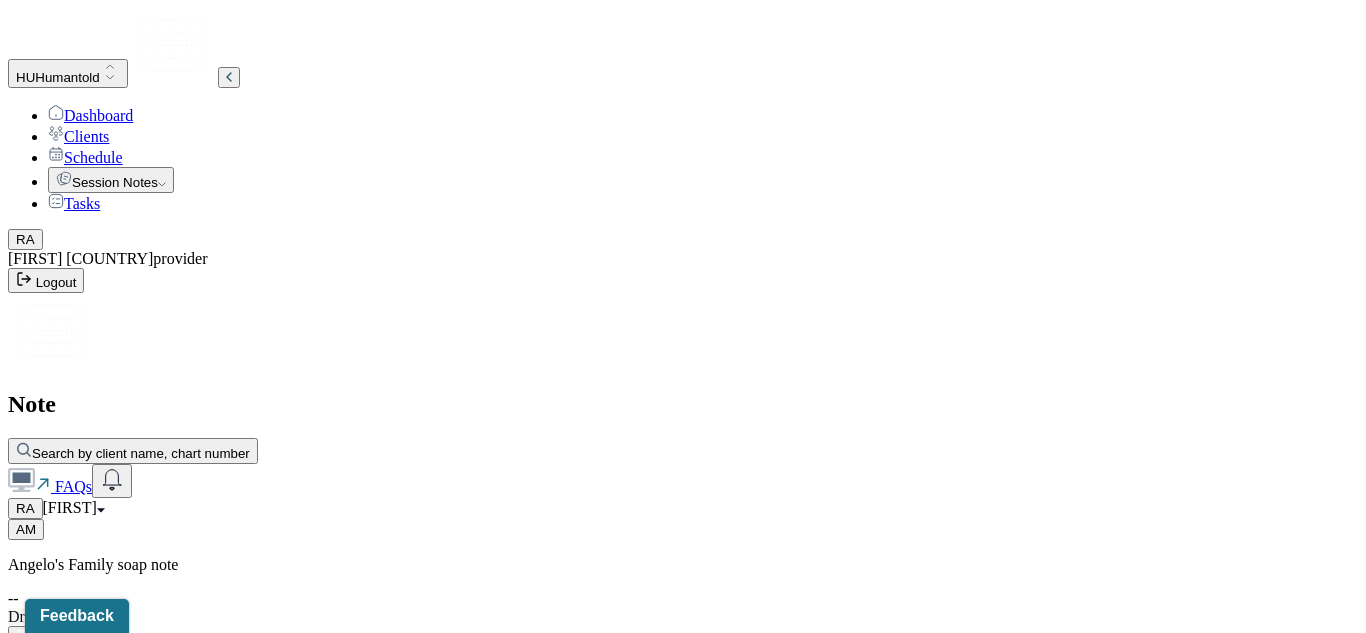 click on "MATERIA, [LAST]" at bounding box center (181, 702) 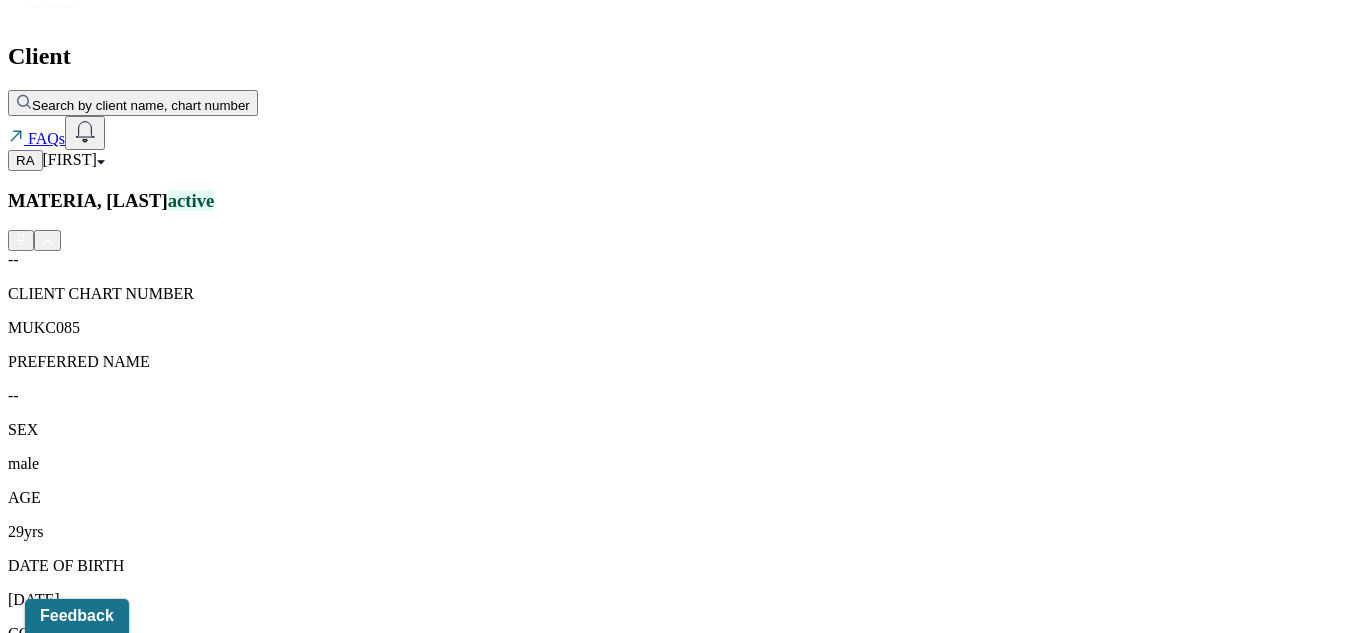 scroll, scrollTop: 350, scrollLeft: 0, axis: vertical 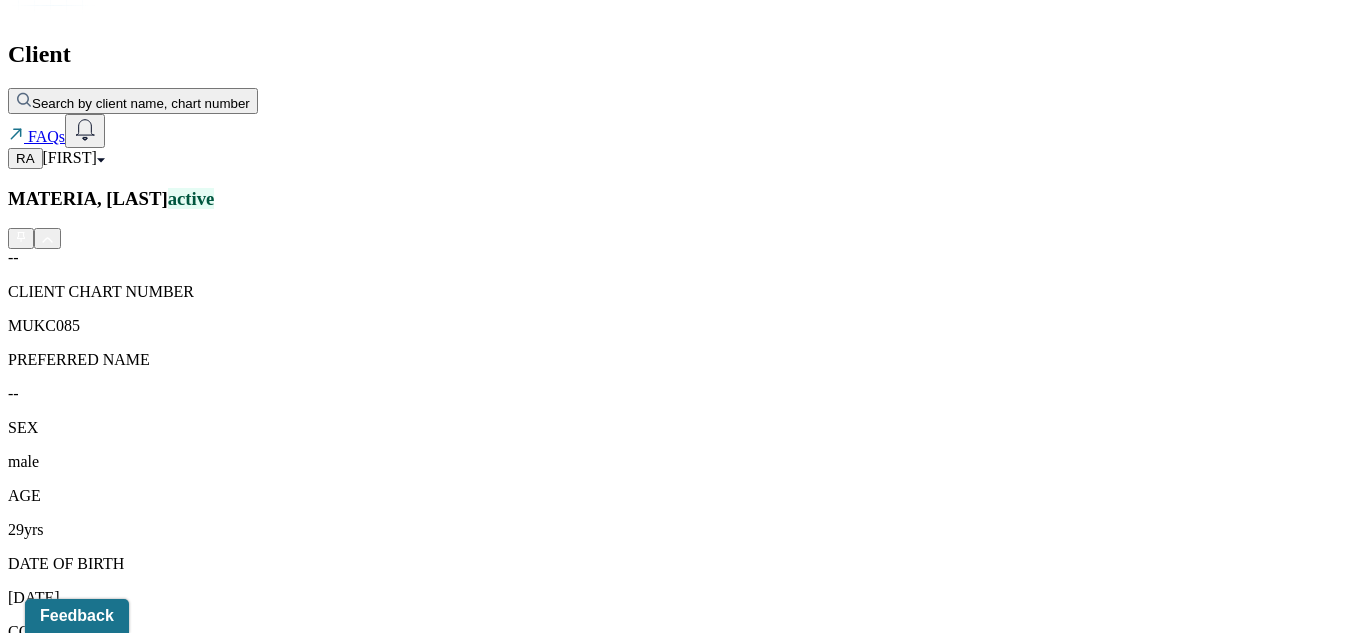 click on "Session Notes" at bounding box center (209, 1687) 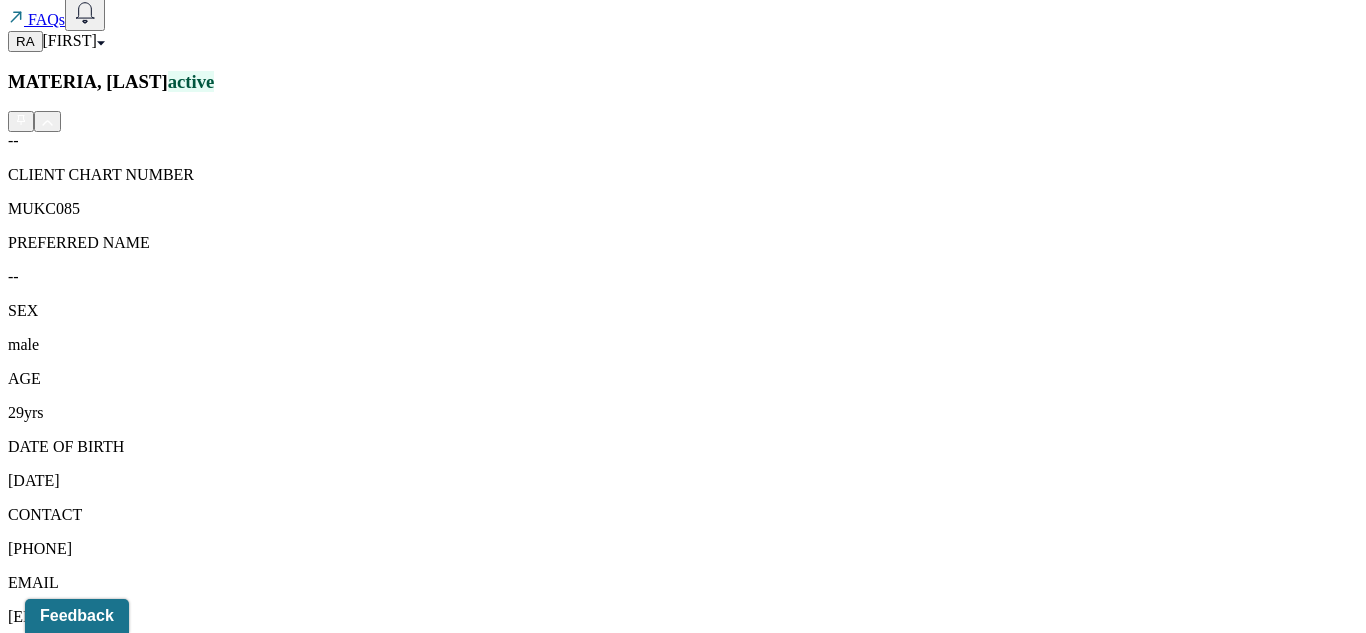click on "Family intake note" at bounding box center [254, 1729] 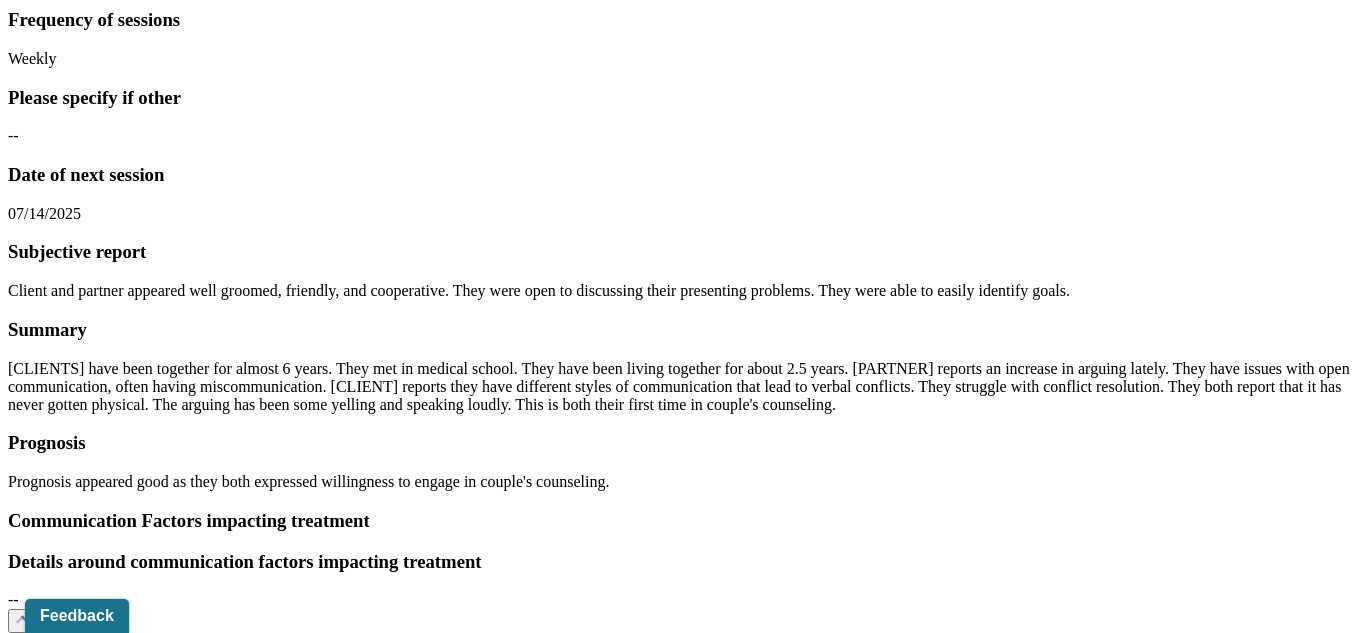scroll, scrollTop: 16612, scrollLeft: 0, axis: vertical 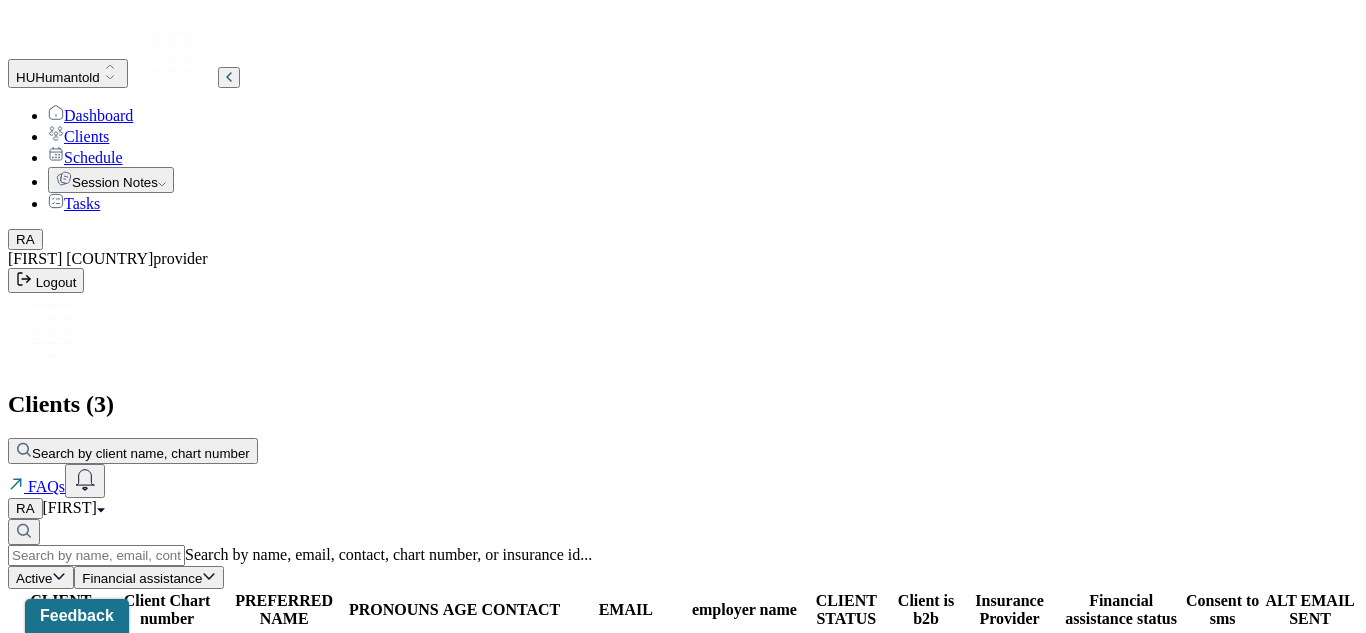 click on "--" at bounding box center (284, 730) 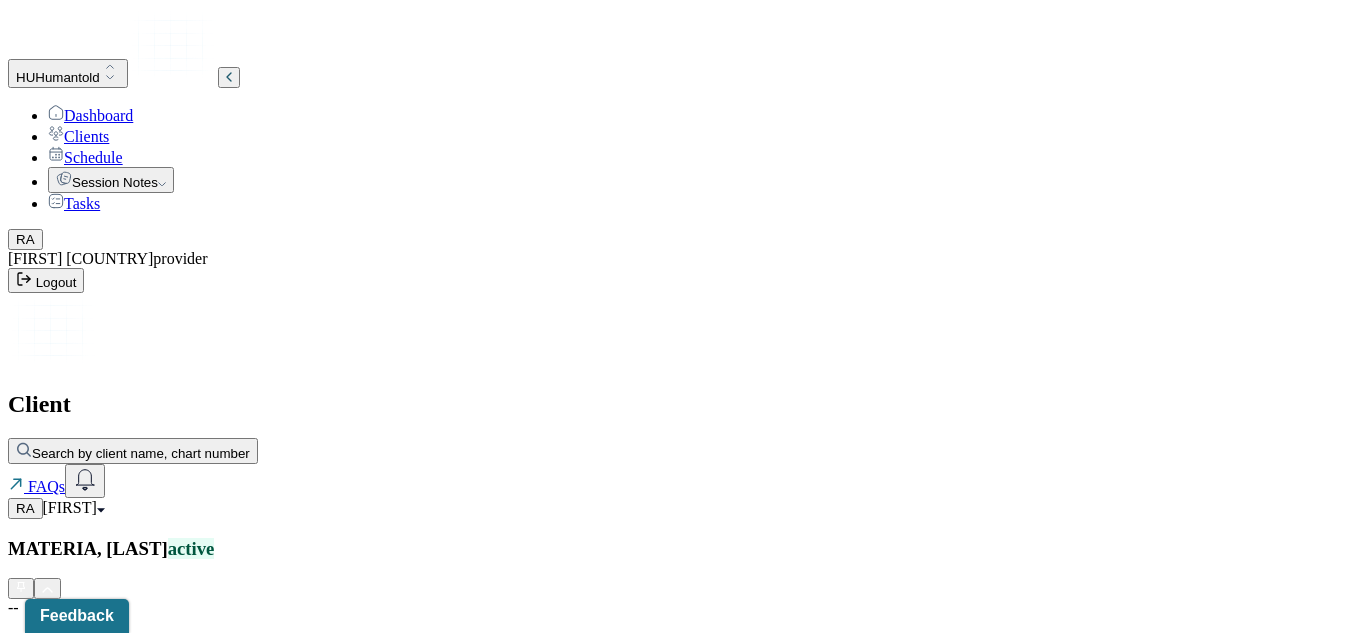 click on "CLIENT CHART NUMBER MUKC085 PREFERRED NAME -- SEX male AGE 29  yrs DATE OF BIRTH [DATE]  CONTACT [PHONE] EMAIL [EMAIL] PROVIDER ANTIGUA, RANDY MHC-LP DIAGNOSIS -- DIAGNOSIS CODE -- LAST SESSION [DATE] insurance provider CARELON FINANCIAL ASSISTANCE STATUS -- Address [NUMBER] [STREET], [CITY], [STATE] [ZIPCODE] Consent to Sms Yes On Trial -- Portal Activation No" at bounding box center [683, 1322] 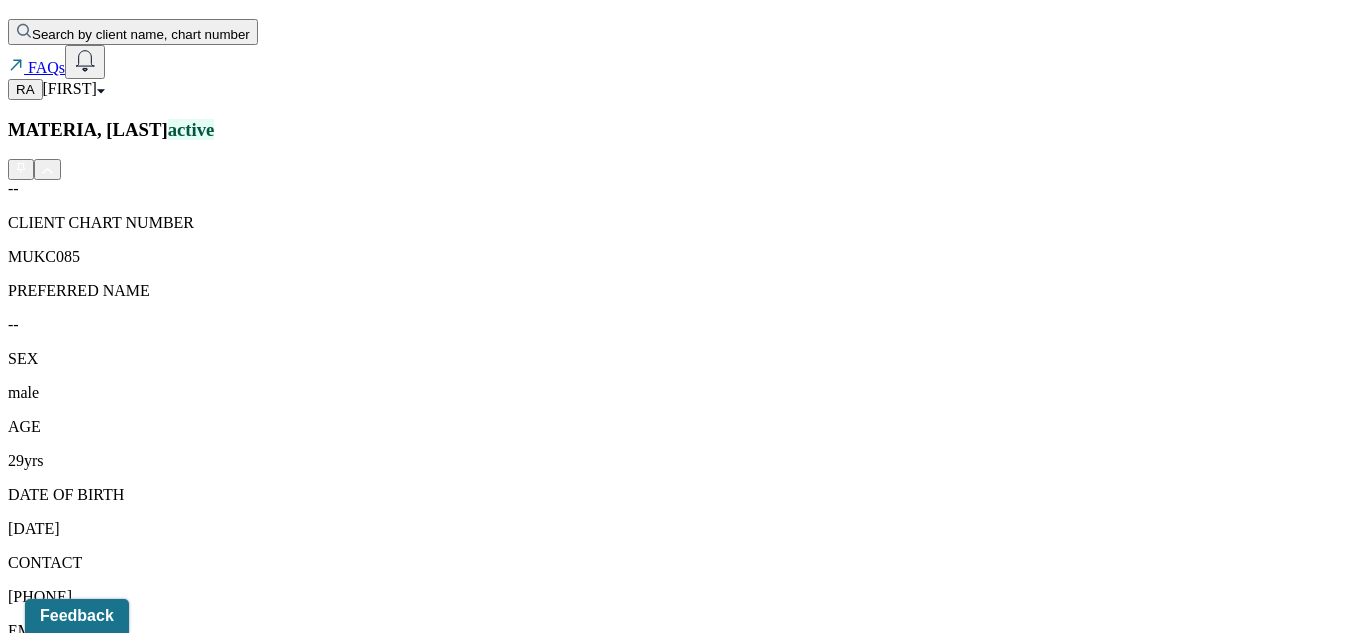 scroll, scrollTop: 420, scrollLeft: 0, axis: vertical 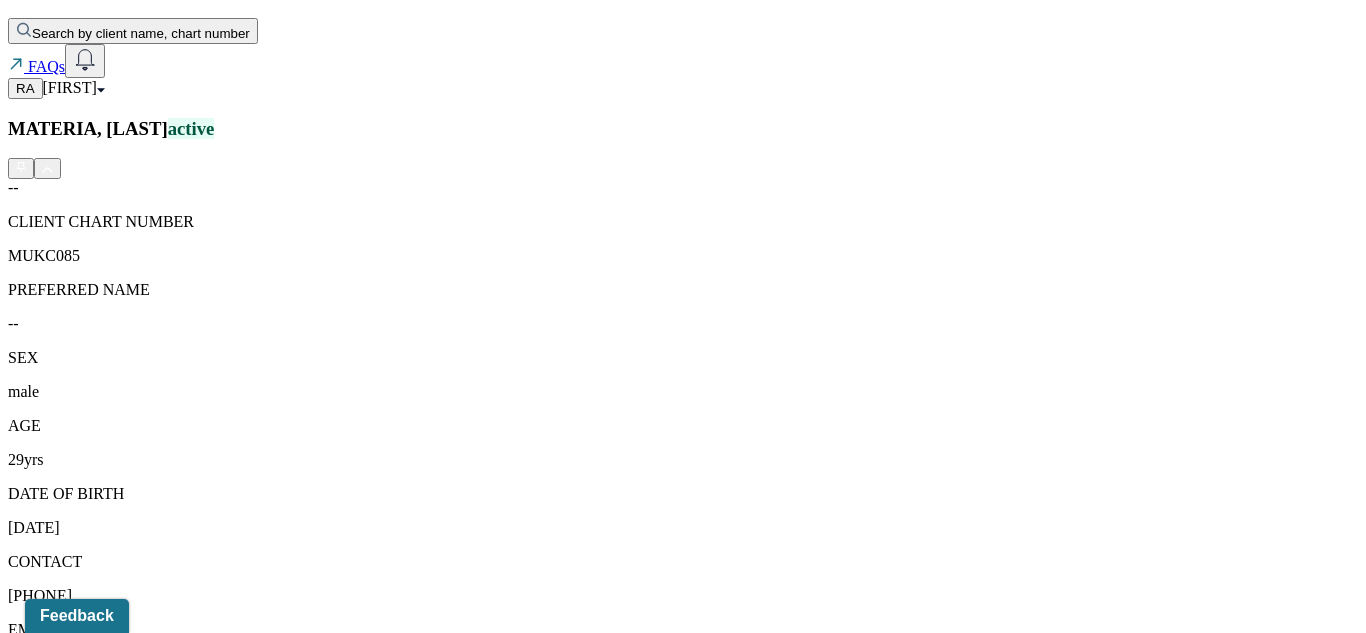 click on "Session Notes" at bounding box center (209, 1617) 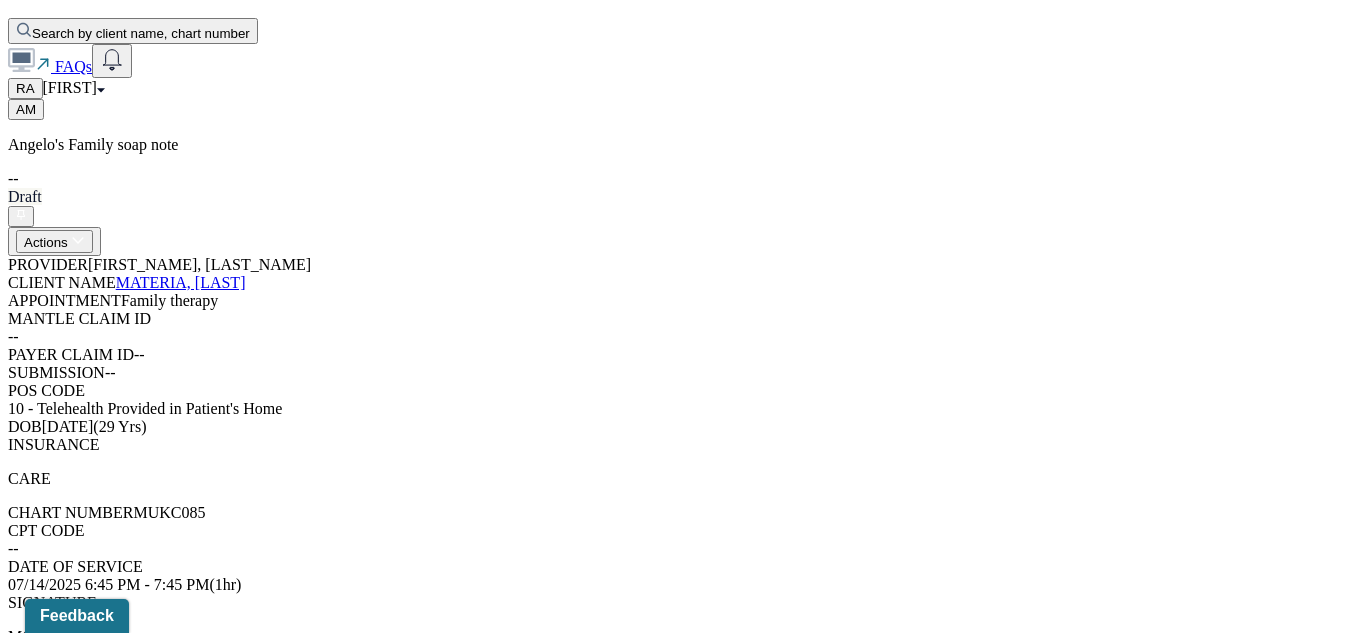 click on "Is client present Is client present Appointment location teletherapy Client Teletherapy Location Home Provider Teletherapy Location Home Consent was received for the teletherapy session Consent was received for the teletherapy session The teletherapy session was conducted via video The teletherapy session was conducted via video Primary diagnosis -- Secondary diagnosis -- Tertiary diagnosis -- Emotional / Behavioural symptoms demonstrated -- Causing Maladaptive Functioning Intention for Session Reverse or change maladaptive patterns of behavior Session Note Subjective -- Objective -- Assessment -- Therapy Intervention Techniques Cognitive-Behavioral therapies -- Relationship based Interventions -- Other -- Plan -- Frequency of sessions -- Please specify if other -- Date of next session -- Prognosis -- Client Response -- Treatment Plan/ Progress Goal one To work on understanding each other's perspective more. Progress one -- Goal two Progress two -- Goal three -- Progress three -- -- --" at bounding box center [683, 2309] 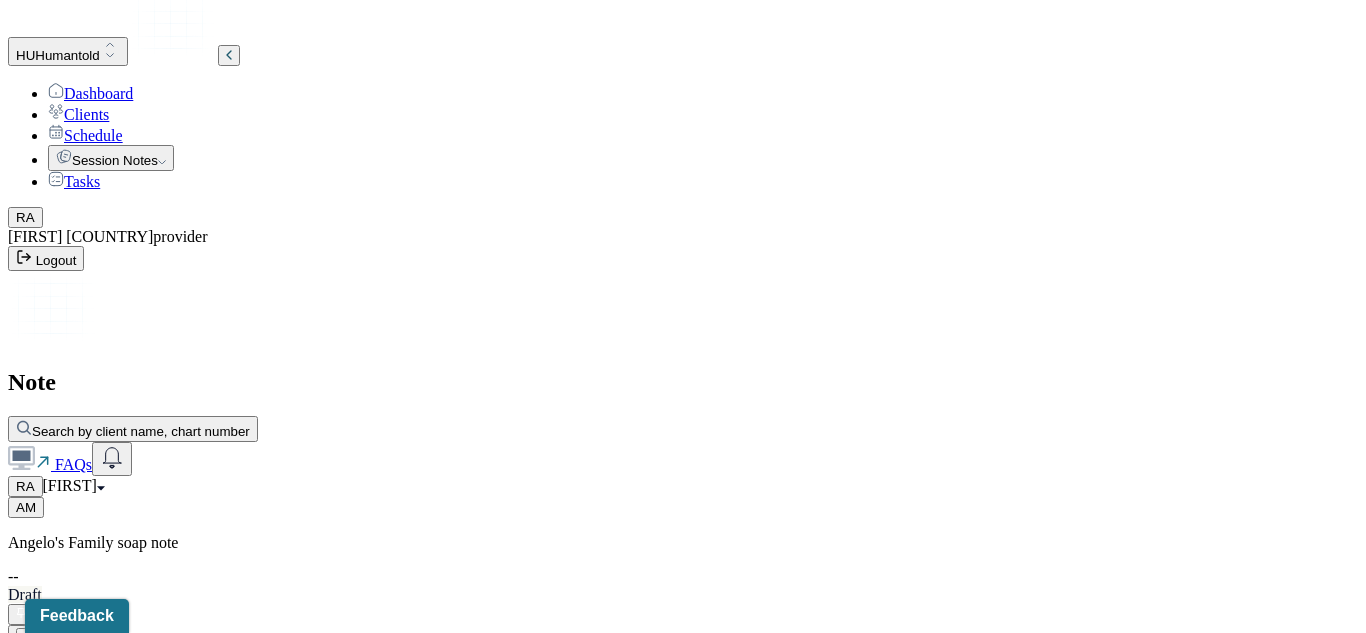 scroll, scrollTop: 0, scrollLeft: 0, axis: both 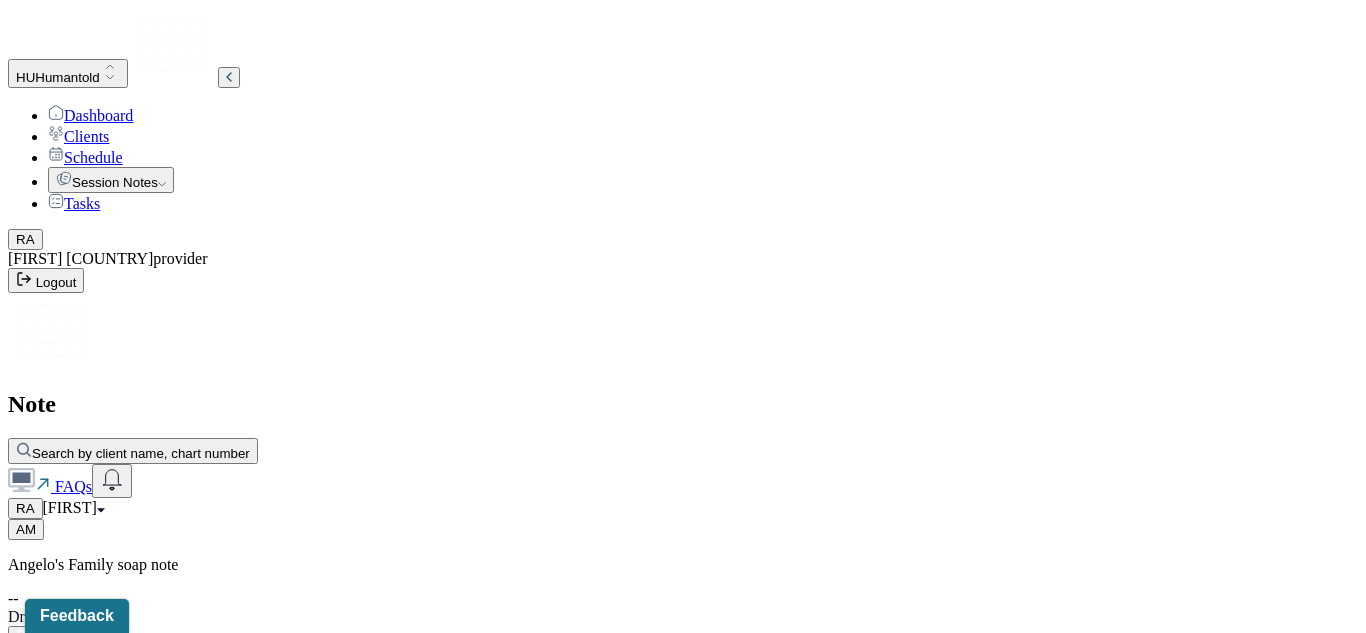 click on "Actions" at bounding box center [54, 661] 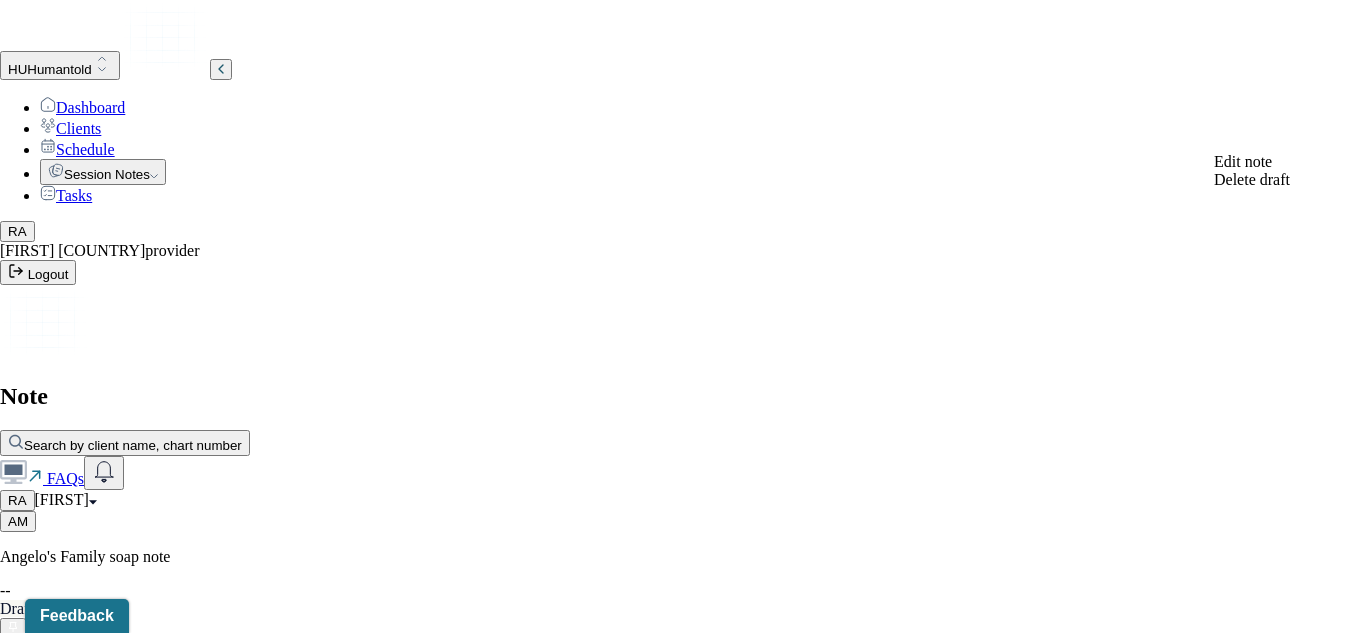click on "Edit note" at bounding box center (1243, 161) 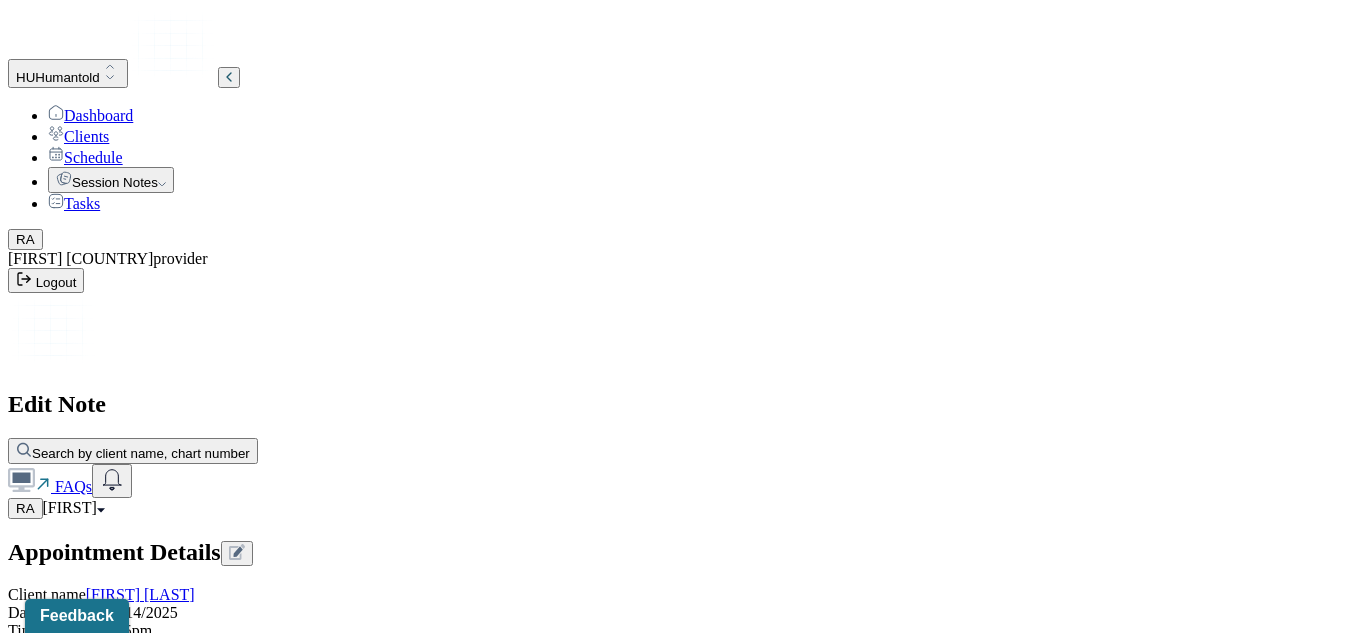 scroll, scrollTop: 3515, scrollLeft: 0, axis: vertical 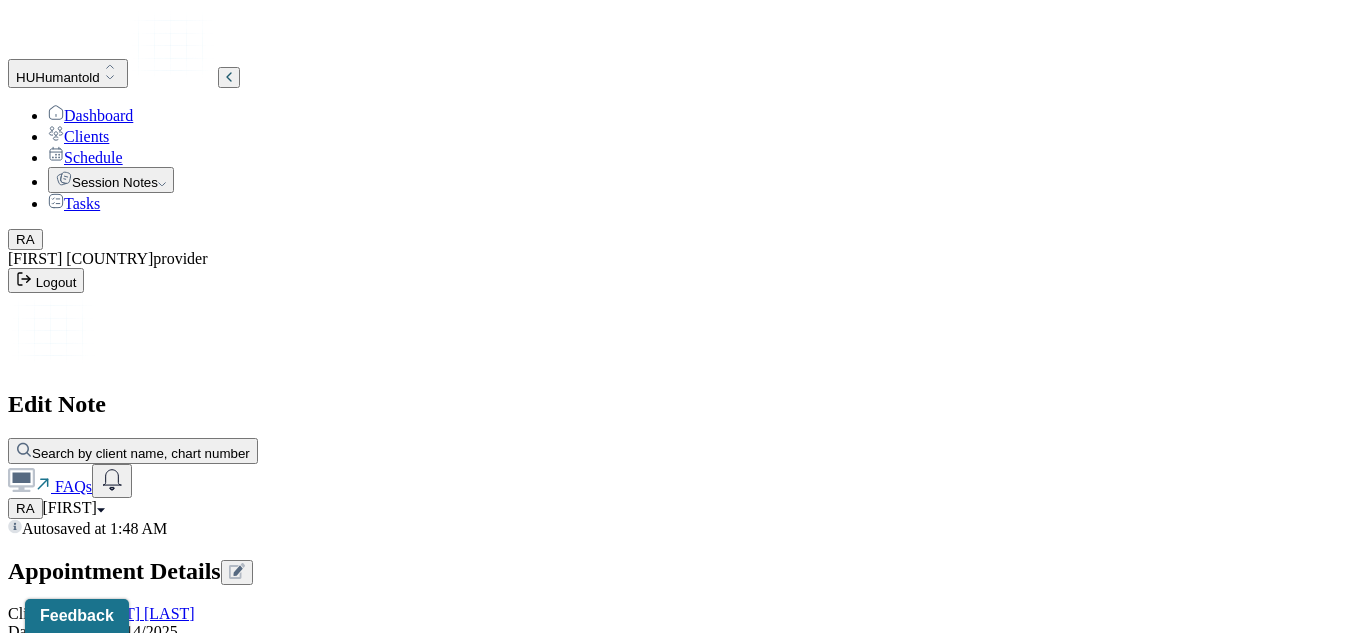 type on "To make more quality time for each other." 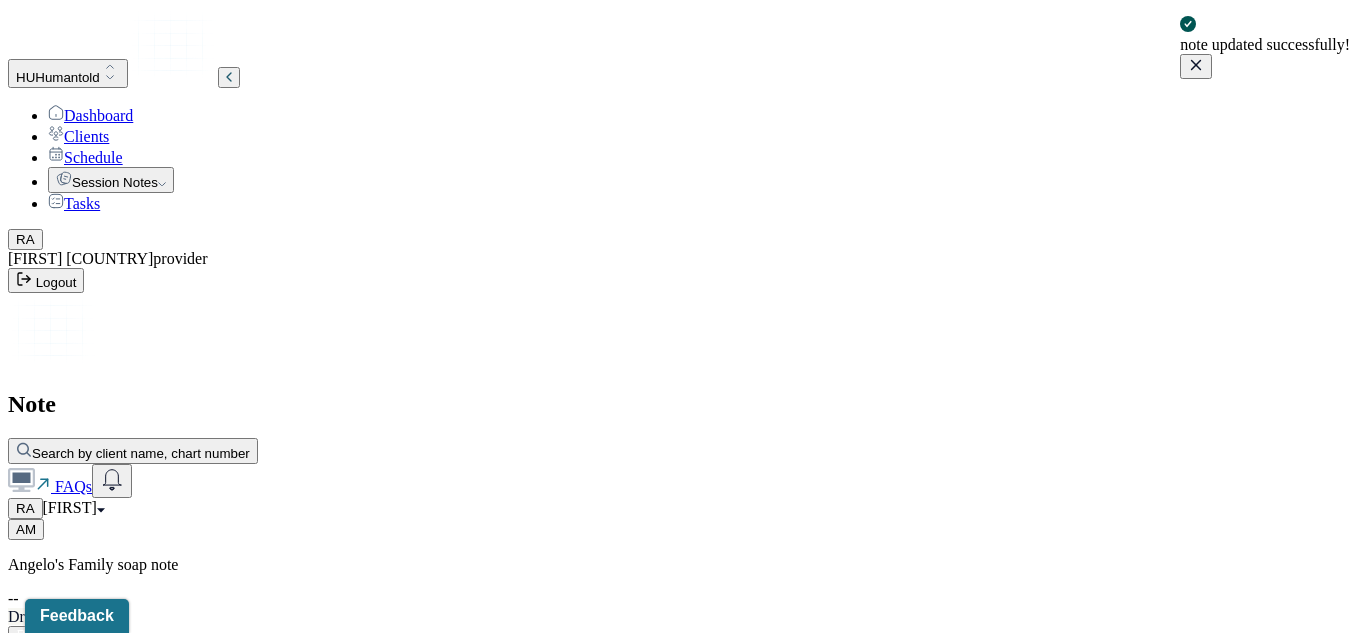 click 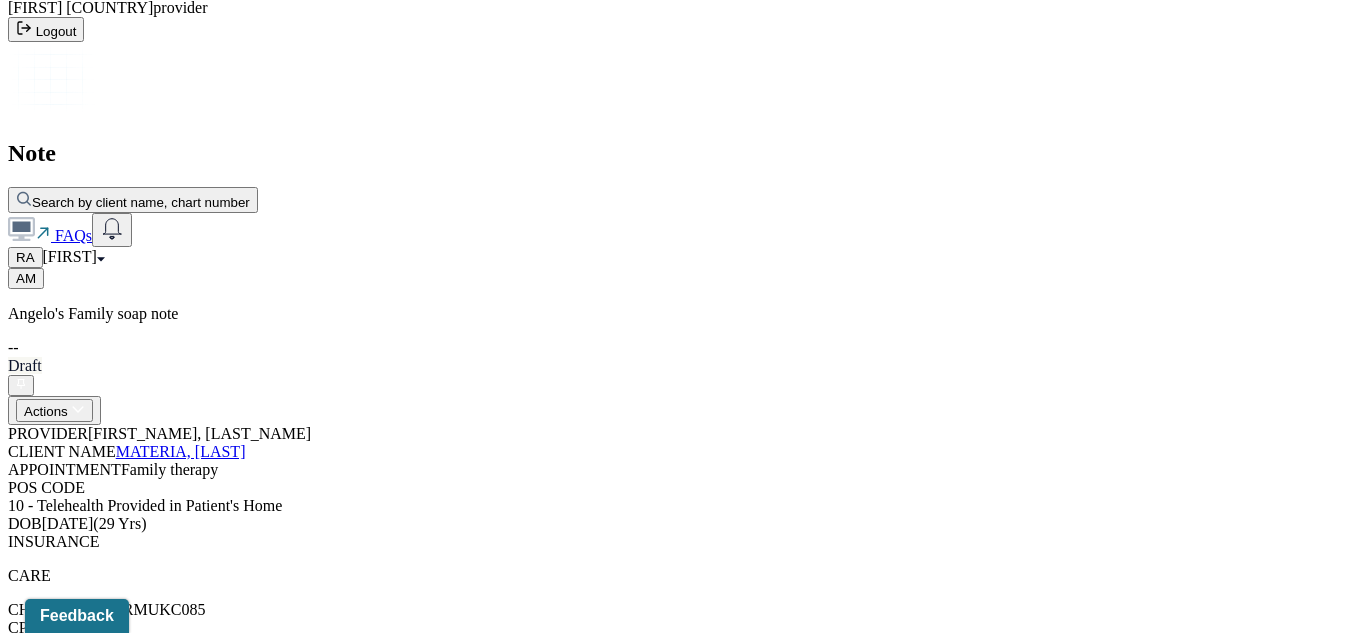 scroll, scrollTop: 0, scrollLeft: 0, axis: both 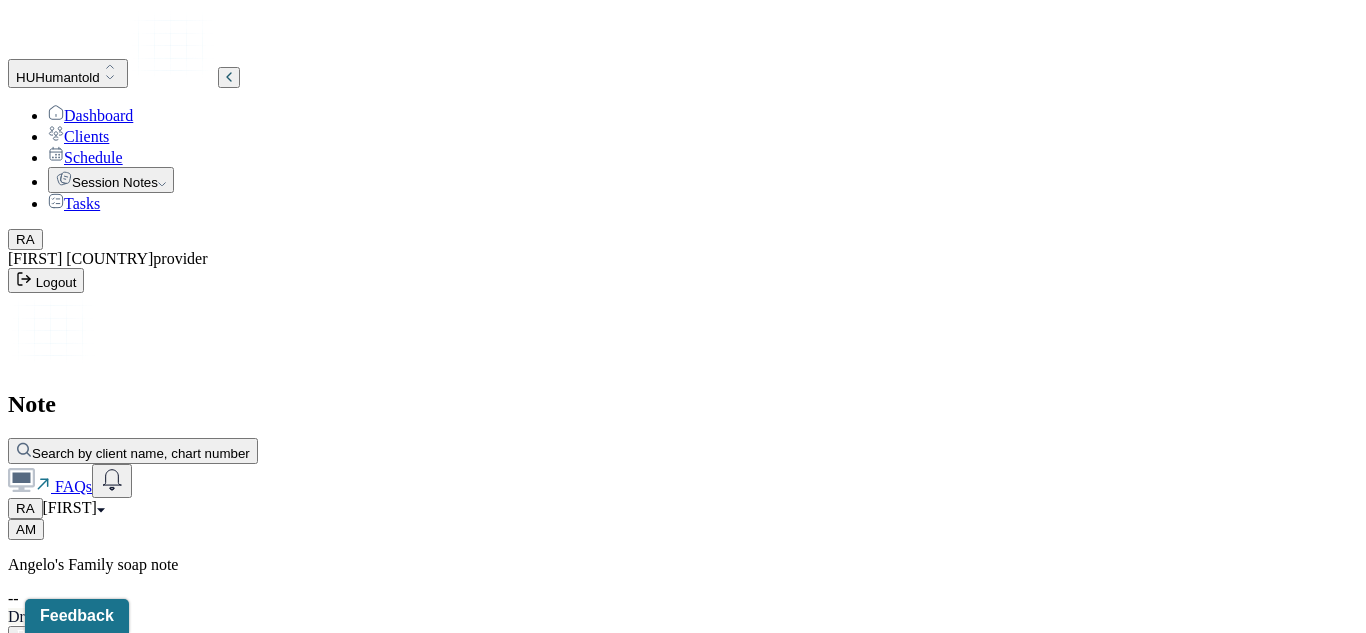 click on "Actions" at bounding box center [54, 661] 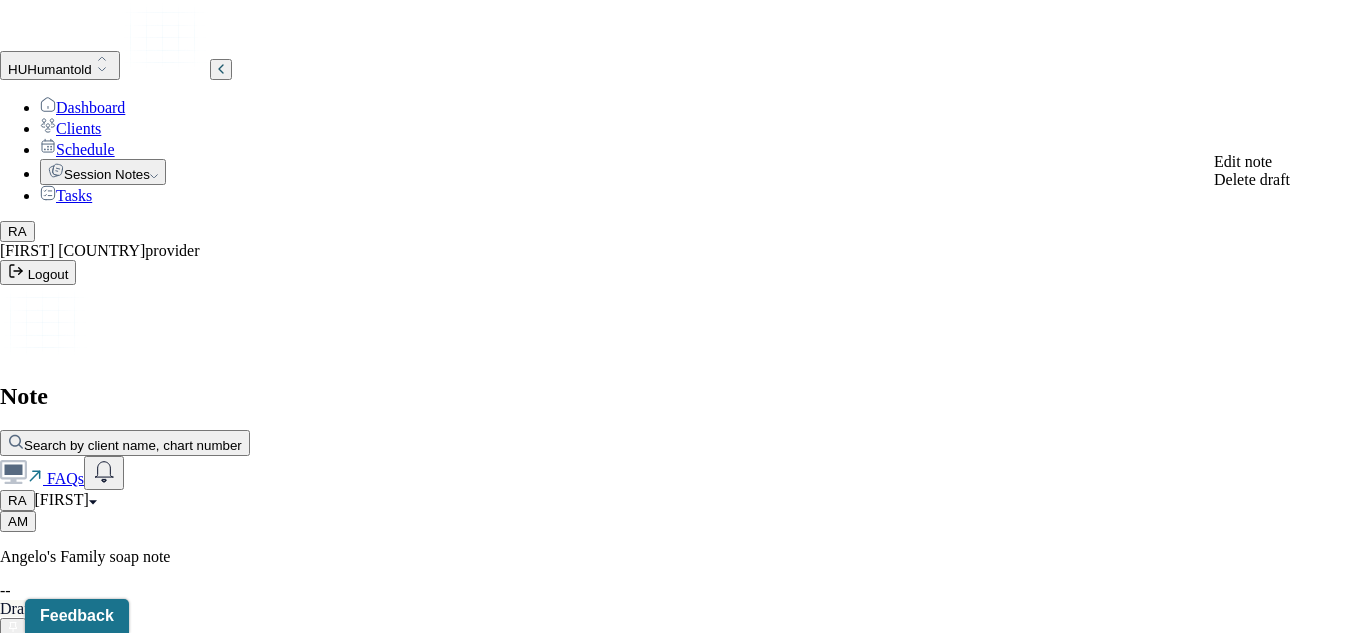 click on "Edit note" at bounding box center [1243, 161] 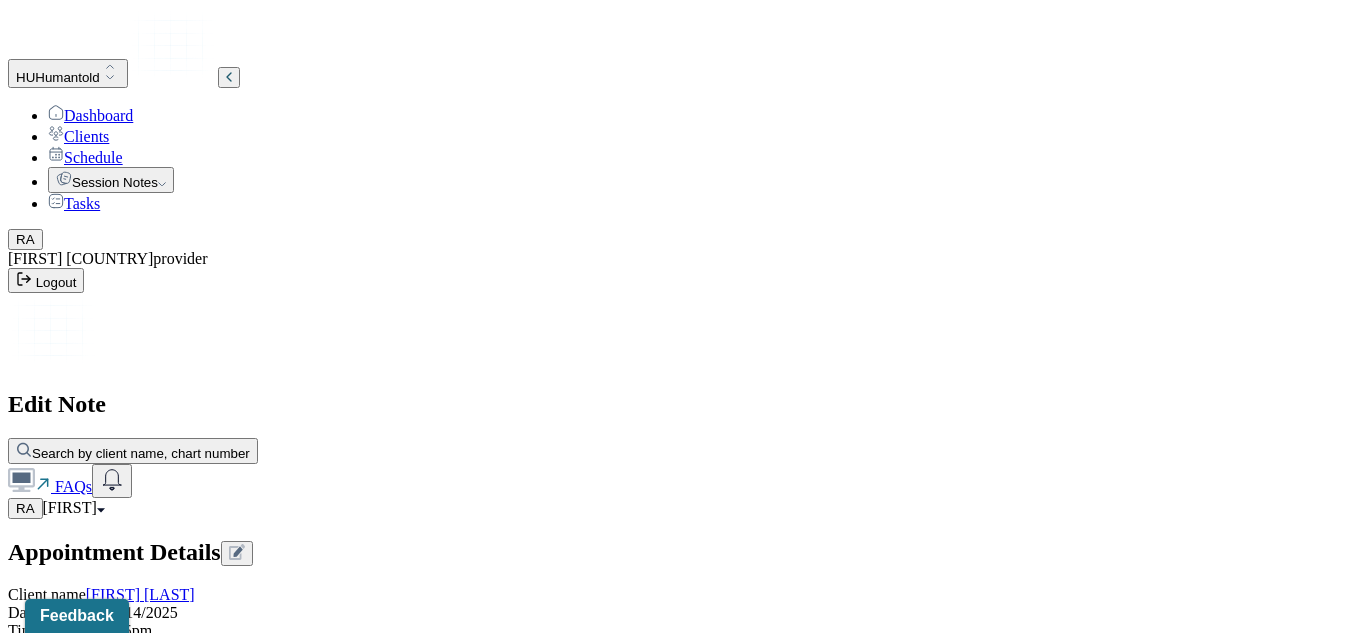scroll, scrollTop: 627, scrollLeft: 0, axis: vertical 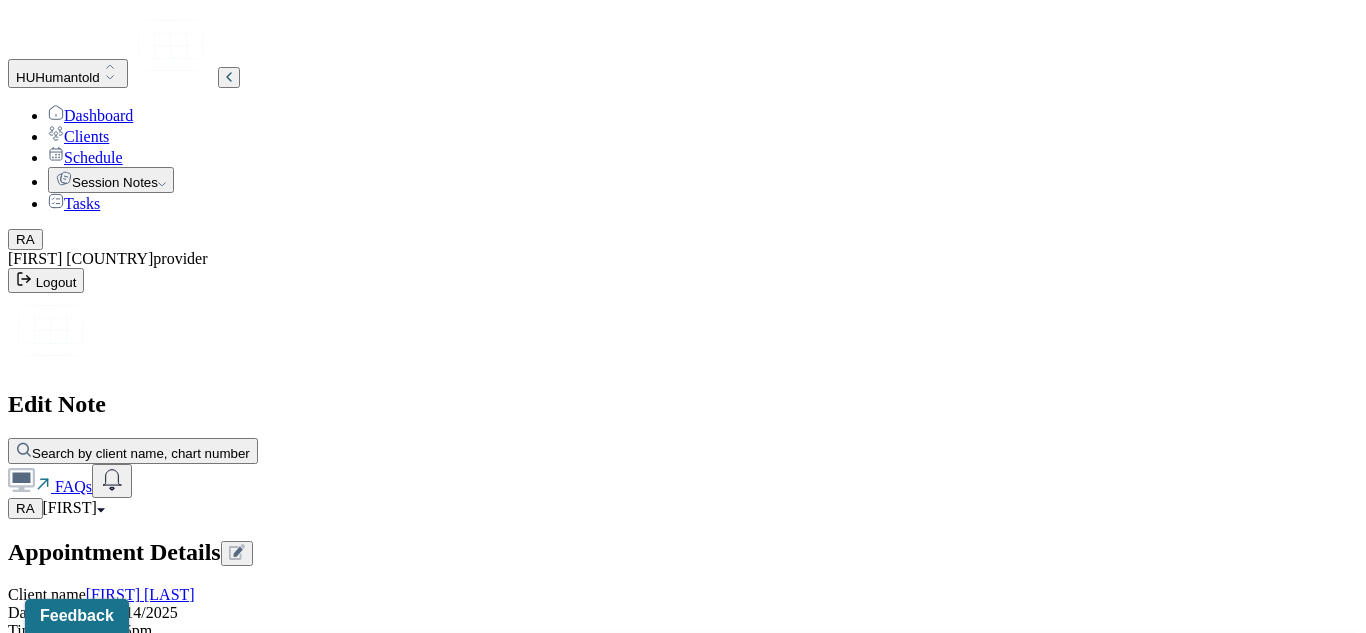 type on "adjustmen" 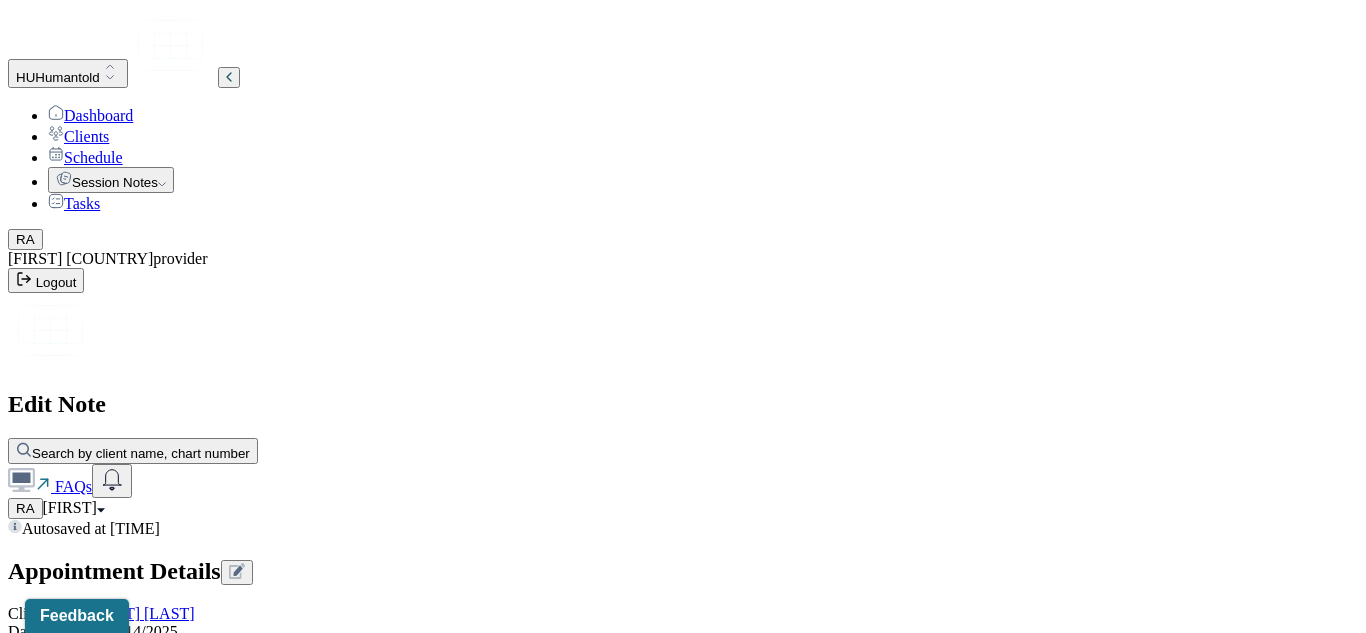 click on "Save as draft" at bounding box center (55, 4314) 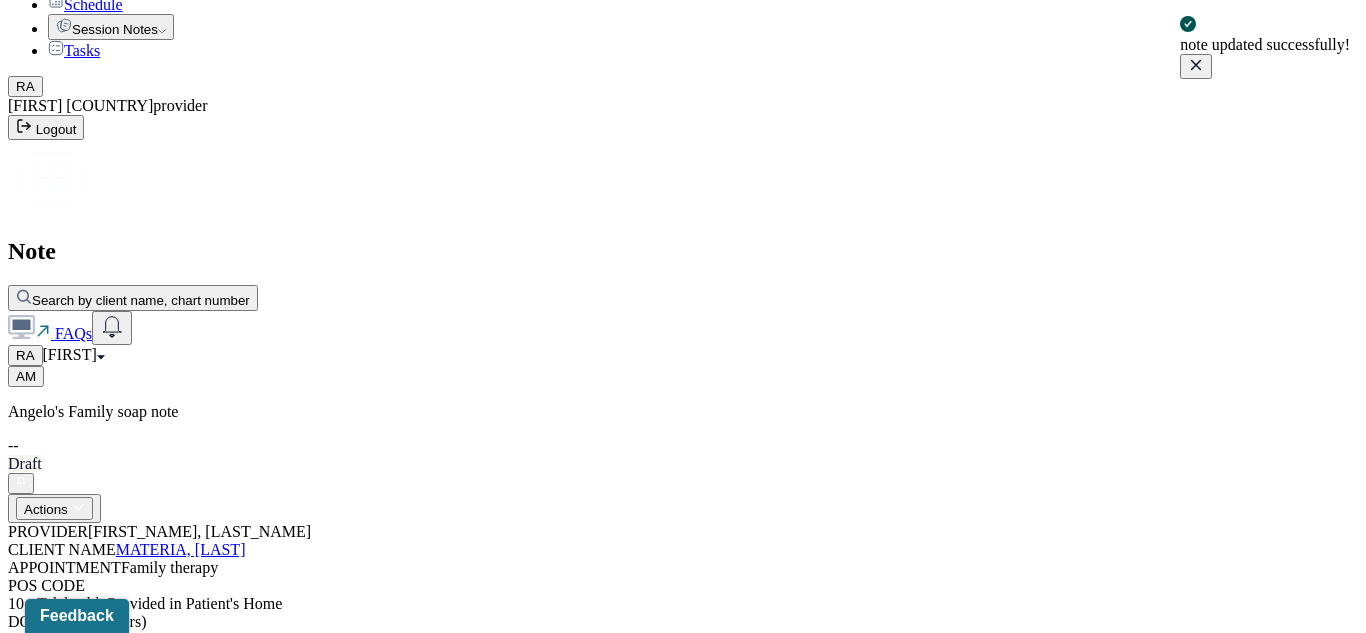scroll, scrollTop: 158, scrollLeft: 0, axis: vertical 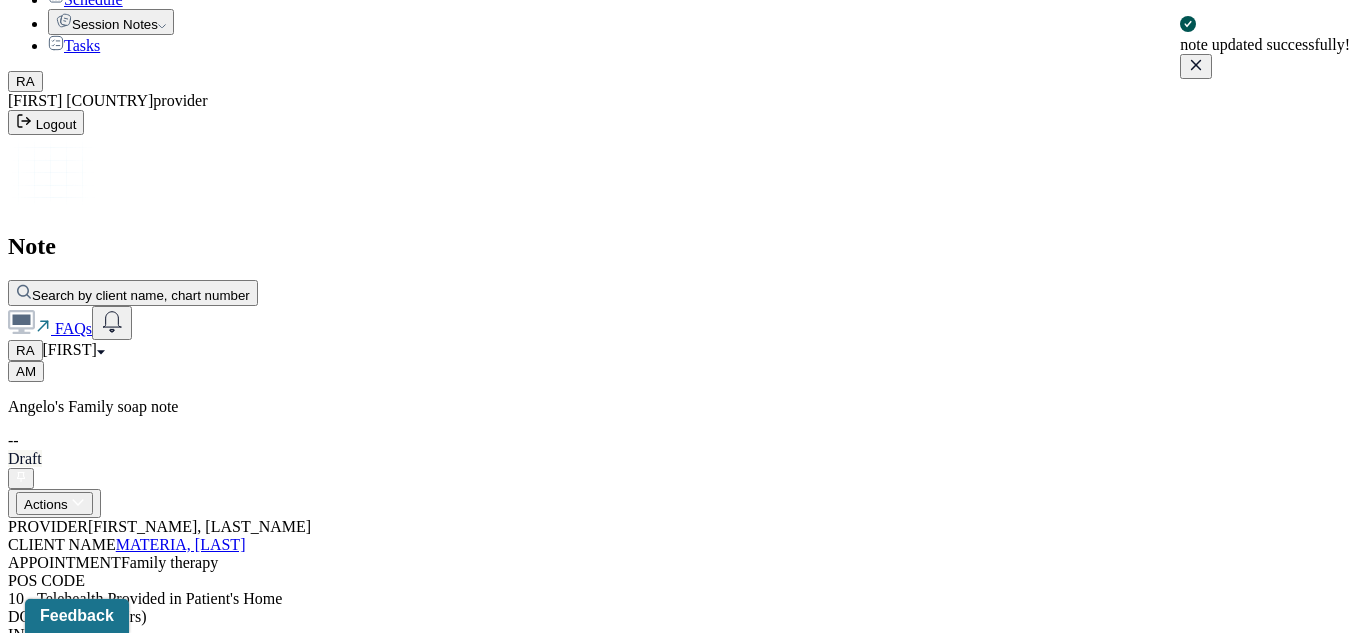 click 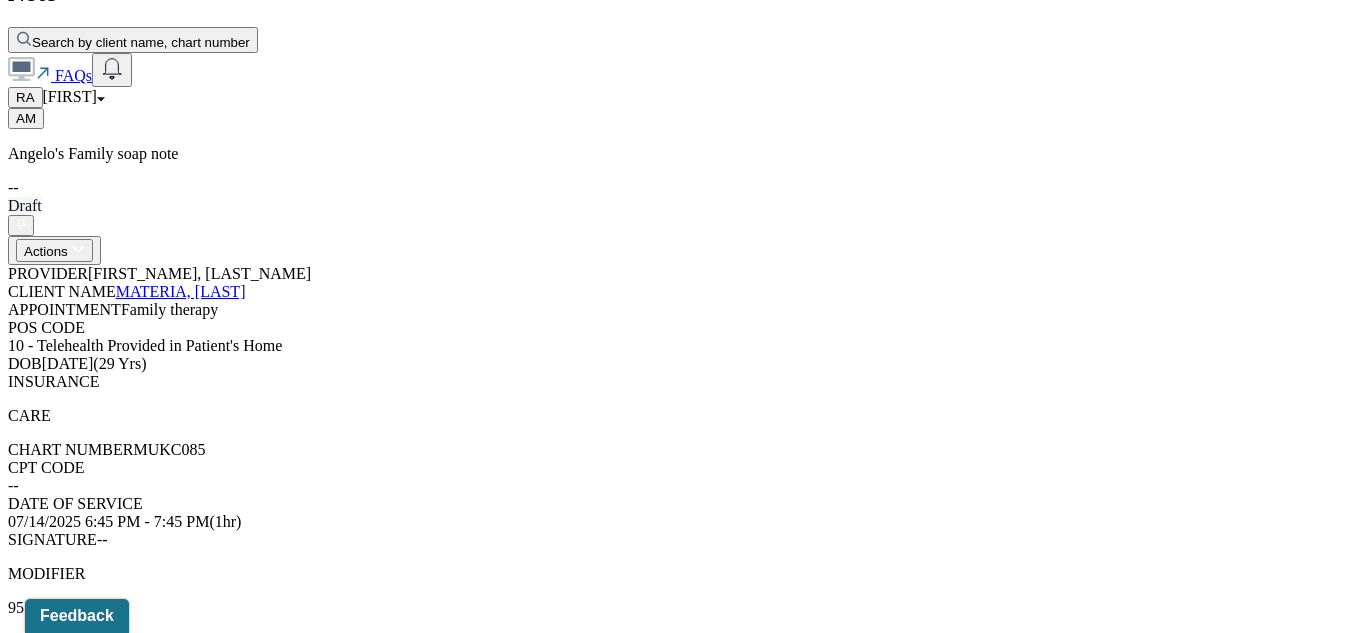 scroll, scrollTop: 423, scrollLeft: 0, axis: vertical 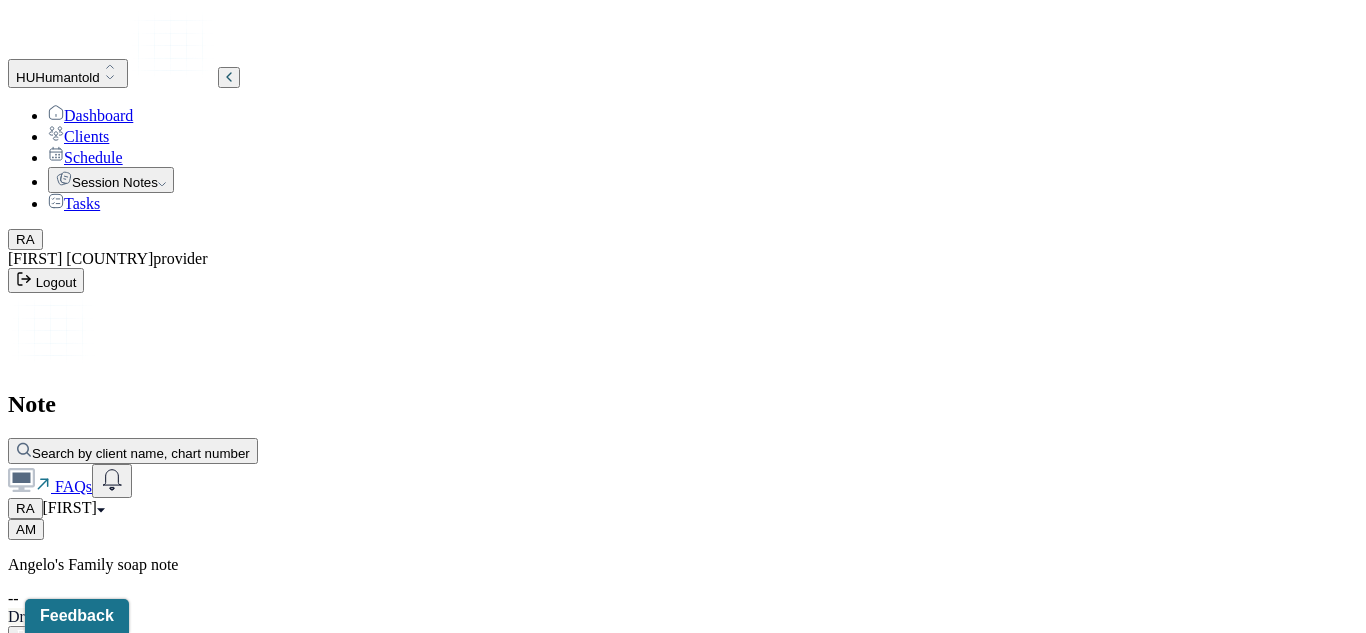 click on "Actions" at bounding box center [54, 661] 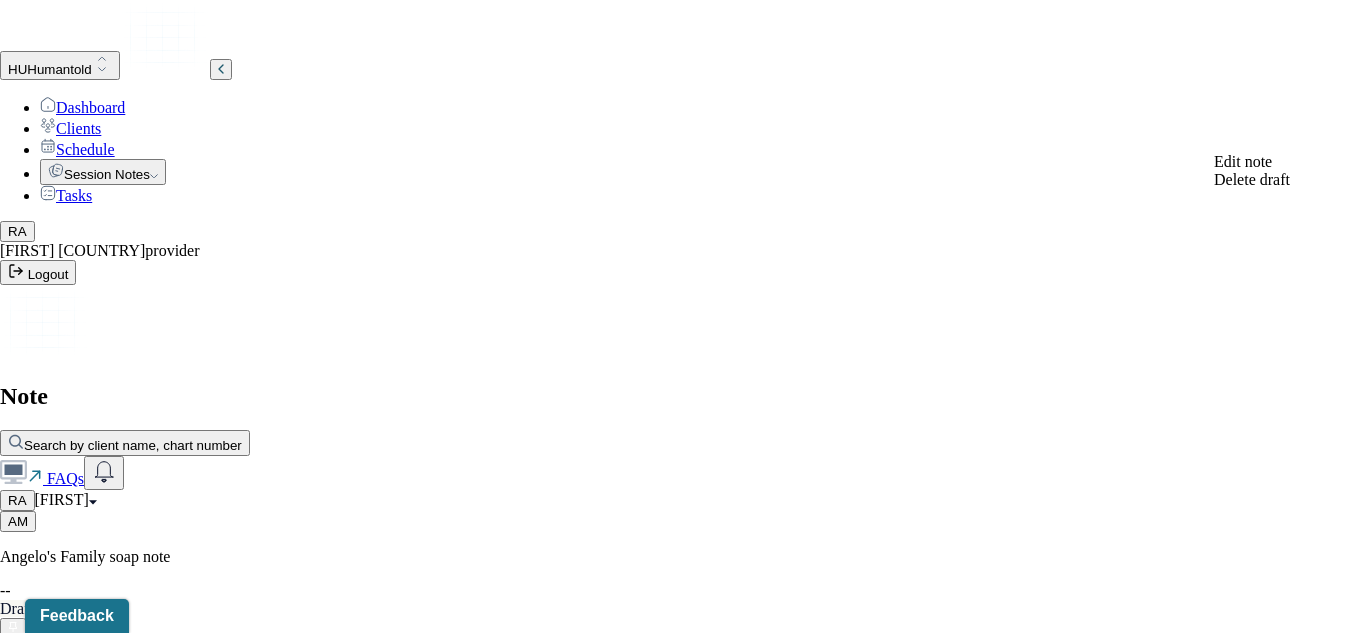 click on "Edit note" at bounding box center [1243, 161] 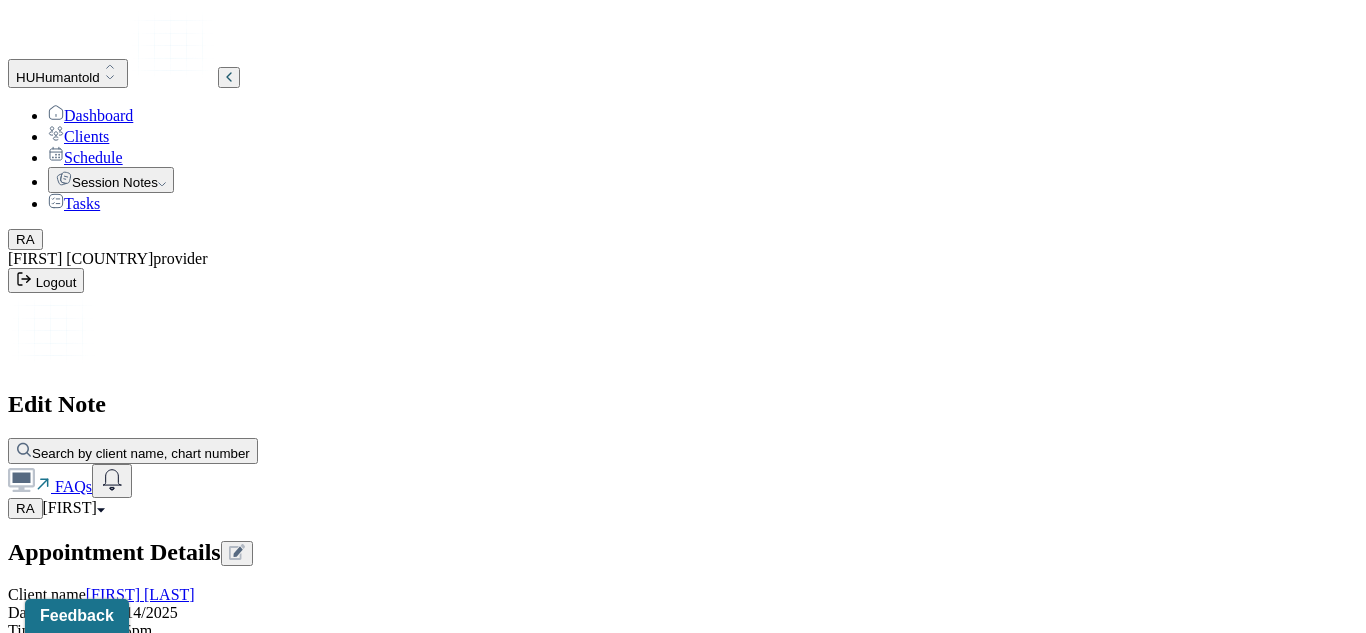 scroll, scrollTop: 1961, scrollLeft: 0, axis: vertical 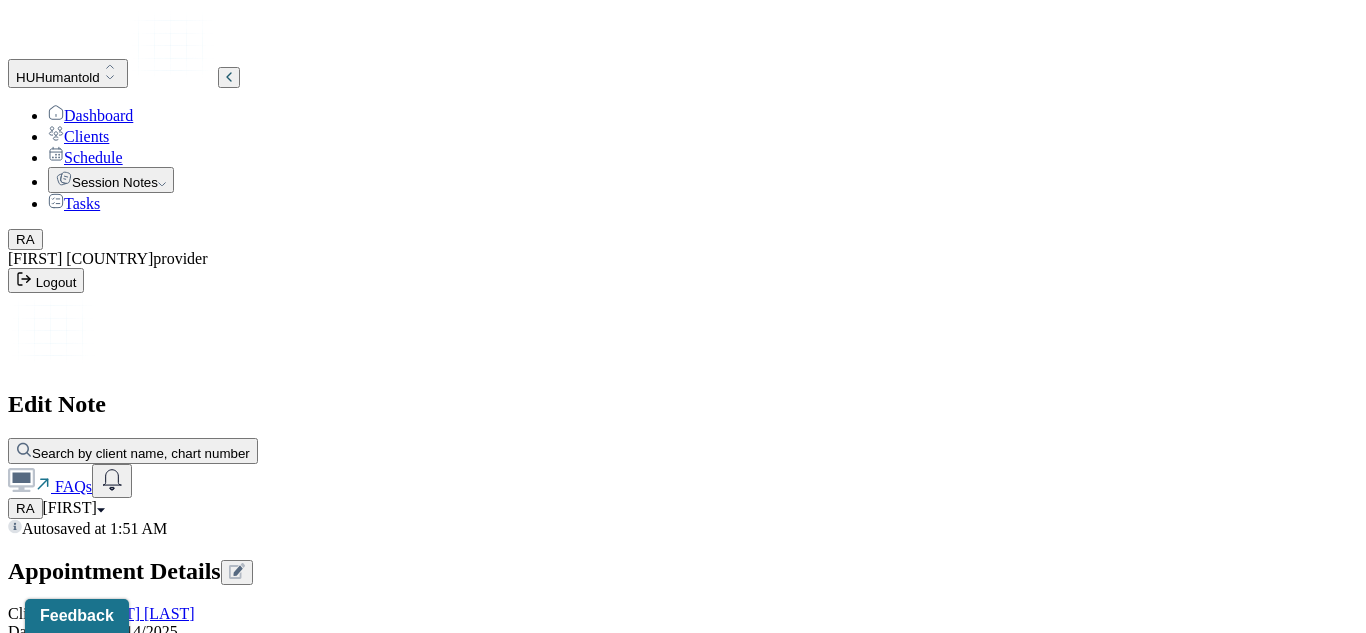click on "Attachment-oriented interventions" at bounding box center [150, 2632] 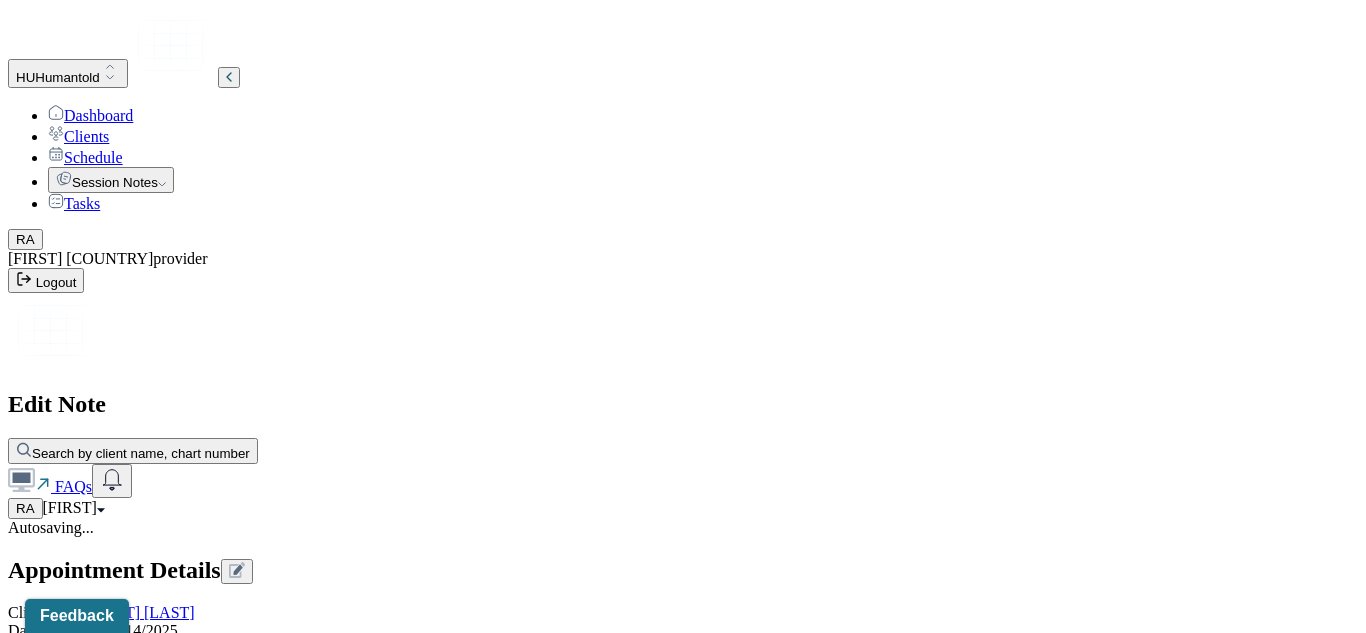 click on "Appointment Details     Client name [NAME] [LAST] Date of service 07/14/2025 Time 6:45pm - 7:45pm Duration 1hr Appointment type family therapy Provider name [NAME] [LAST] Modifier 1 95 Telemedicine Note type Family soap note Appointment Details     Client name [NAME] [LAST] Date of service 07/14/2025 Time 6:45pm - 7:45pm Duration 1hr Appointment type family therapy Provider name [NAME] [LAST] Modifier 1 95 Telemedicine Note type Family soap note Instructions The fields marked with an asterisk ( * ) are required before you can submit your notes. Before you can submit your session notes, they must be signed. You have the option to save your notes as a draft before making a submission. Is client present Appointment location * Teletherapy Client Teletherapy Location Home Office Other Provider Teletherapy Location Home Office Other Consent was received for the teletherapy session The teletherapy session was conducted via video Primary diagnosis * F43.20 ADJUSTMENT DISORDER UNSPECIFIED (optional) *" at bounding box center [683, 2422] 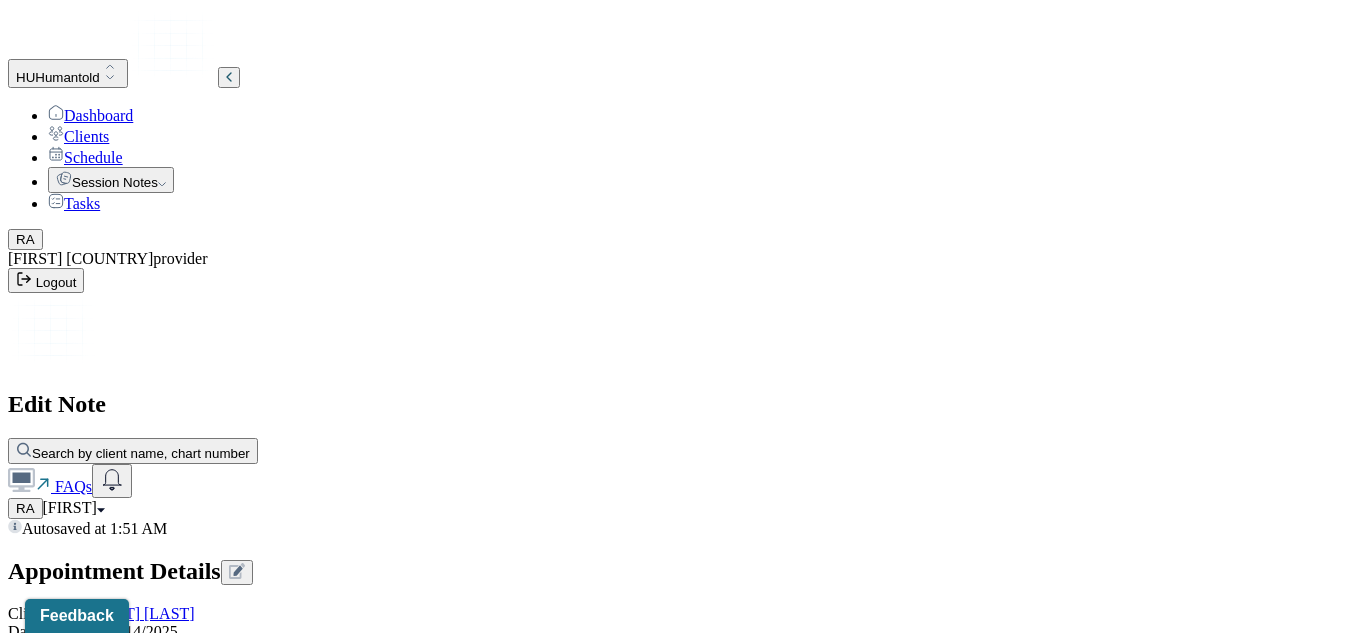 click on "Autosaved at 1:51 AM Appointment Details     Client name [NAME] [LAST] Date of service 07/14/2025 Time 6:45pm - 7:45pm Duration 1hr Appointment type family therapy Provider name [NAME] [LAST] Modifier 1 95 Telemedicine Note type Family soap note Appointment Details     Client name [NAME] [LAST] Date of service 07/14/2025 Time 6:45pm - 7:45pm Duration 1hr Appointment type family therapy Provider name [NAME] [LAST] Modifier 1 95 Telemedicine Note type Family soap note Instructions The fields marked with an asterisk ( * ) are required before you can submit your notes. Before you can submit your session notes, they must be signed. You have the option to save your notes as a draft before making a submission. Is client present Appointment location * Teletherapy Client Teletherapy Location Home Office Other Provider Teletherapy Location Home Office Other Consent was received for the teletherapy session The teletherapy session was conducted via video Primary diagnosis * F43.20 ADJUSTMENT DISORDER UNSPECIFIED * * *" at bounding box center [683, 2422] 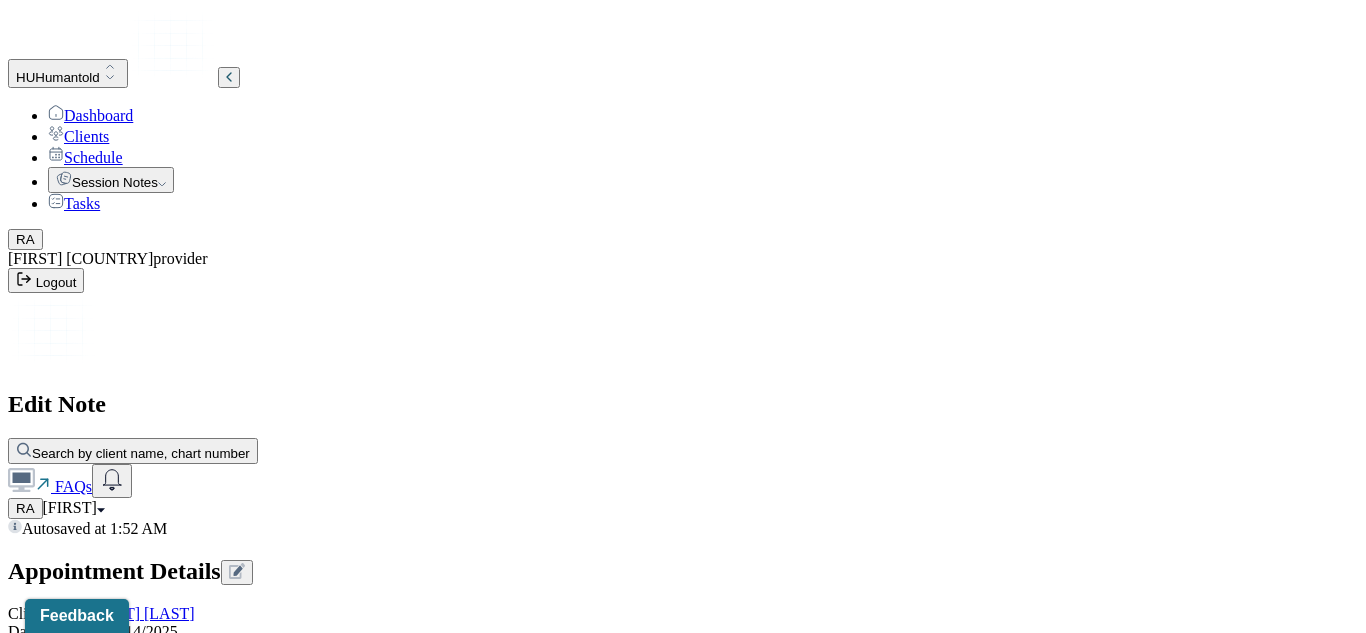 click 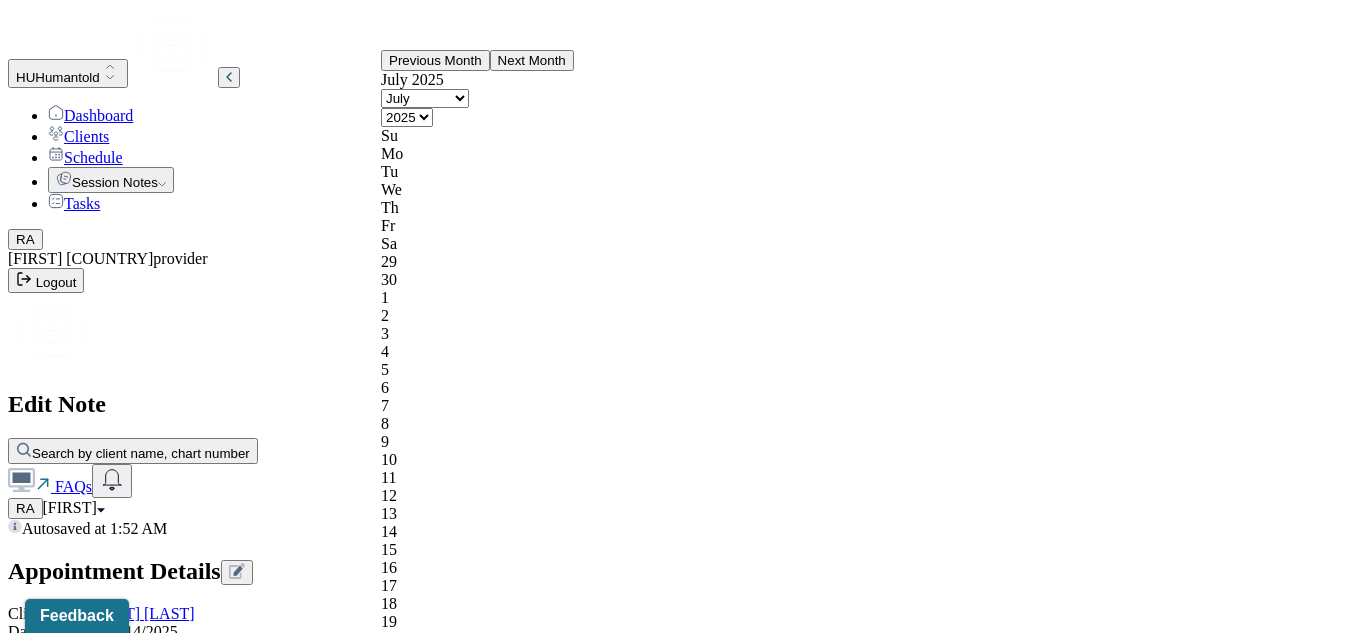click on "21" at bounding box center [477, 658] 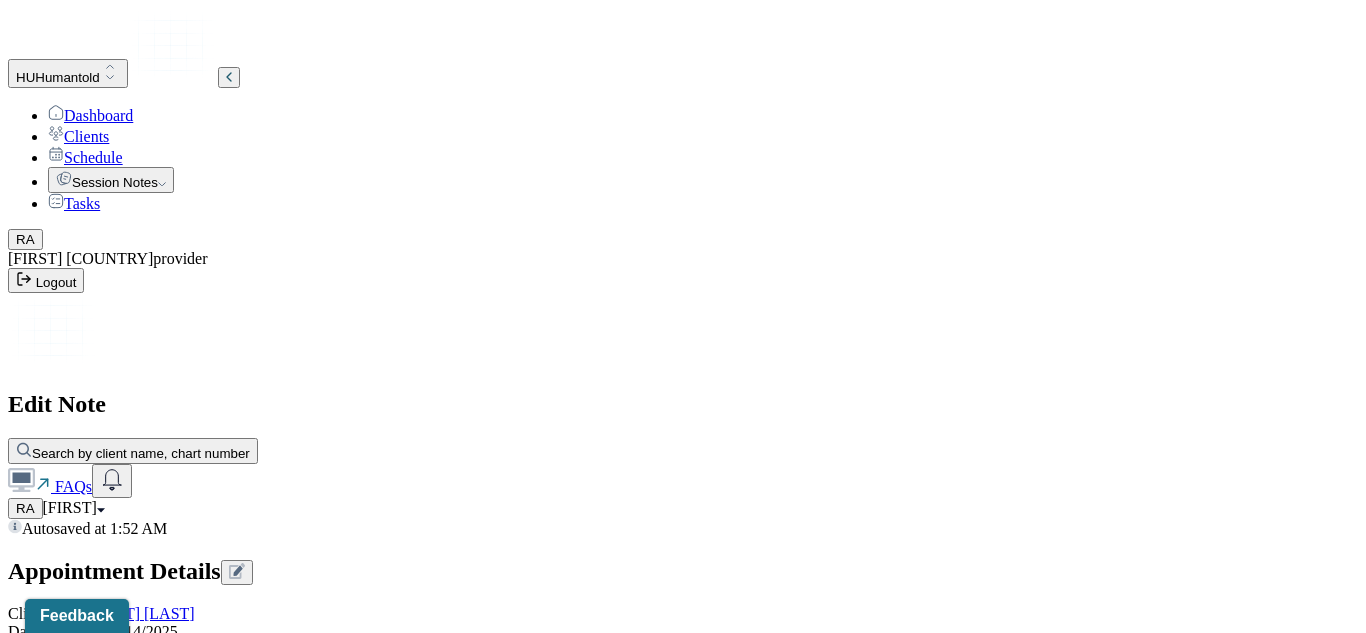 click 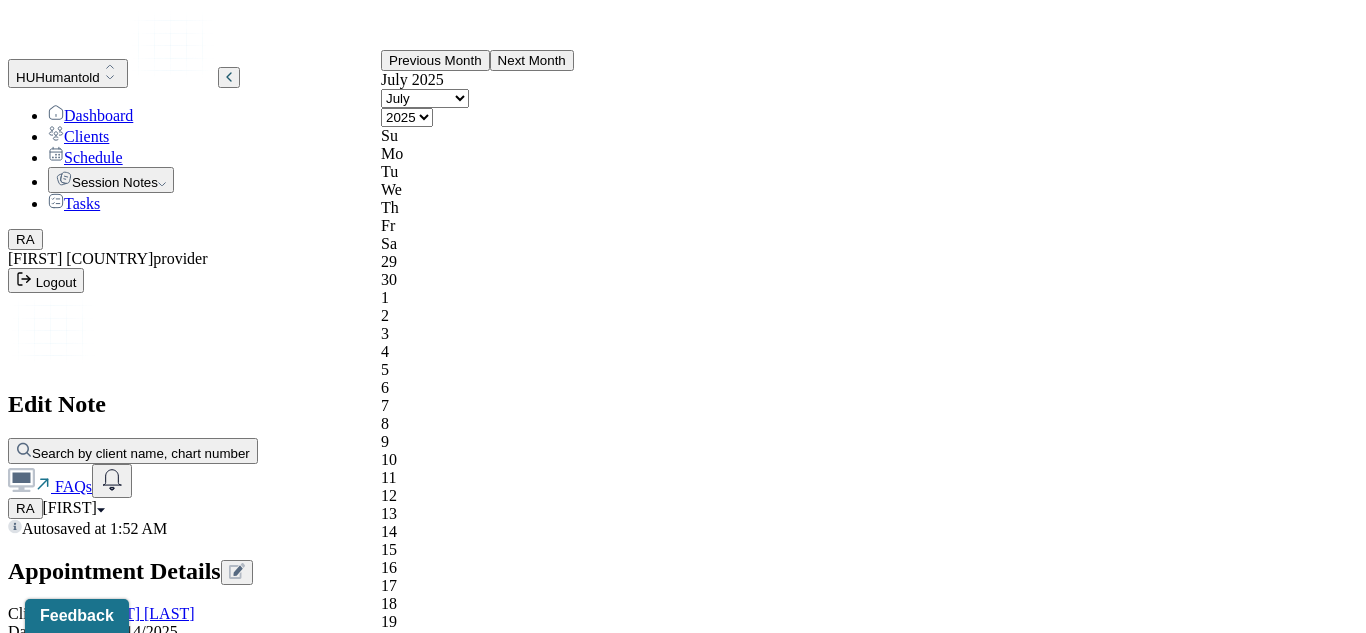 click on "28" at bounding box center [477, 784] 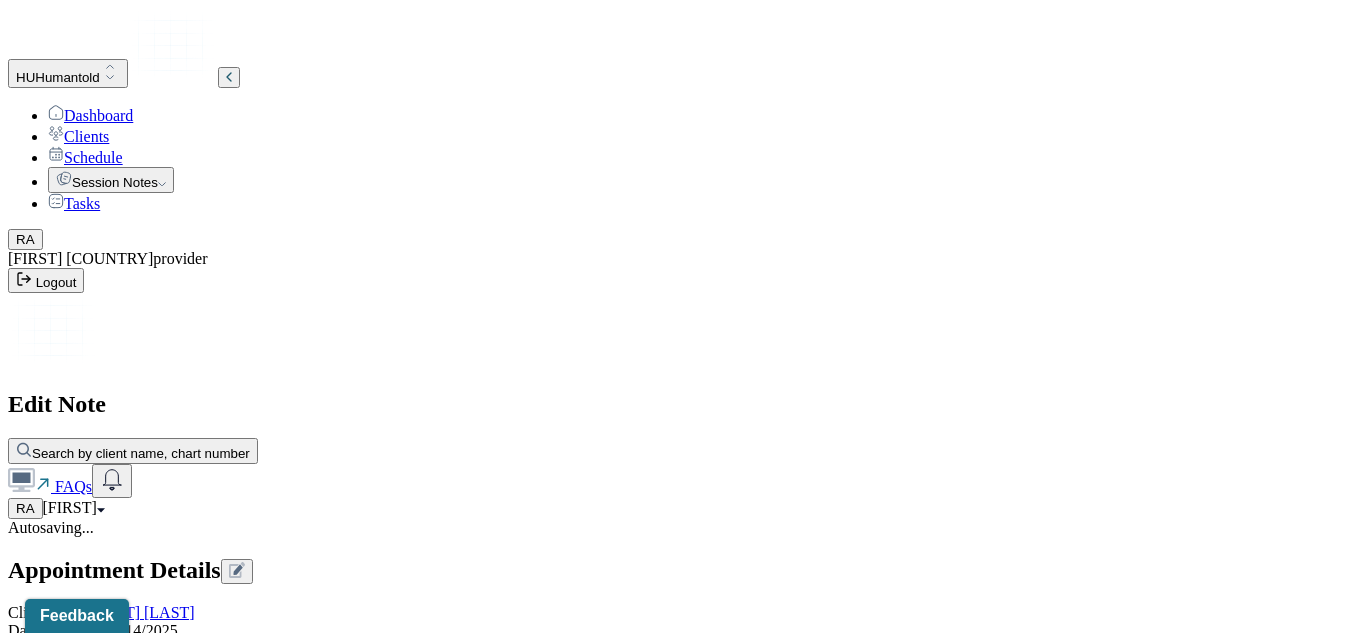 click on "Prognosis" at bounding box center (683, 3379) 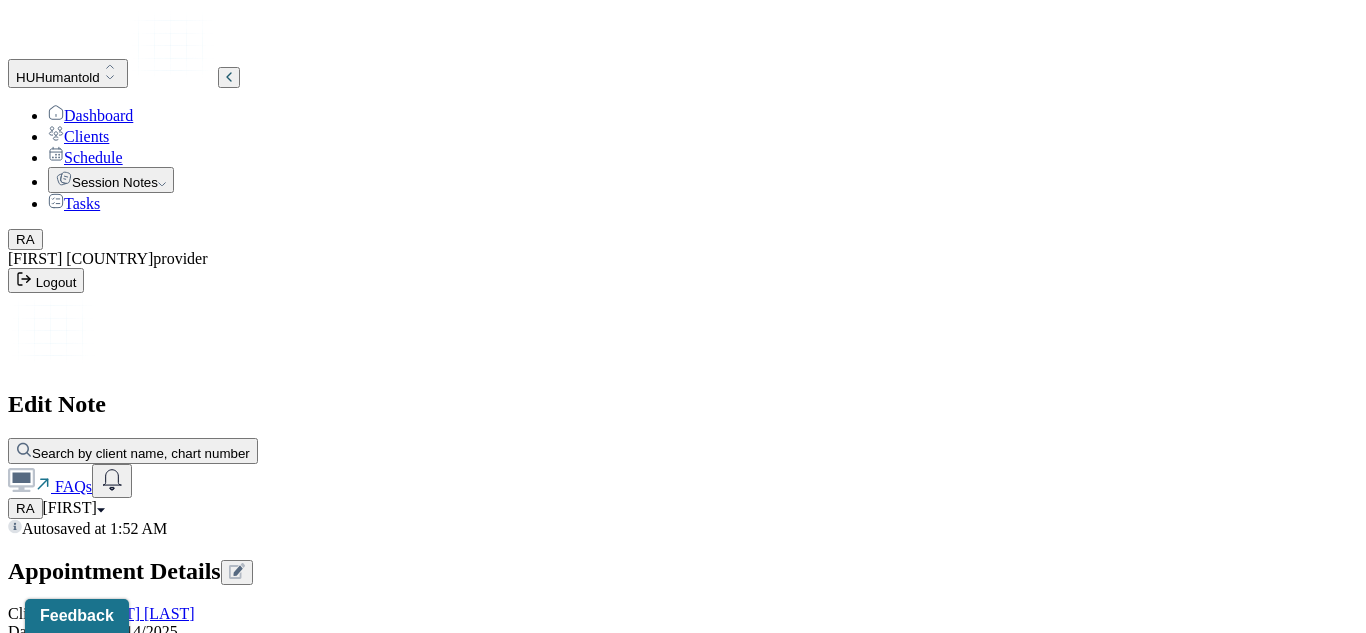 scroll, scrollTop: 1007, scrollLeft: 0, axis: vertical 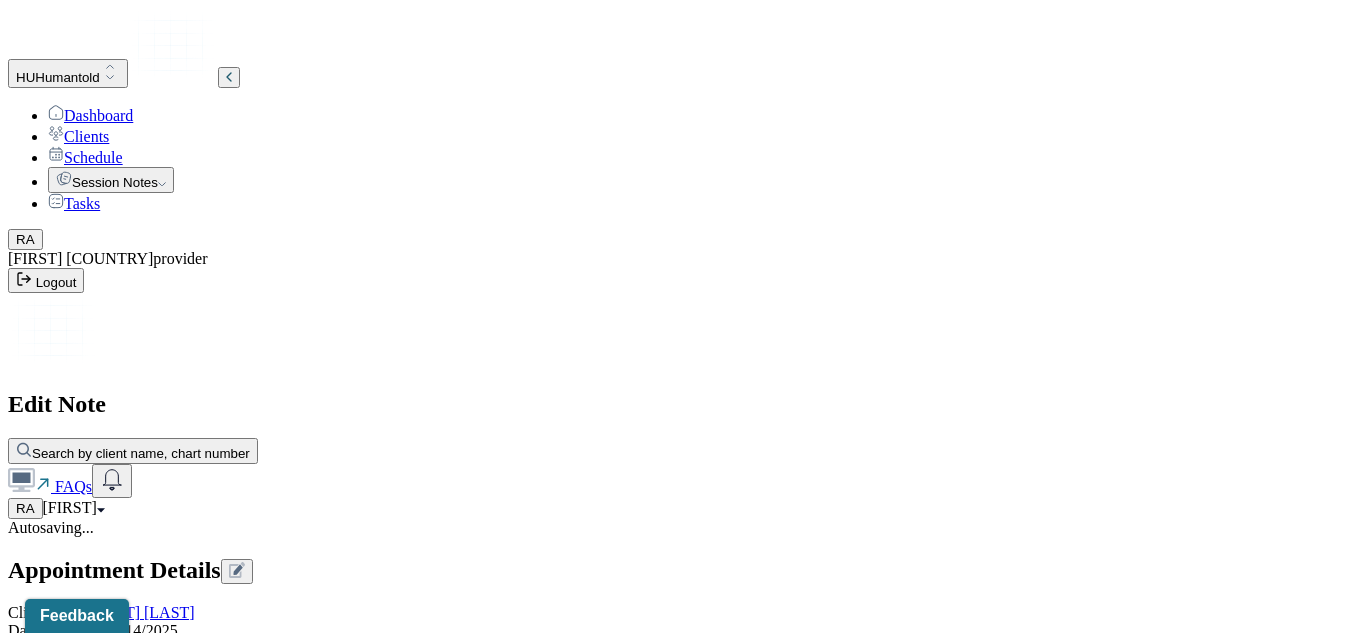 click on "Client 1 had a emotionally closed off demeanor throughout the session. Client 2 was teary eyed for most of the session, particularly when discussing topics she" at bounding box center (413, 1631) 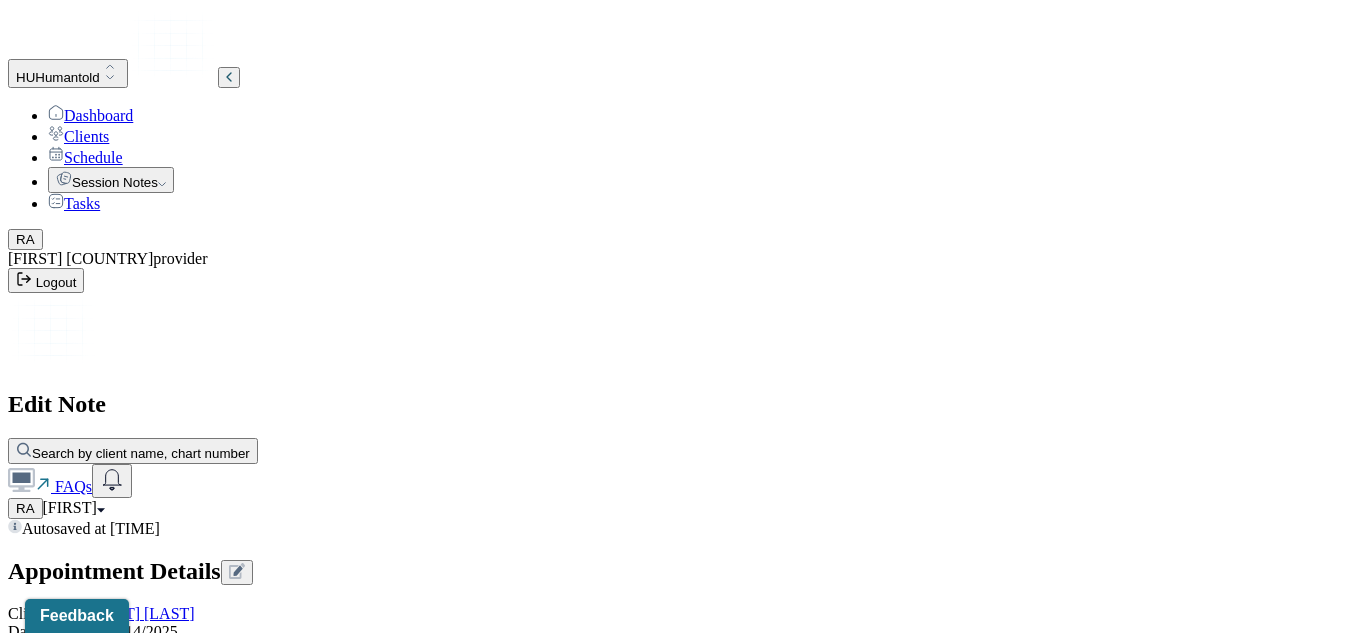 click on "Client 1 had a emotionally closed off demeanor throughout the session. Client 2 was teary eyed for most of the session, particularly when discussing topics she feels stronglyt about." at bounding box center [413, 1632] 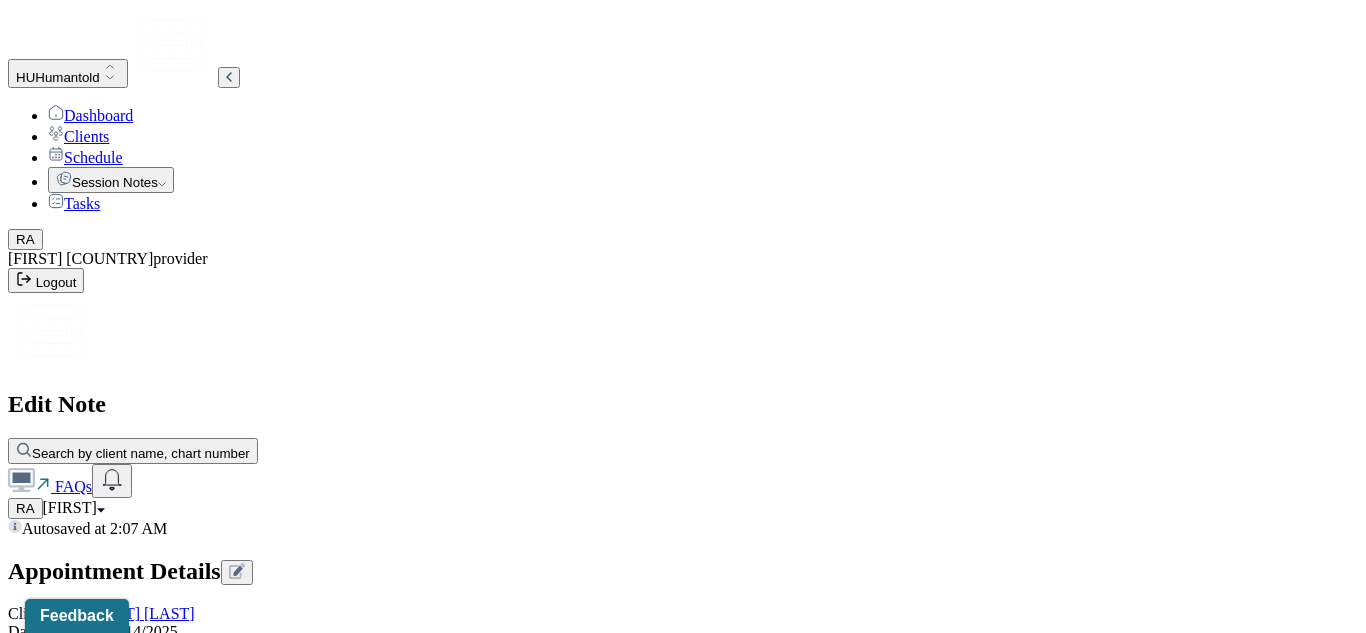 click on "Client 1 had an emotionally closed off demeanor throughout the session. Client 2 was tearful for most of the session, particularly when discussing topics she feels strongly about." at bounding box center (413, 1632) 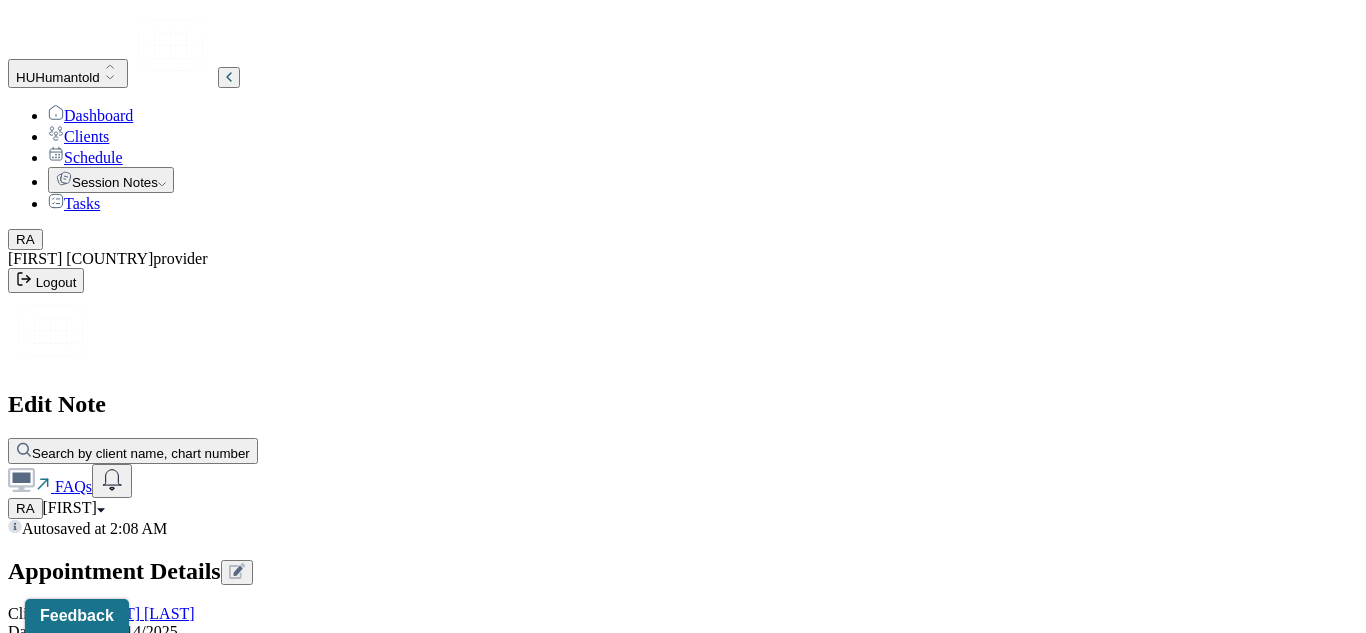 type on "Client 1 had an emotionally closed off demeanor throughout the session. Client 2 was tearful for most of the session, particularly when discussing topics she feels strongly about that are not given enough importance." 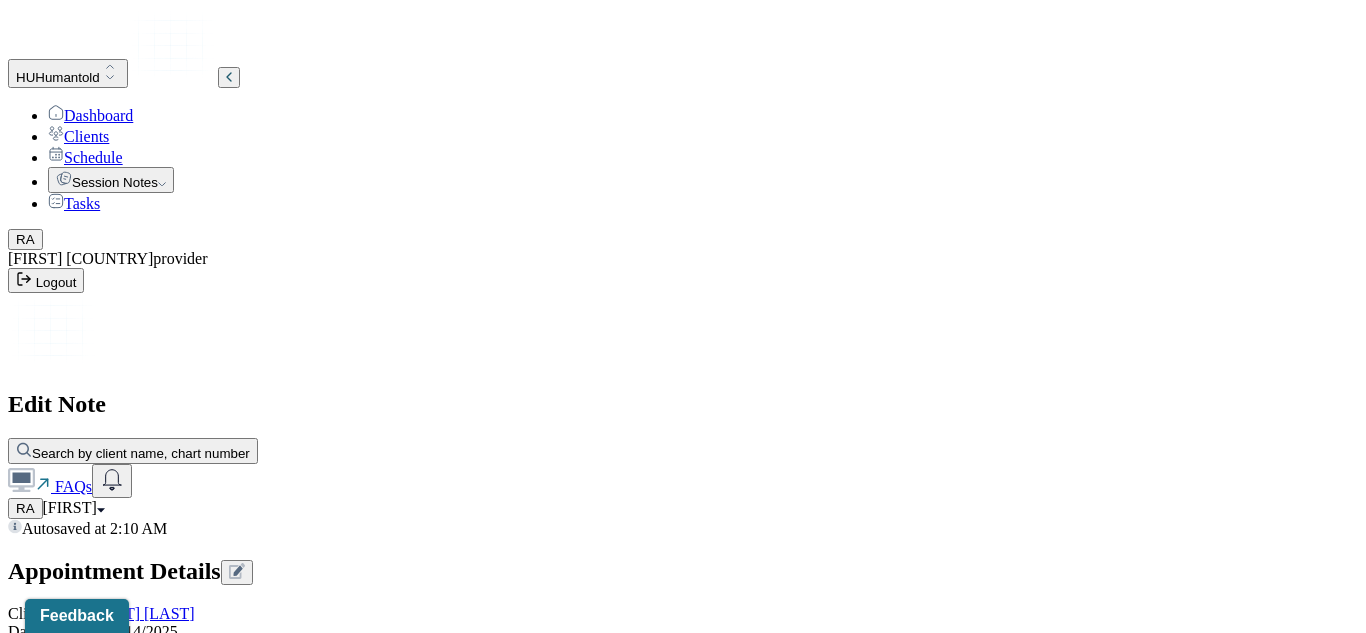 scroll, scrollTop: 2782, scrollLeft: 0, axis: vertical 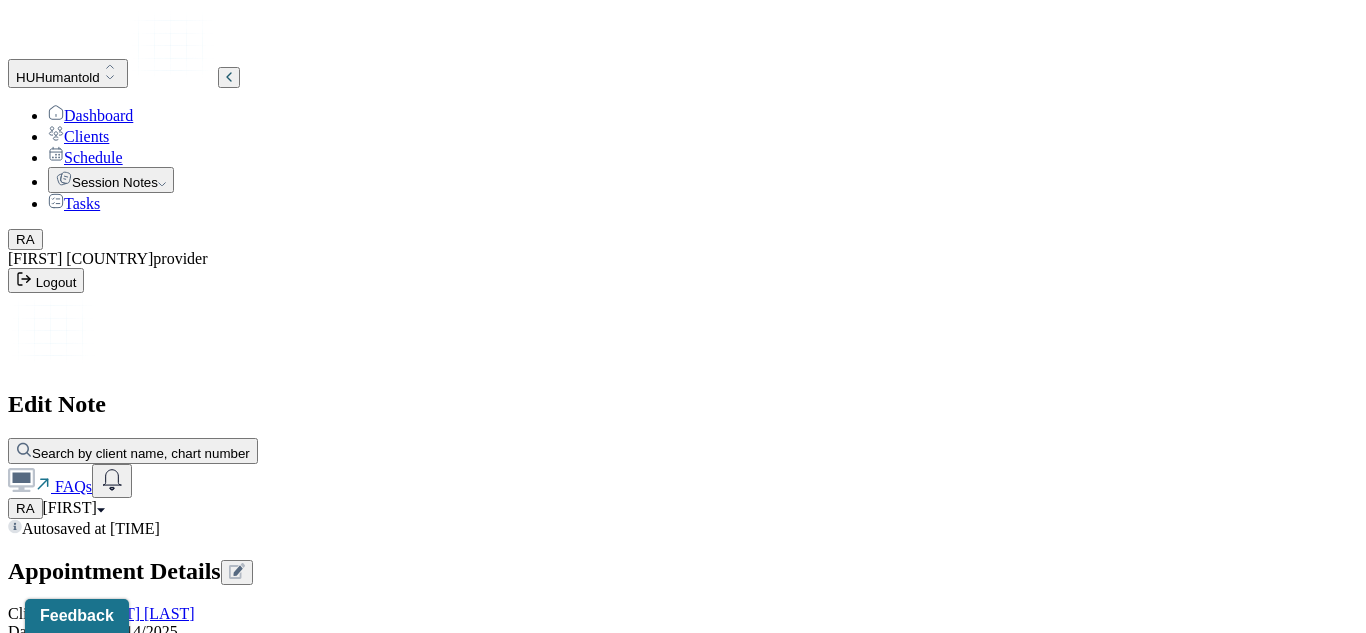 type on "Client and partner are likely to achieve desired outcomes for therapy. Client and partner both agreed on steps they can each take to better meet the needs of each other." 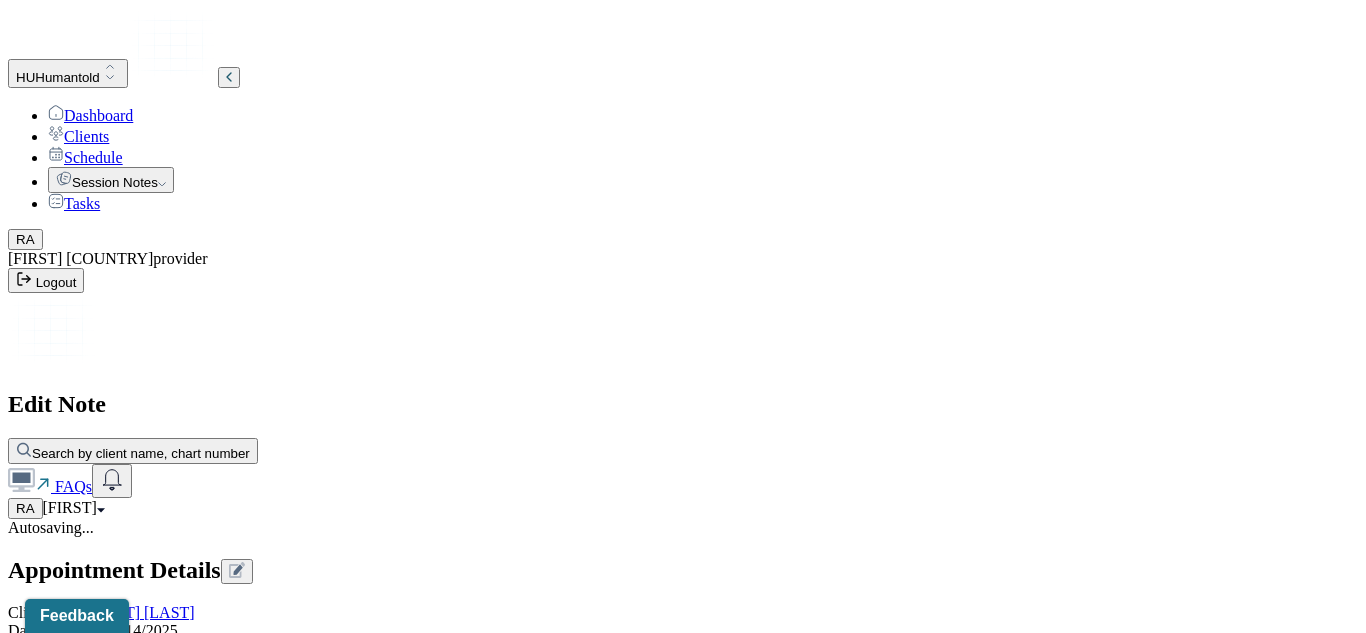 click on "Instructions The fields marked with an asterisk ( * ) are required before you can submit your notes. Before you can submit your session notes, they must be signed. You have the option to save your notes as a draft before making a submission. Is client present Appointment location * Teletherapy Client Teletherapy Location Home Office Other Provider Teletherapy Location Home Office Other Consent was received for the teletherapy session The teletherapy session was conducted via video Primary diagnosis * F43.20 ADJUSTMENT DISORDER UNSPECIFIED Secondary diagnosis (optional) Secondary diagnosis Tertiary diagnosis (optional) Tertiary diagnosis Emotional / Behavioural symptoms demonstrated * Client 1 had an emotionally closed off demeanor throughout the session. Client 2 was tearful for most of the session, particularly when discussing topics she feels strongly about that are not given enough importance. Causing * Maladaptive Functioning Intention for Session * Reverse or change maladaptive patterns of behavior EDMR" at bounding box center (683, 2619) 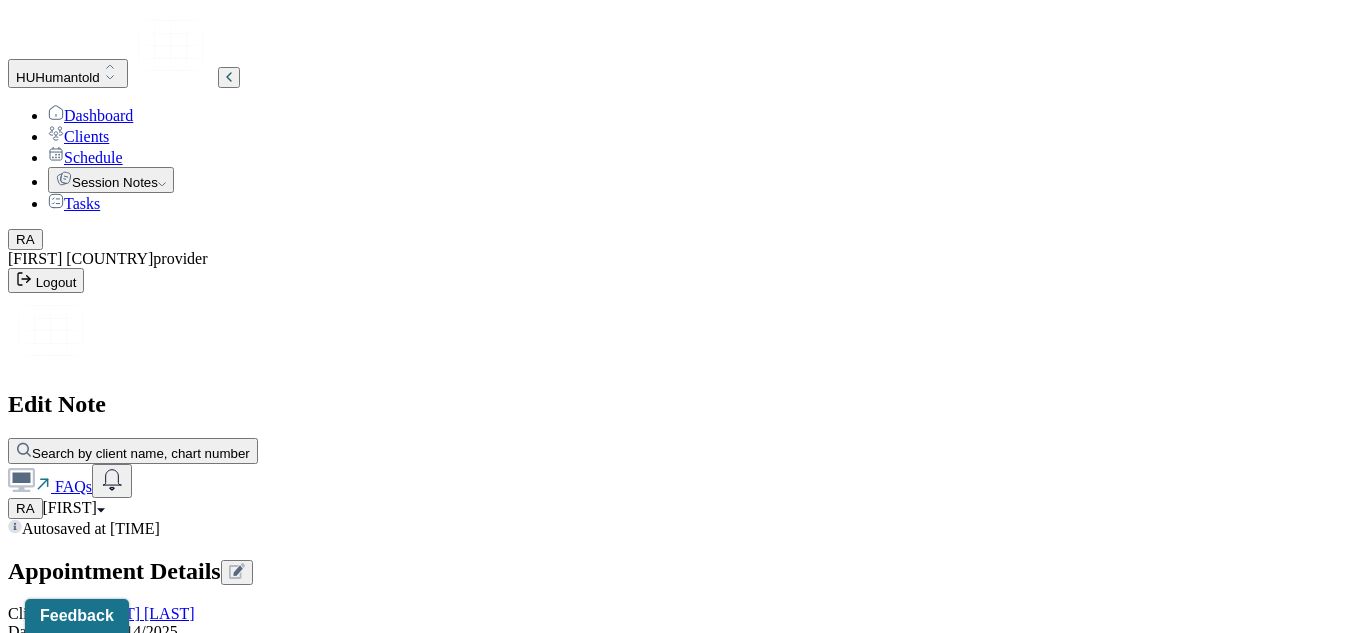 click on "Client and partner were engaged and communicative throughout the session." at bounding box center (88, 3570) 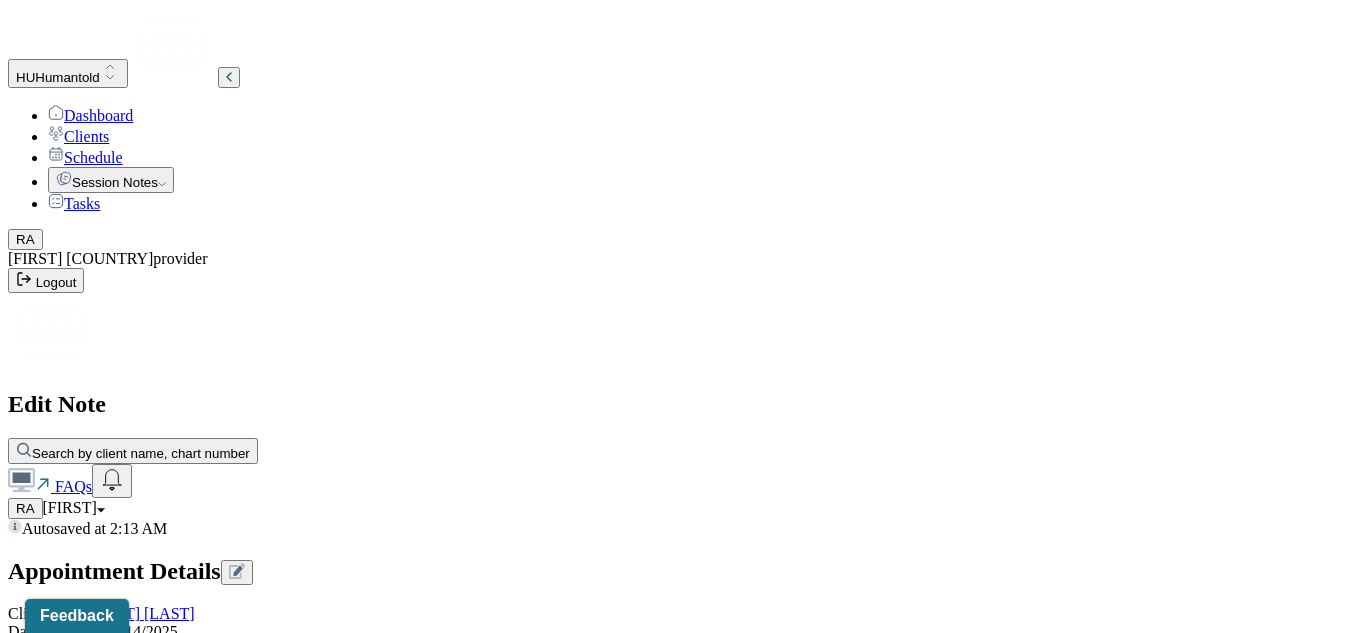scroll, scrollTop: 157, scrollLeft: 0, axis: vertical 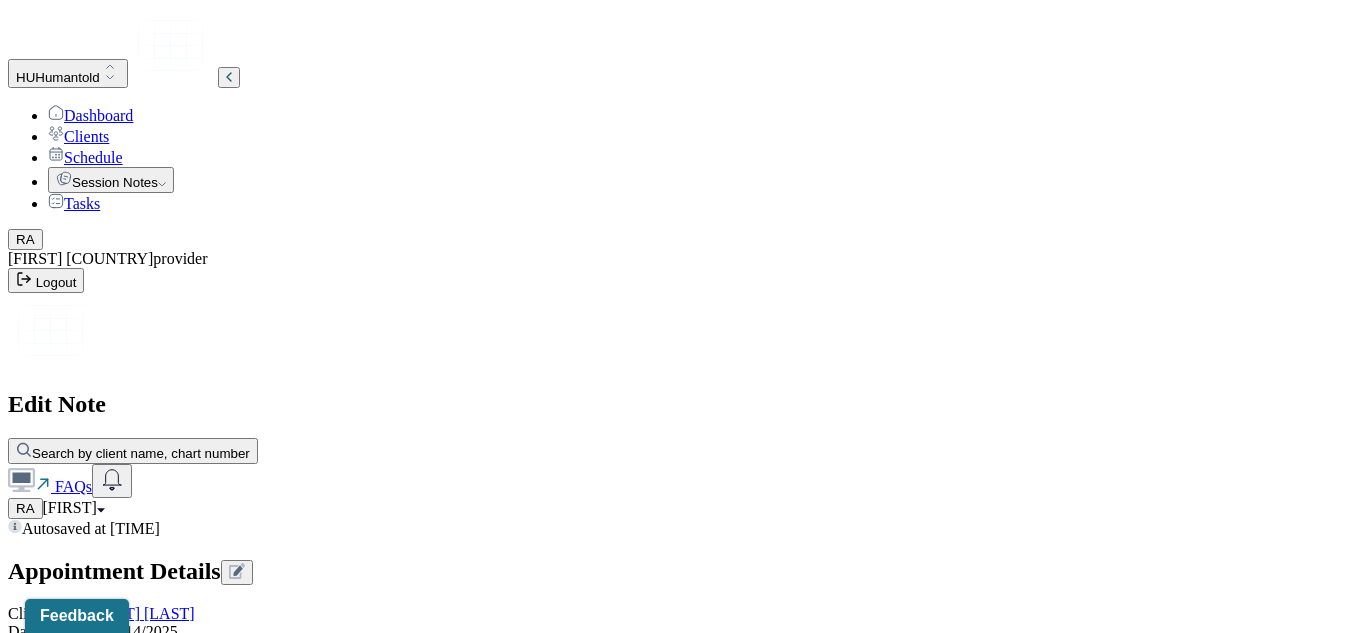 type on "Not focused on today." 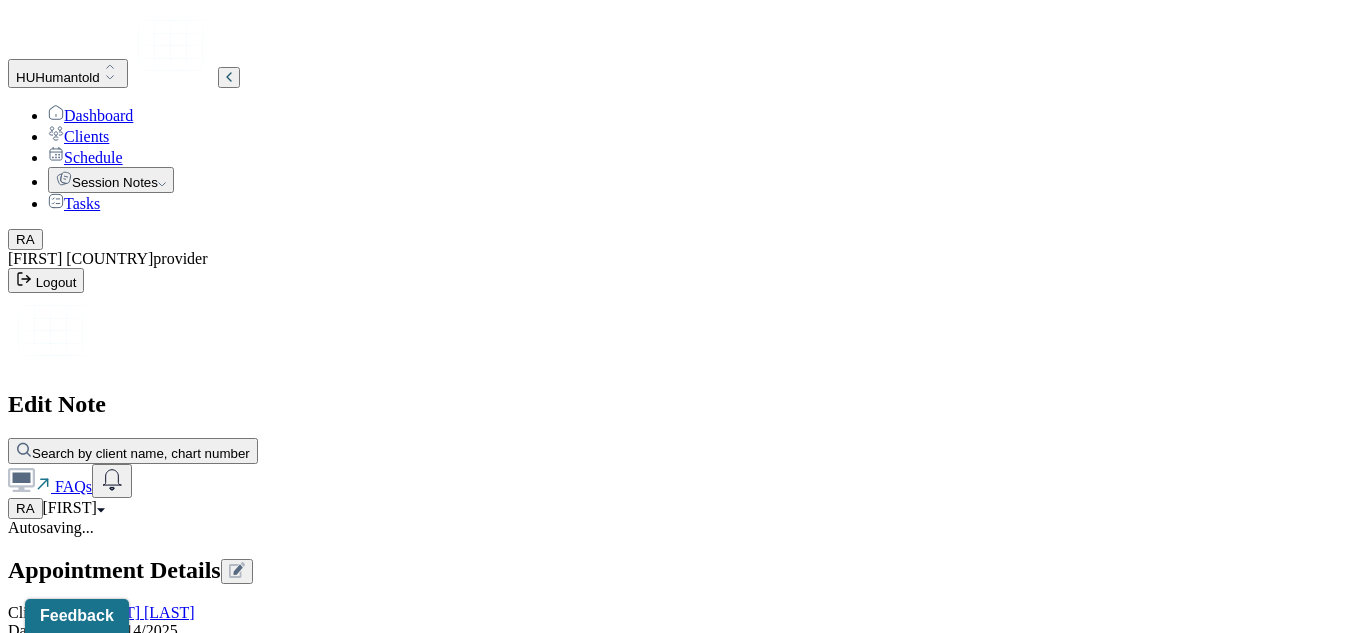 click on "Progress. Client and partner" at bounding box center (178, 3721) 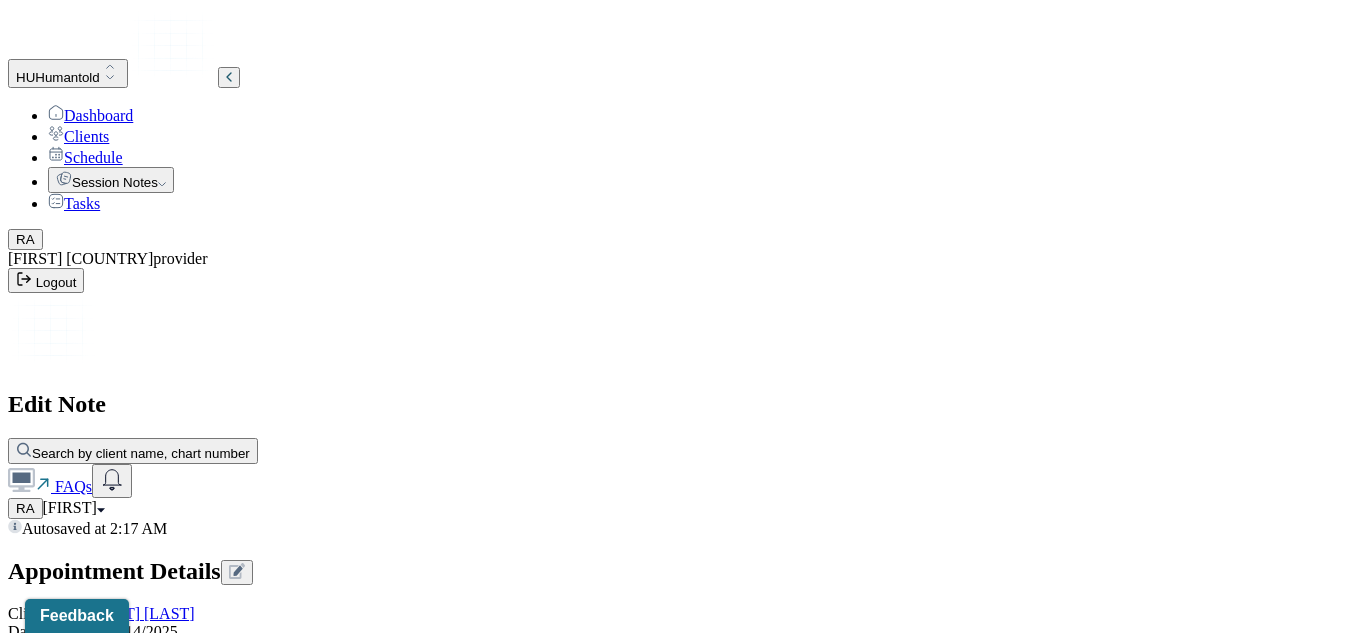 type on "Progress. Client and partner were realizing issues that they didn't know each other felt strongly about until they came up in this session." 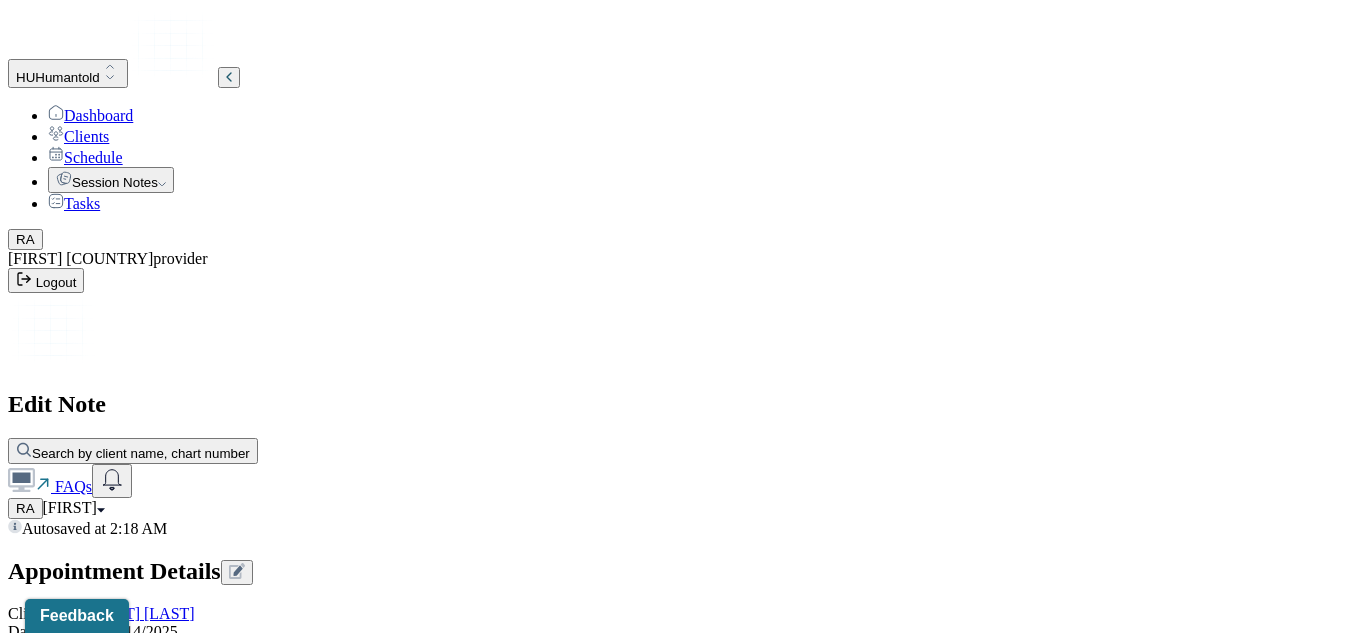 click on "Progress. Client and partner utilized communication" at bounding box center [179, 3814] 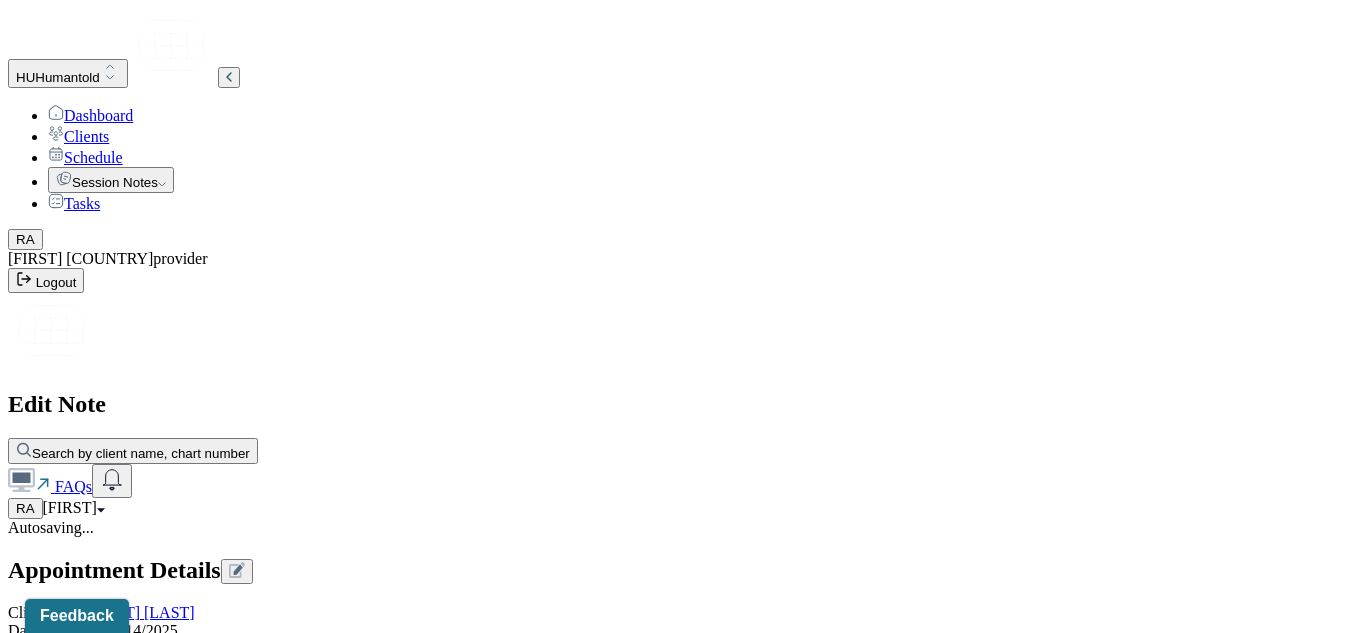 click on "Progress. Client and partner utilized communication" at bounding box center [179, 3813] 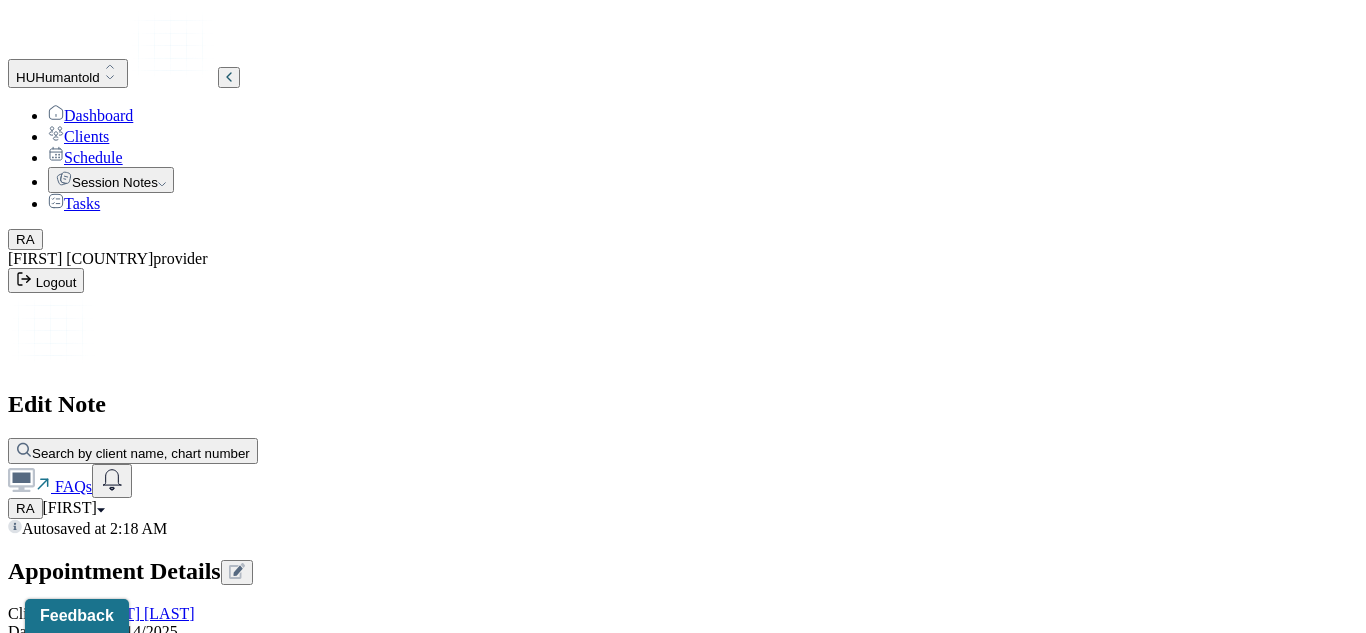 click on "Progress. Client and partner utilized new communication tools to get their feelings across." at bounding box center [179, 3814] 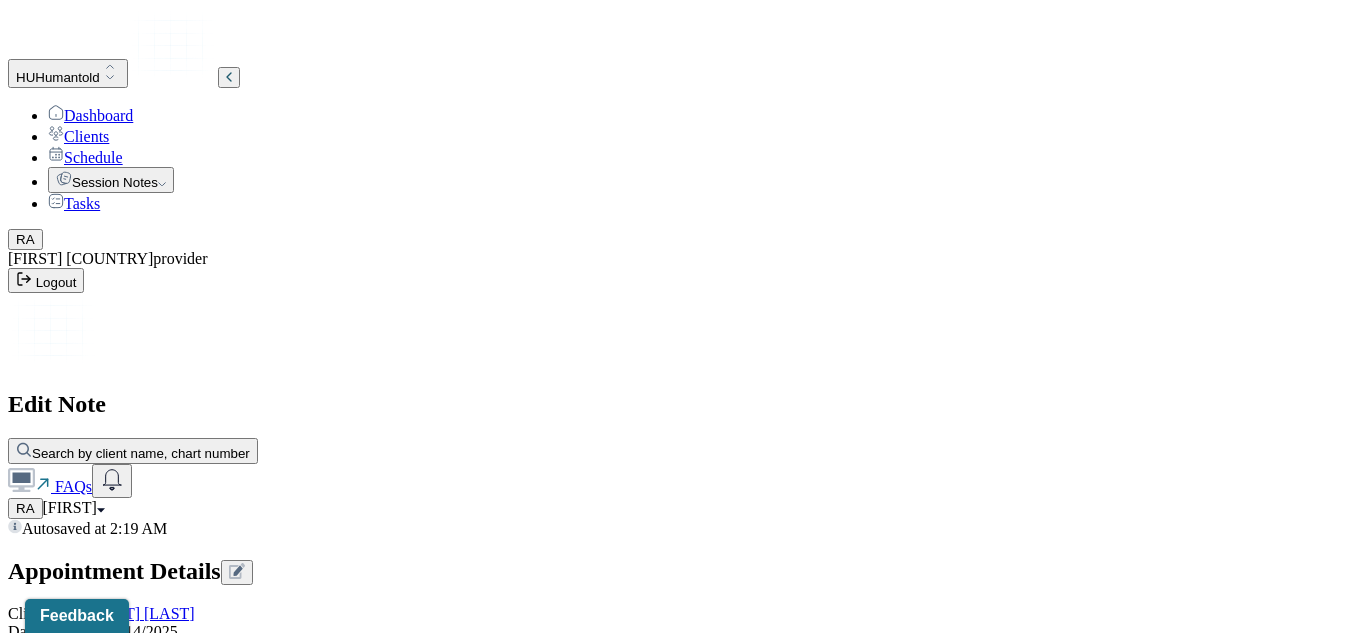 click on "Progress. Client and partner utilized new communication tools to get their thoughts and feelings across." at bounding box center [179, 3814] 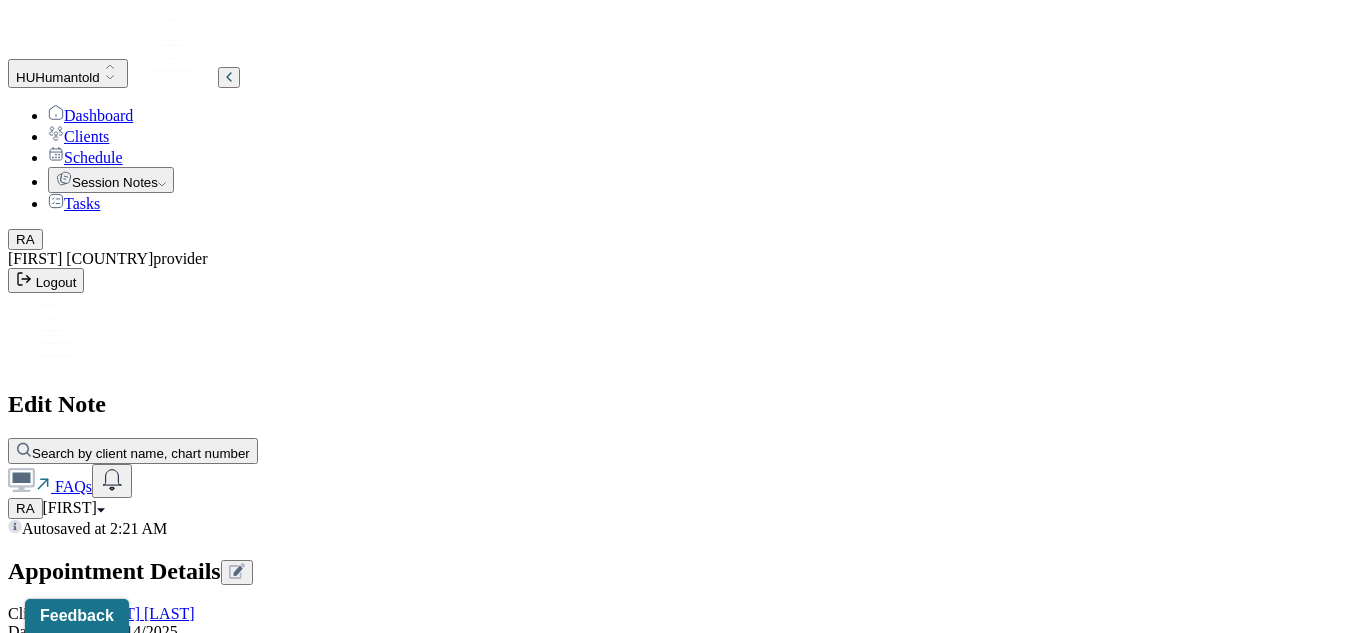 click on "Client reported that he hates when issues are brought up at different times" at bounding box center [88, 1944] 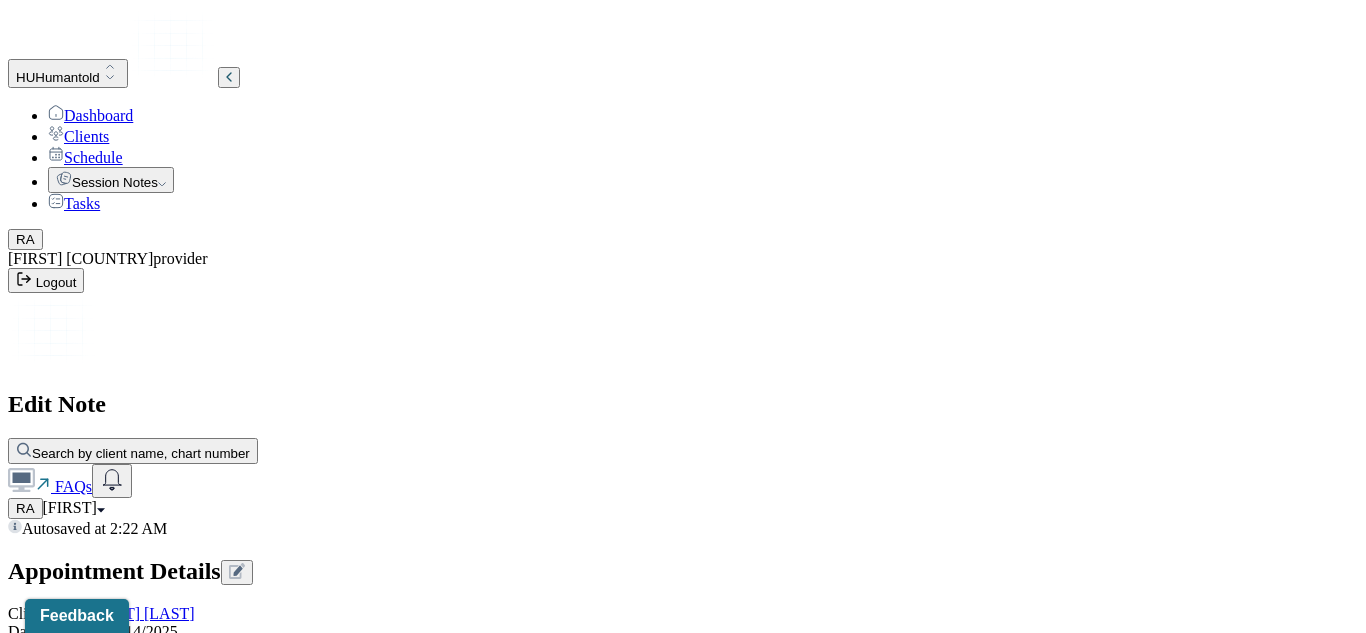 click on "How did they present themselves? Was there nervous talking or lack of eye contact?" at bounding box center (626, 2074) 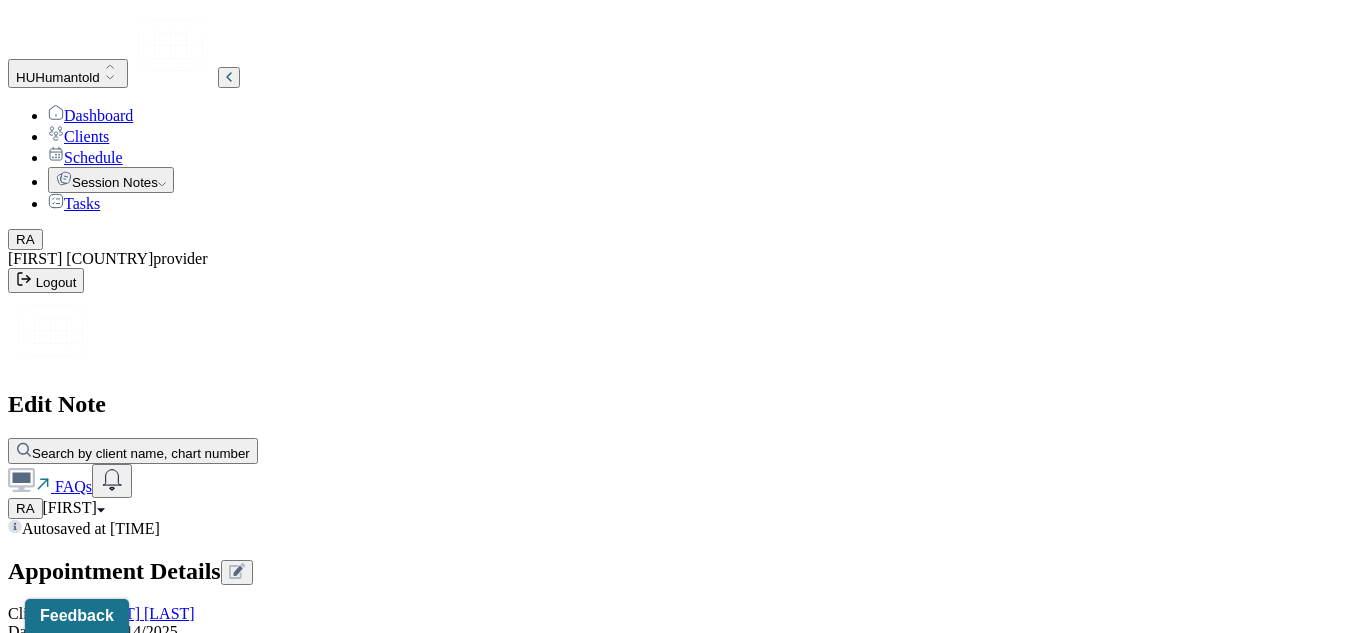 type on "Client and partner discussed their communication issues. Client reported that he hates when issues are brought up at different times repeatedly because there's no point in addressing something that was resolved. Partner expressed her need to bring up certain issues again because she feels he does not see the problem." 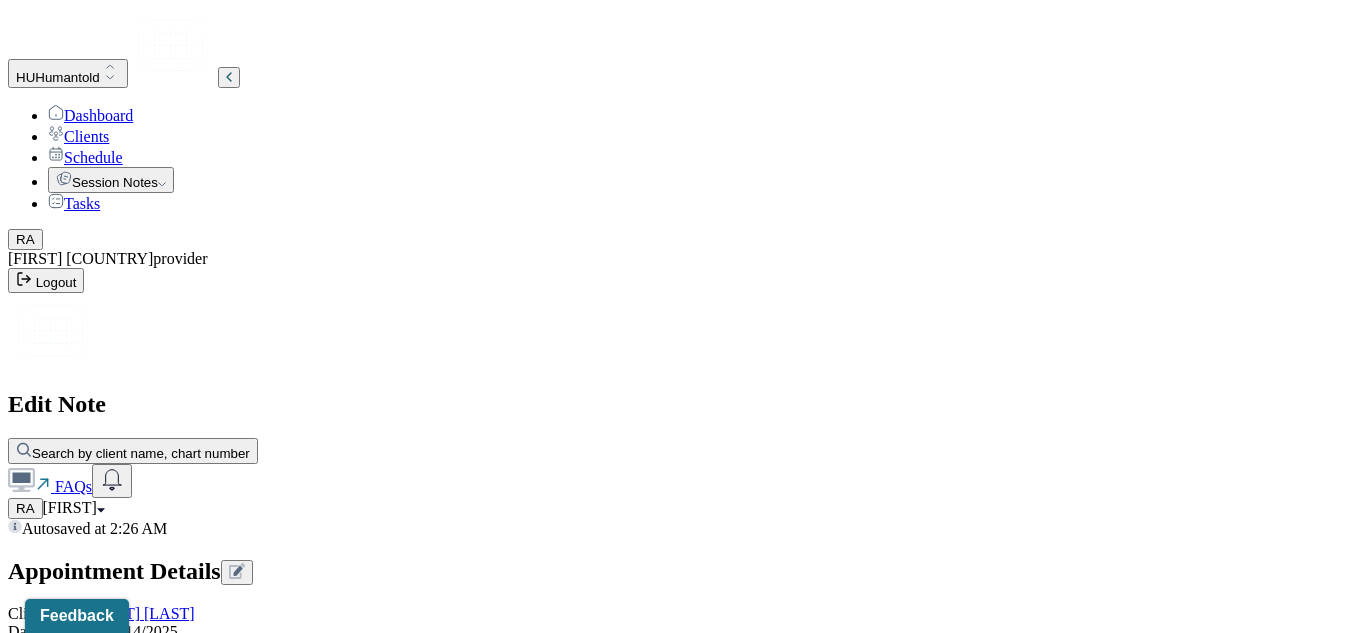 scroll, scrollTop: 1610, scrollLeft: 0, axis: vertical 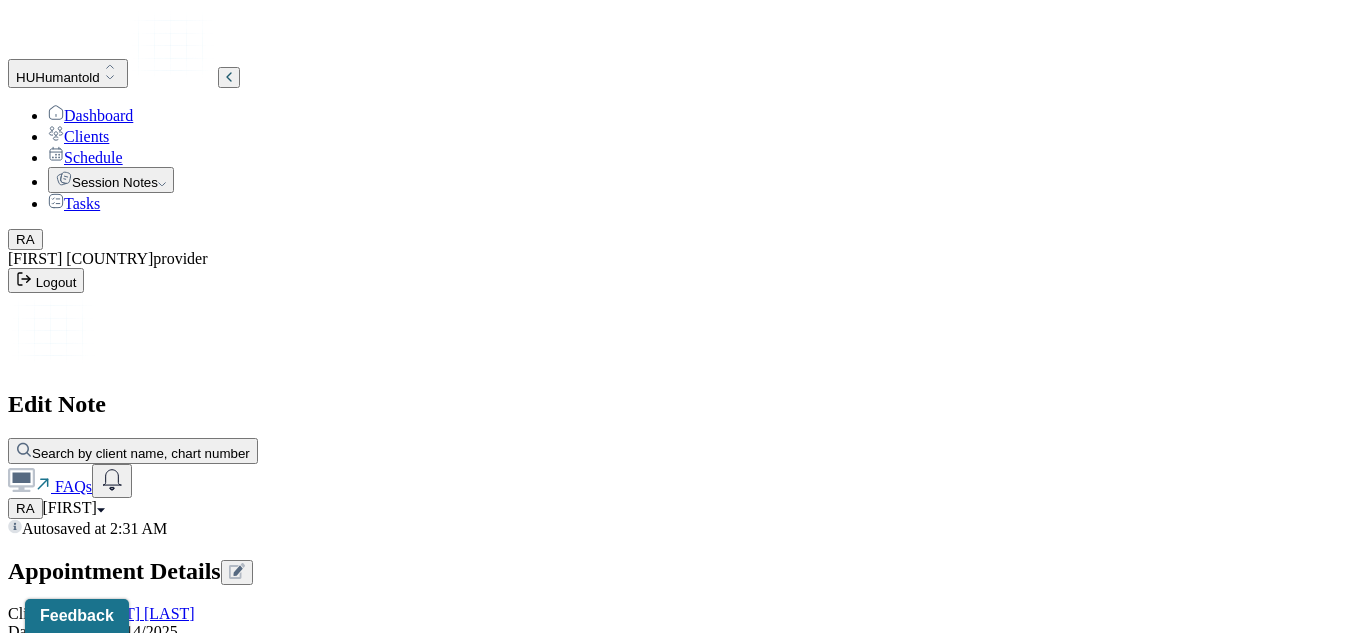 click on "Client was stuck on how to respond to partner's needs" at bounding box center (626, 2074) 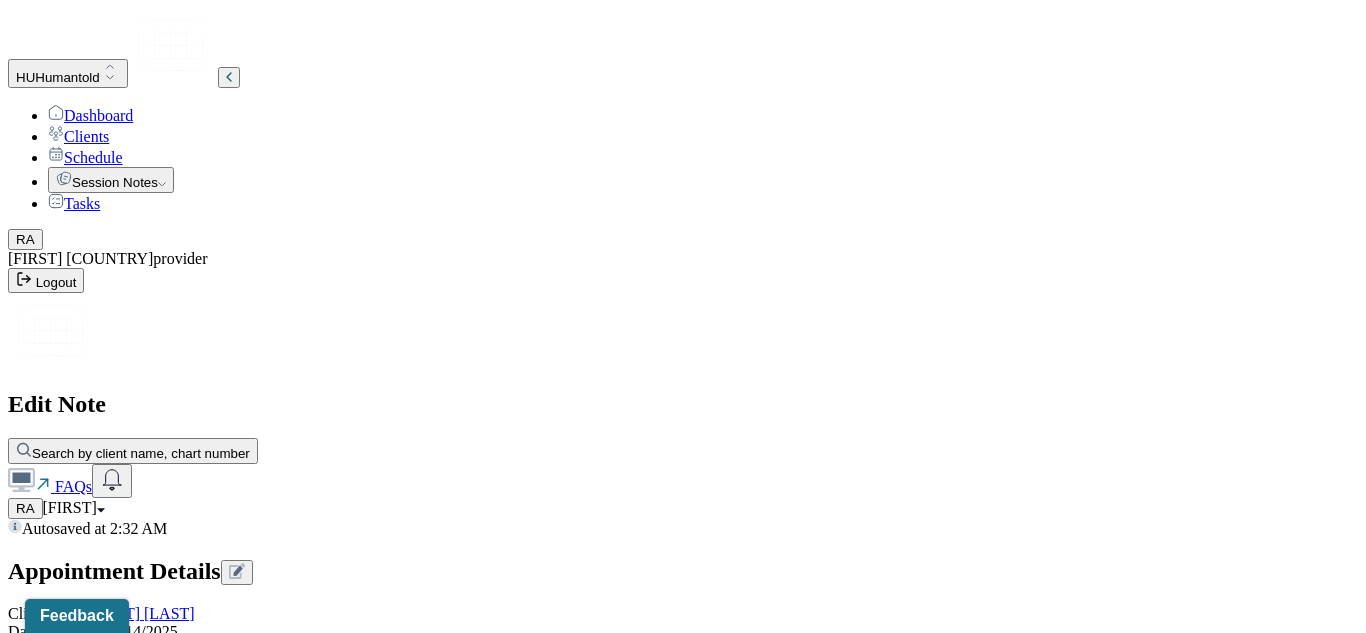 click on "Autosaved at 2:32 AM Appointment Details     Client name [FIRST] [LAST] Date of service 07/14/2025 Time 6:45pm - 7:45pm Duration 1hr Appointment type family therapy Provider name [FIRST] [LAST] Modifier 1 95 Telemedicine Note type Family soap note Appointment Details     Client name [FIRST] [LAST] Date of service 07/14/2025 Time 6:45pm - 7:45pm Duration 1hr Appointment type family therapy Provider name [FIRST] [LAST] Modifier 1 95 Telemedicine Note type Family soap note Instructions The fields marked with an asterisk ( * ) are required before you can submit your notes. Before you can submit your session notes, they must be signed. You have the option to save your notes as a draft before making a submission. Is client present Appointment location * Teletherapy Client Teletherapy Location Home Office Other Provider Teletherapy Location Home Office Other Consent was received for the teletherapy session The teletherapy session was conducted via video Primary diagnosis * F43.20 ADJUSTMENT DISORDER UNSPECIFIED * * *" at bounding box center (683, 2422) 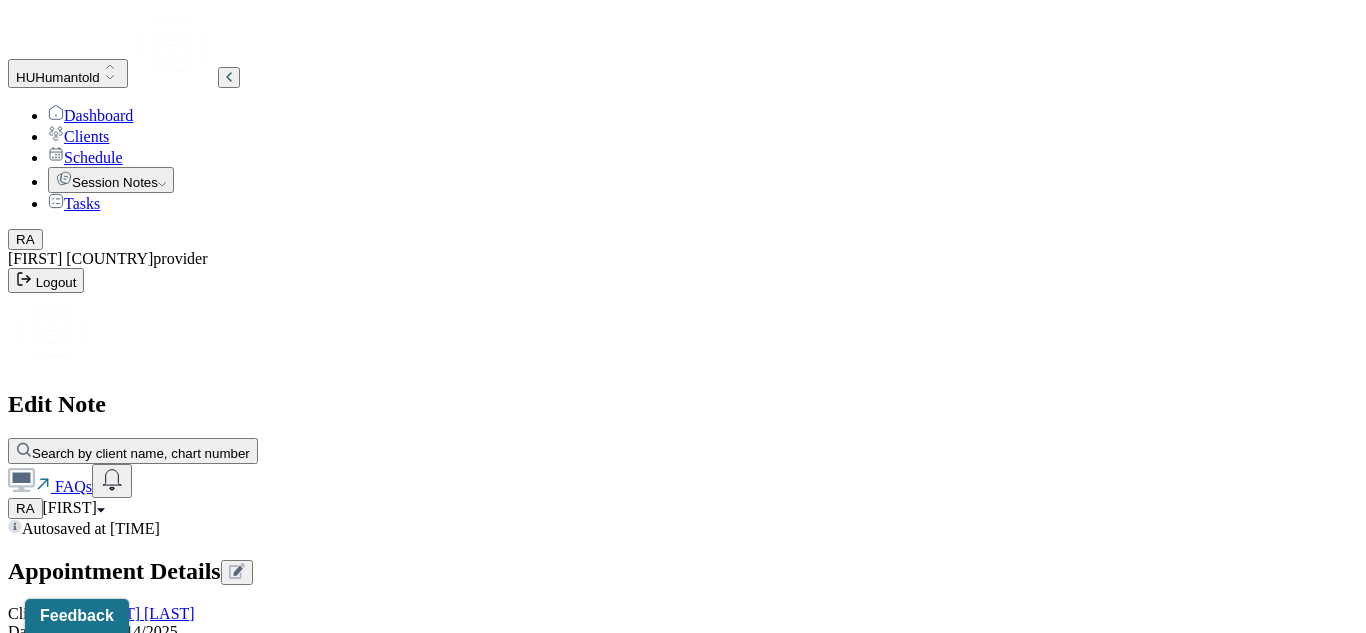 type on "Client was stuck on how to respond to partner's needs, partner presented as tearful and misunderstood. Client and partner overall presented well in the session. They responded well to treatment without holding back." 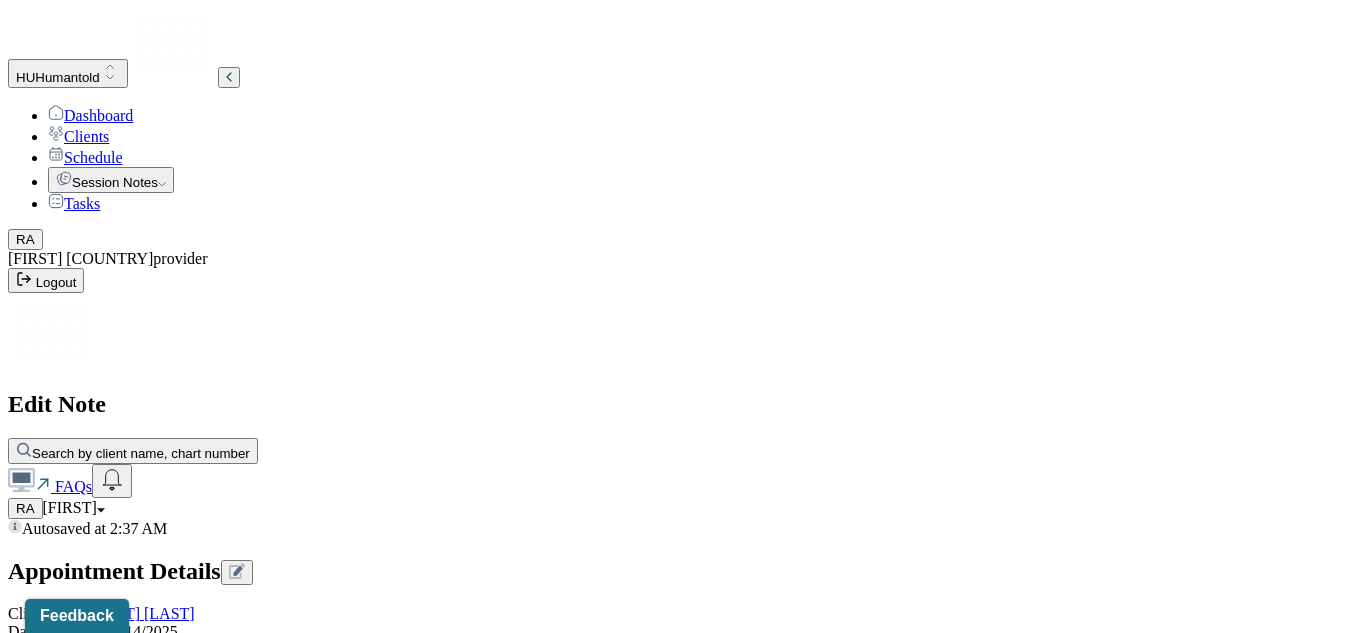 type on "Client 1 appeared aloof at some points in the session. Client 2 was tearful for most of the session, particularly when discussing topics she feels strongly about that are not given enough importance." 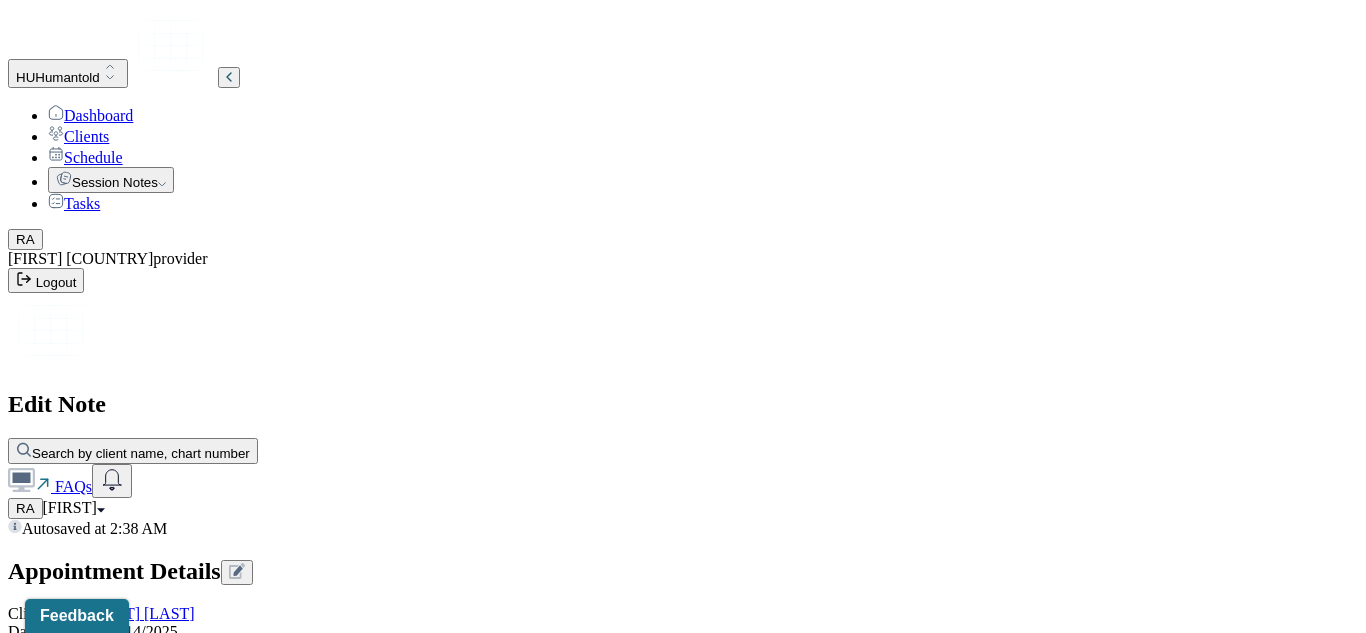 click on "Client was stuck on how to respond to partner's needs, partner presented as tearful and misunderstood. Client presented distand partner overall presented well in the session. They responded well to treatment without holding back." at bounding box center (626, 2074) 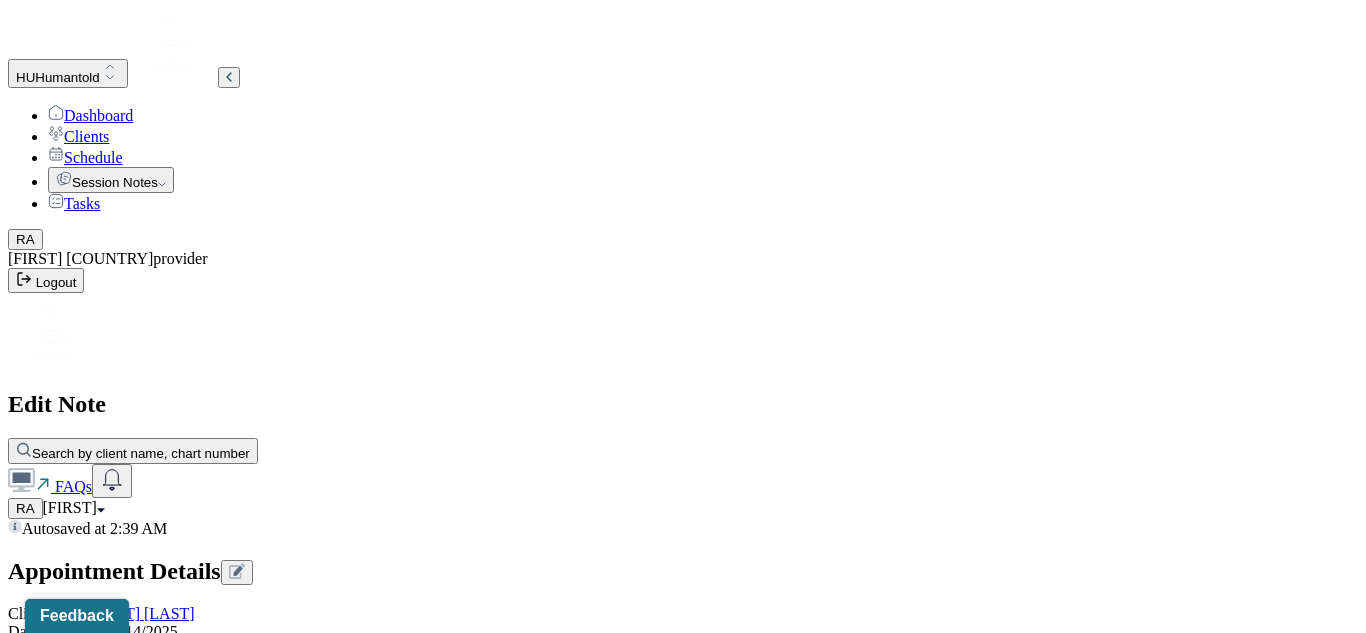 click on "Client was stuck on how to respond to partner's needs, partner presented as tearful and misunderstood. Client presented distant and partner presented emotional in the session. They responded well to treatment without holding back." at bounding box center [626, 2074] 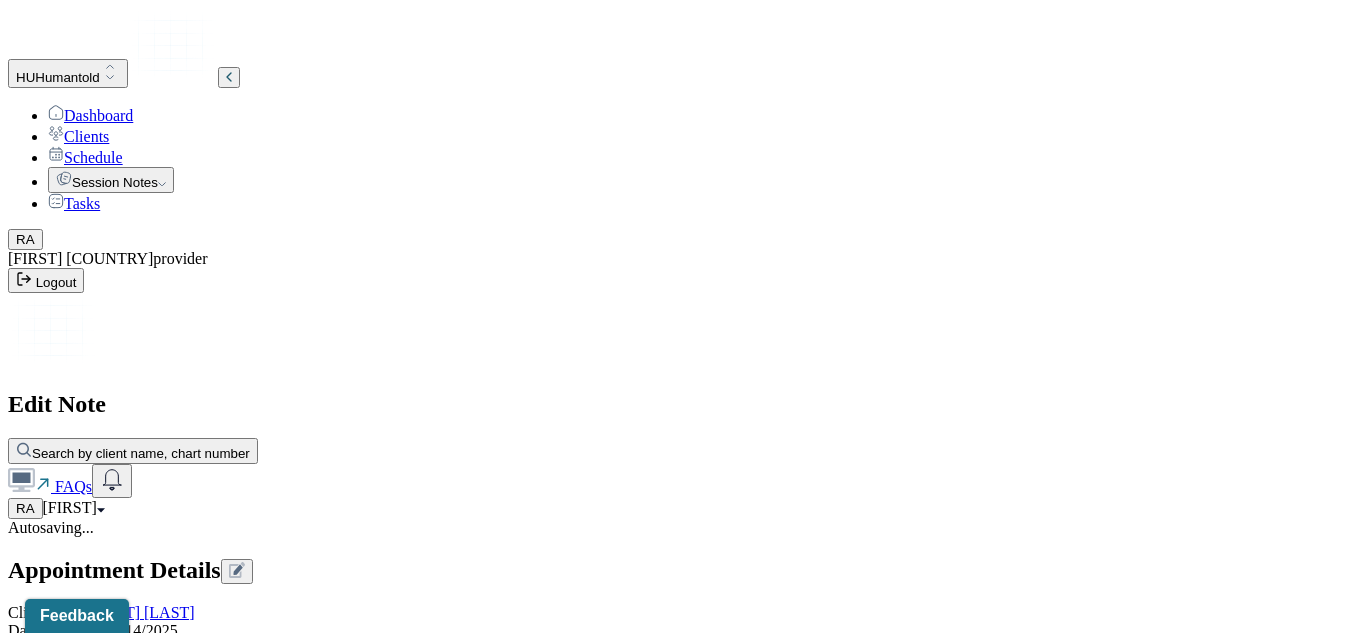click on "Client was stuck on how to respond to partner's needs, partner presented as tearful and misunderstood. Client presented distant and partner presented highly emotional in the session. They responded well to treatment without holding back." at bounding box center [626, 2073] 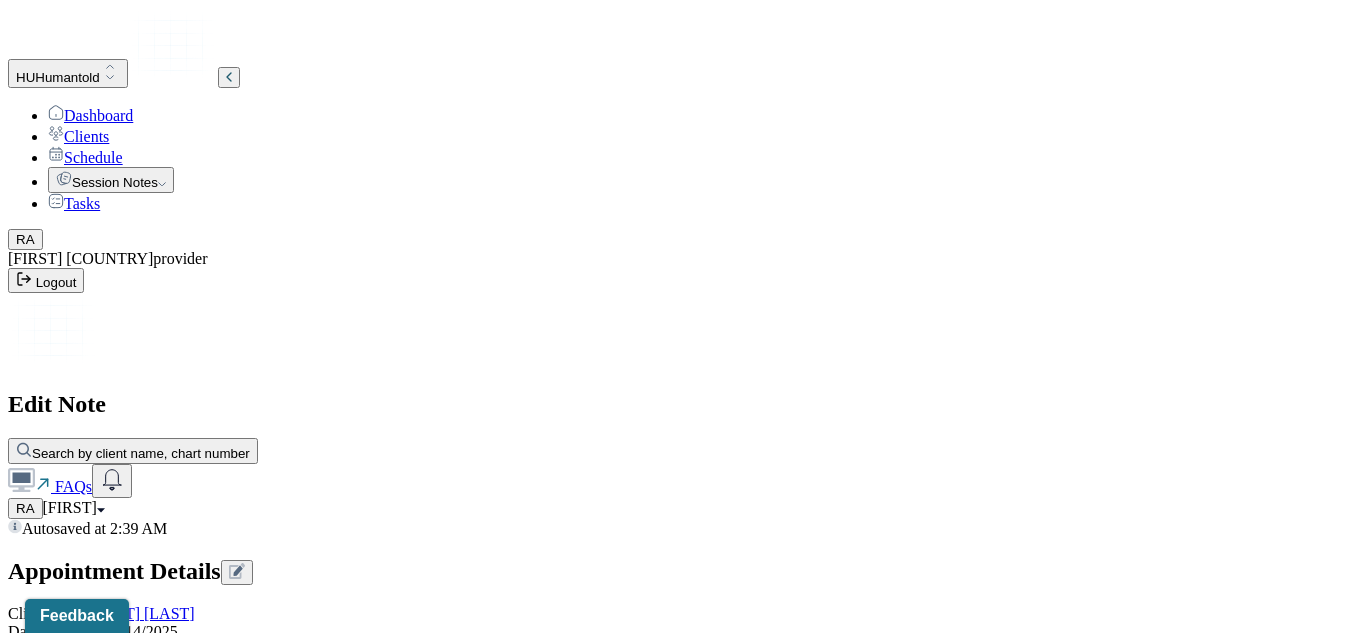 type on "Client was stuck on how to respond to partner's needs, partner presented as tearful and misunderstood. Client presented distant and partner presented emotional in the session. They responded well to treatment without holding back." 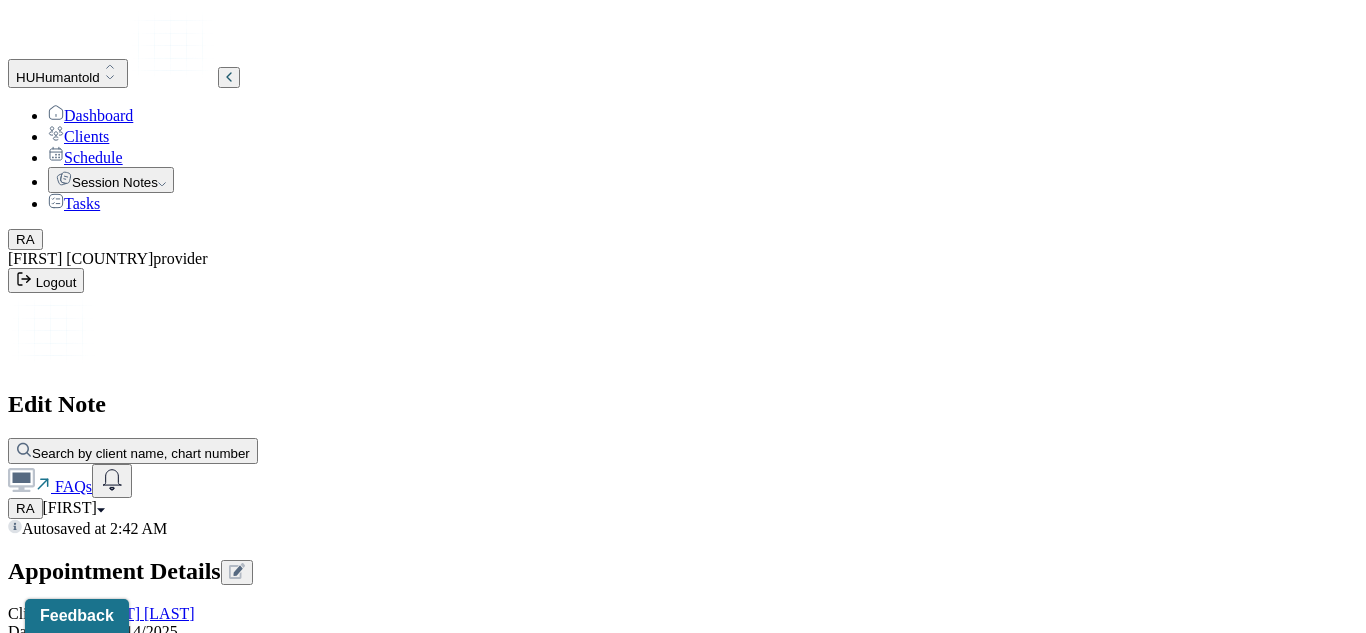 click on "The present symptoms were tearfulness and emotionaly distant" at bounding box center [88, 2240] 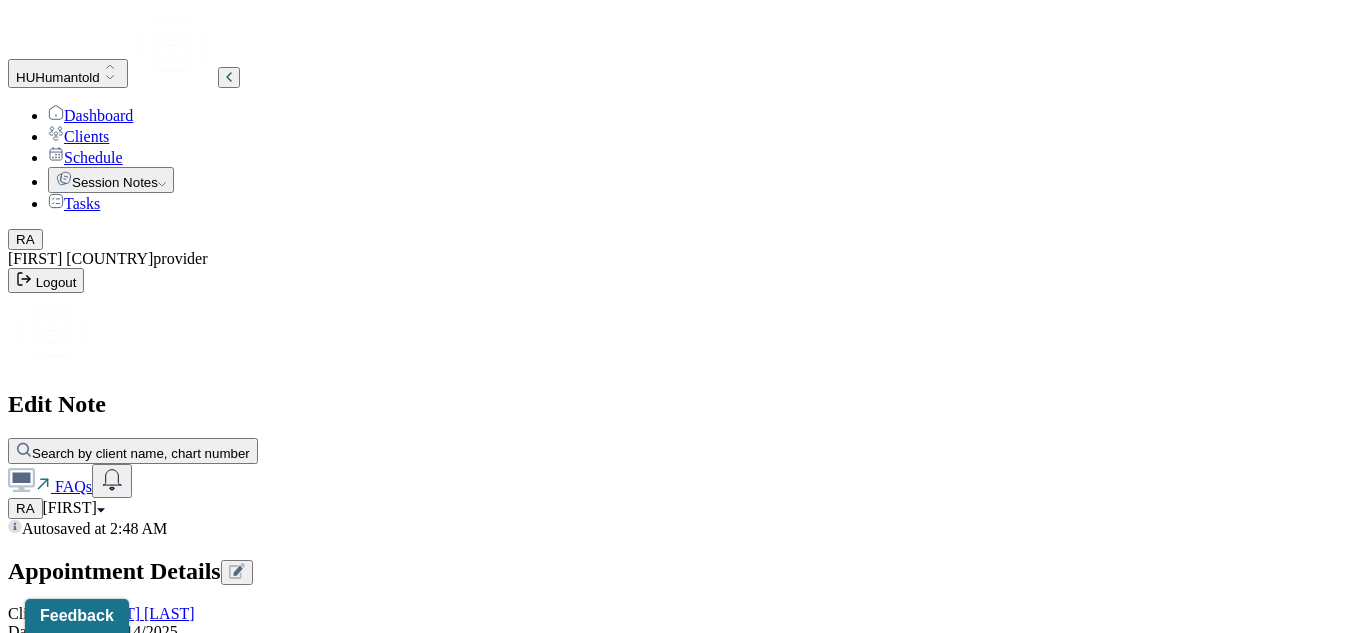 click on "Couple is making progress in communication and expressing each others feelings. Client has difficulty being as attentive as partner wants him to be, while partner has a hard time giving the client space to process hios own emotions" at bounding box center [88, 2240] 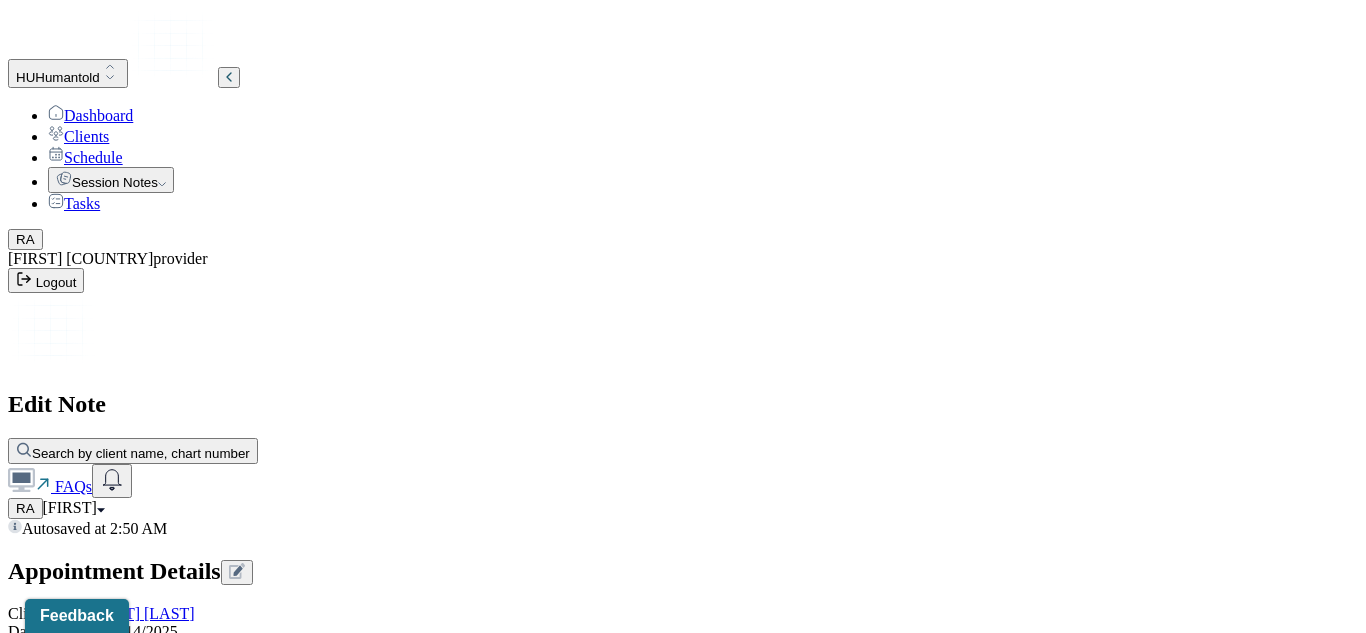 click on "Couple is making progress in communication and expressing each others feelings. Client has difficulty being as attentive as his partner wants him to be, while partner has a hard time giving the client space to process his own emotions first before they can discuss issues together as a couple. Couple has hard time overall with understanding each other's emotions" at bounding box center (88, 2240) 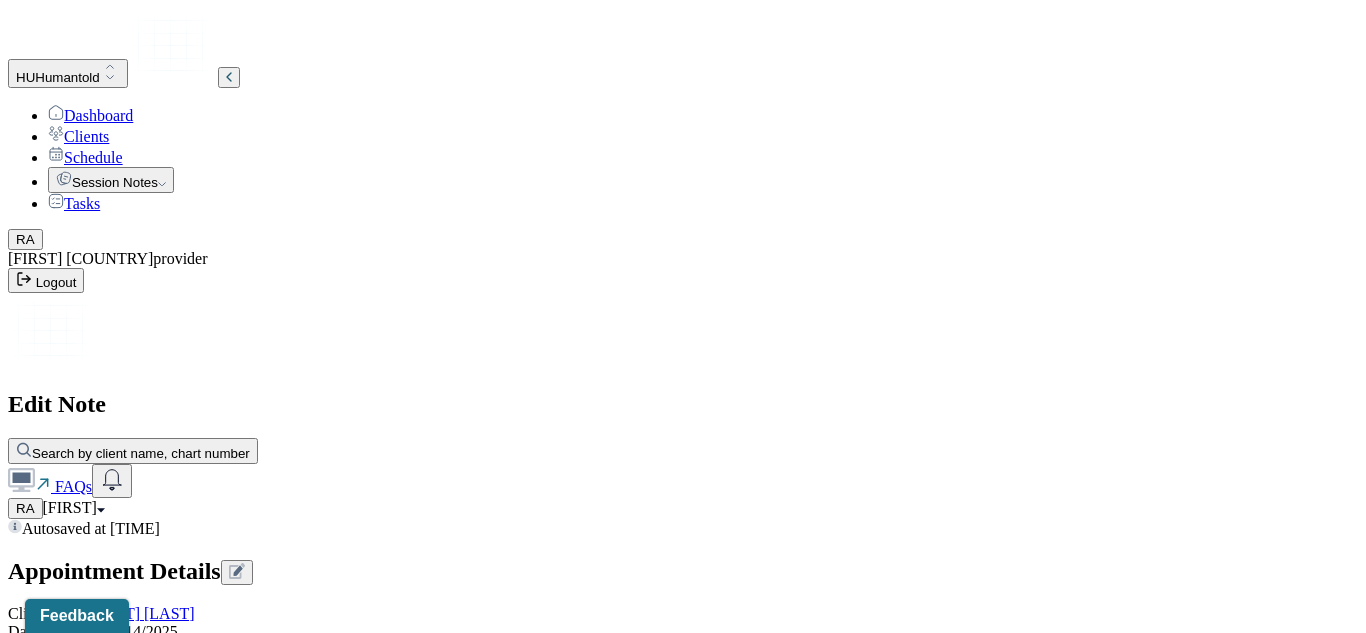 scroll, scrollTop: 2488, scrollLeft: 0, axis: vertical 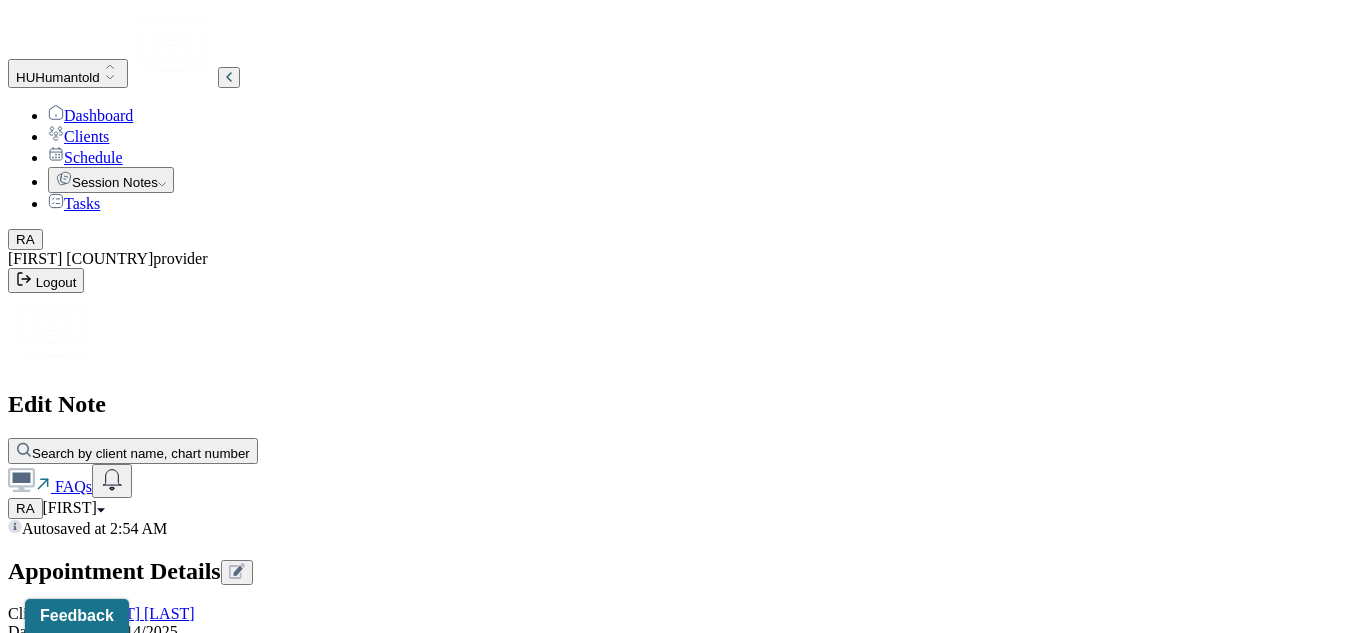 click on "Continue treatment with biweekly sessions. Client and partner agreed to "meet in the middle" when issues come up and communicvation is needed to resolve them." at bounding box center (88, 3127) 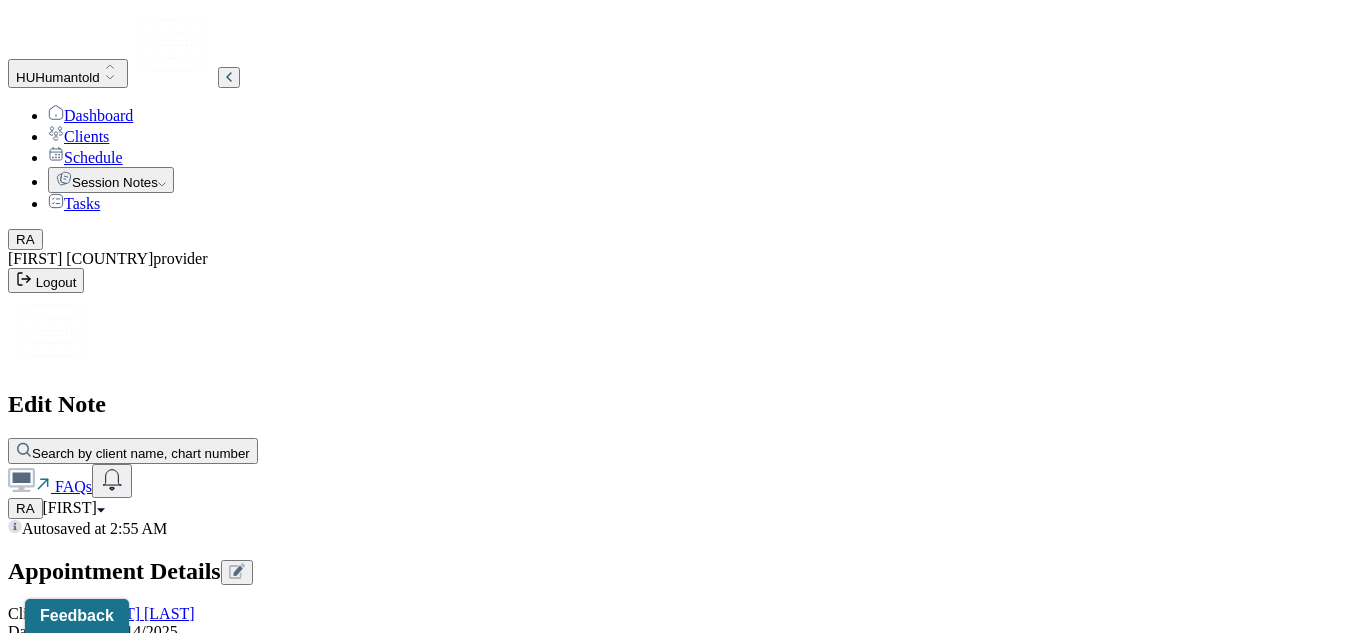 click on "Continue treatment with biweekly sessions. Client and partner agreed to "meet in the middle" when issues come up and communication is needed to resolve them.  Next session will discuss" at bounding box center (88, 3127) 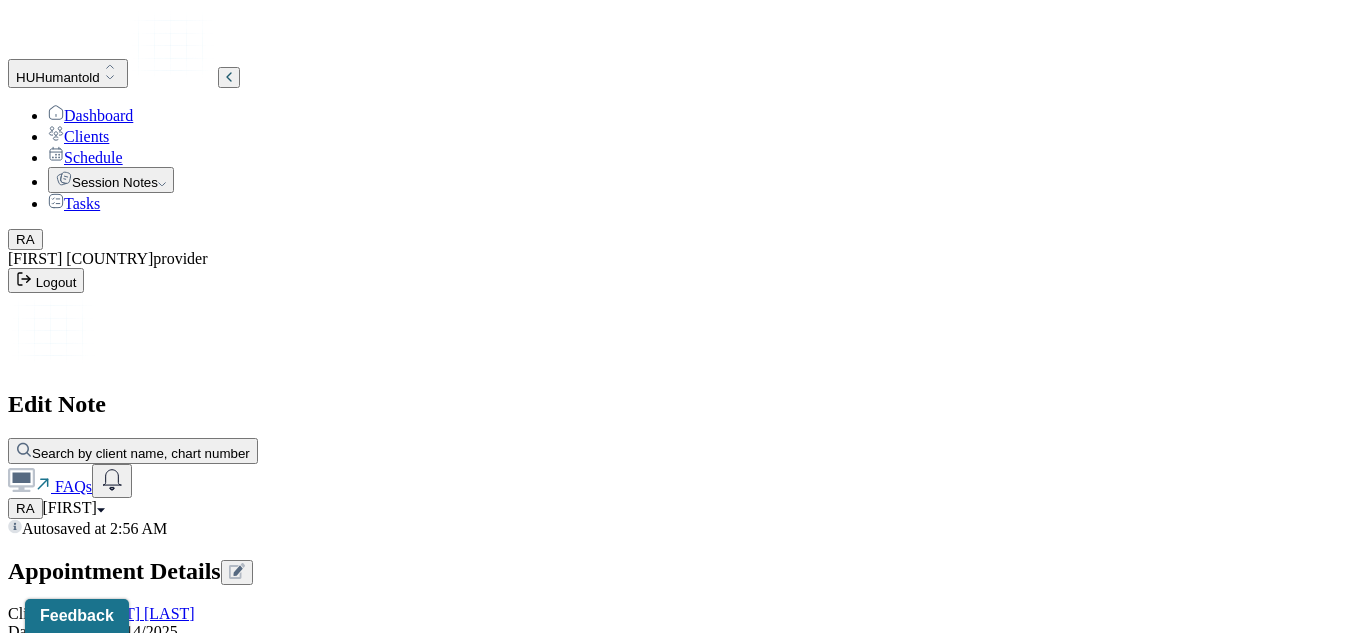 click on "Couple is making progress in communication and expressing each others feelings. Client has difficulty being as attentive as his partner wants him to be, while partner has a hard time giving the client space to process his own emotions first before they can discuss issues together as a couple. The theme of meeting in the middle was explore.Couple has a hard time overall with understanding each other's emotions, this ties back to their adjustment disorder diagnosis. Utilized miracle question technique to identify solutions to their communication. Scaling was also used to measure out level of achievement." at bounding box center (88, 2240) 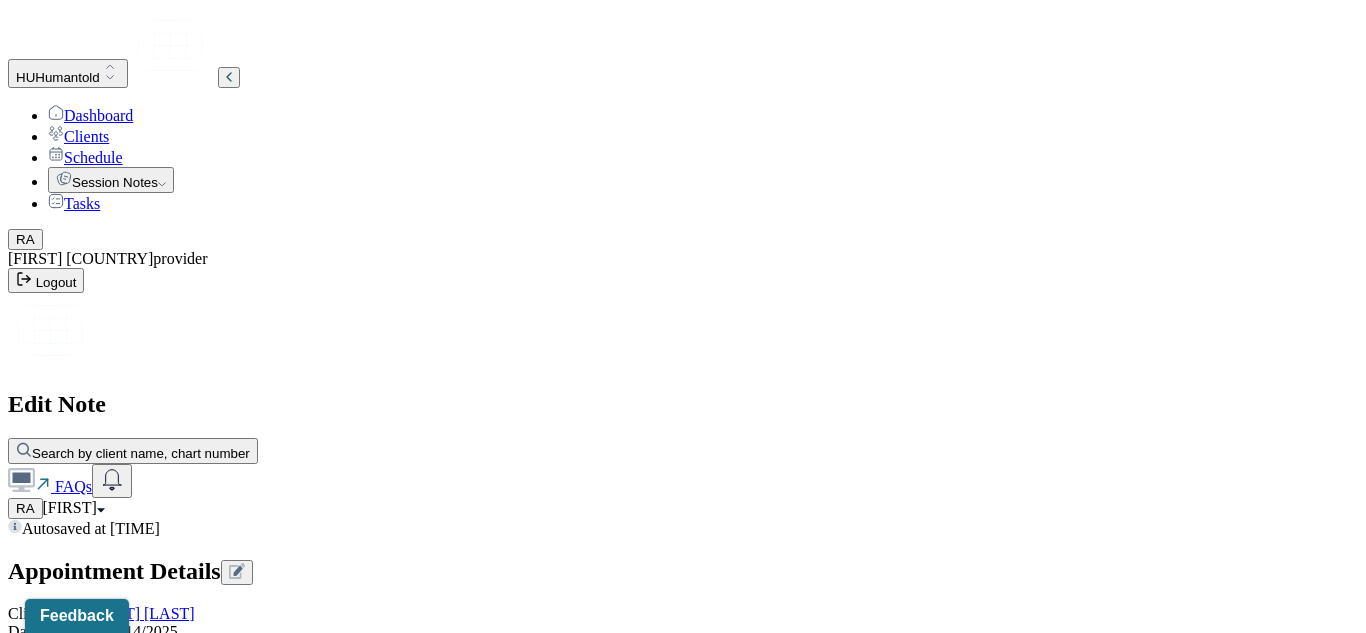 type on "R.A." 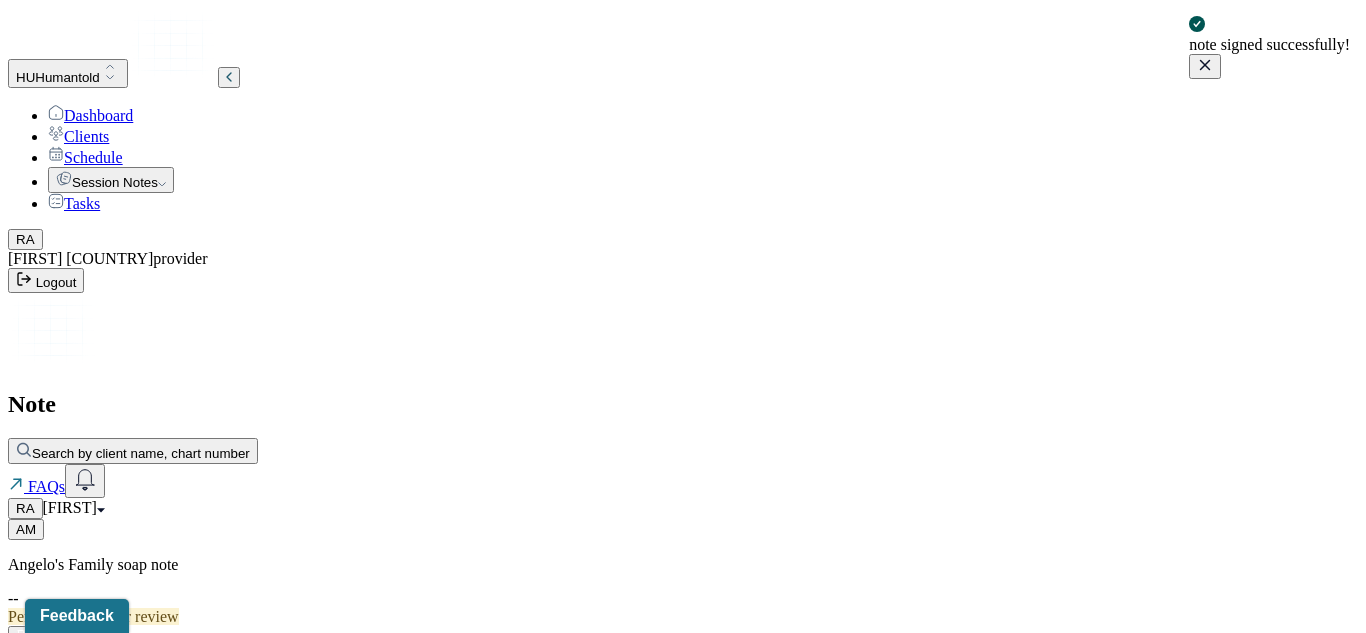 click on "Dashboard" at bounding box center [90, 115] 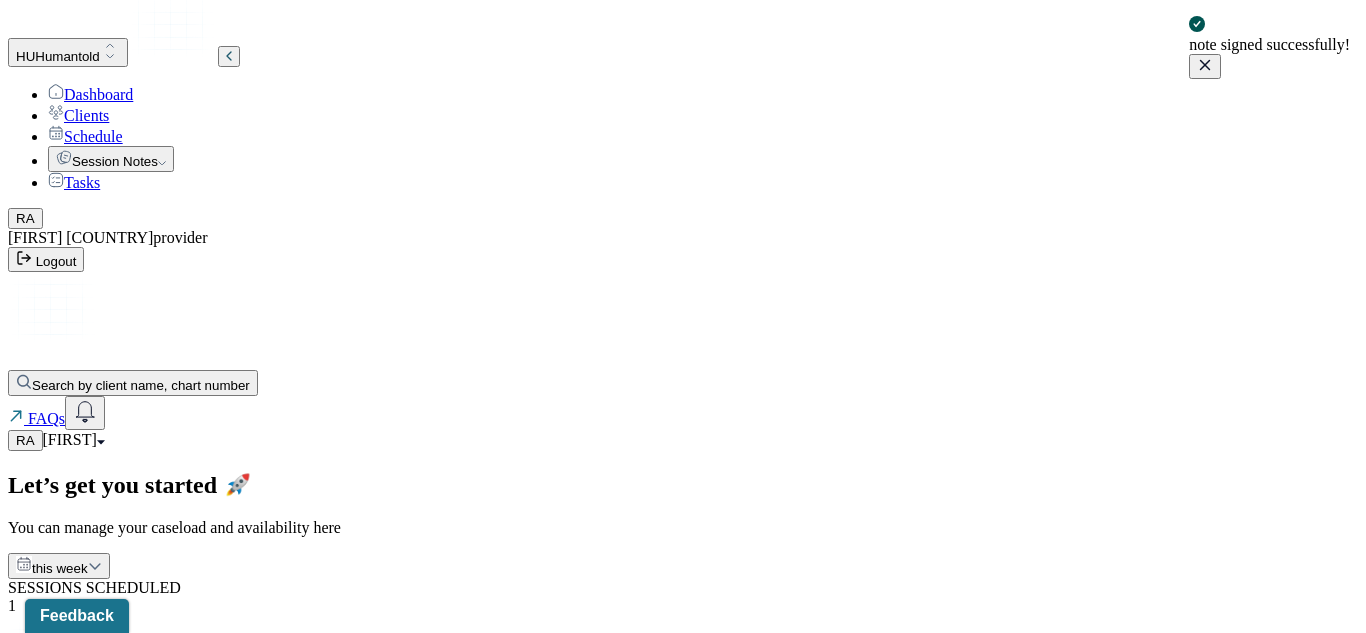 scroll, scrollTop: 0, scrollLeft: 0, axis: both 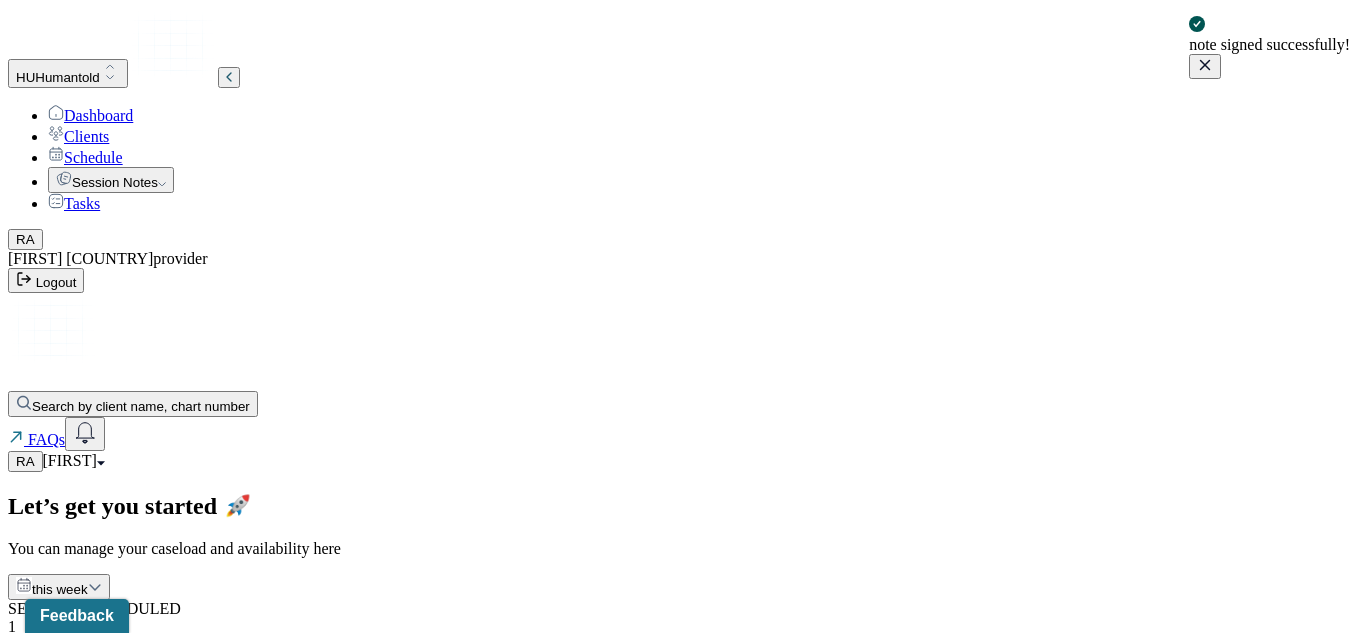 click 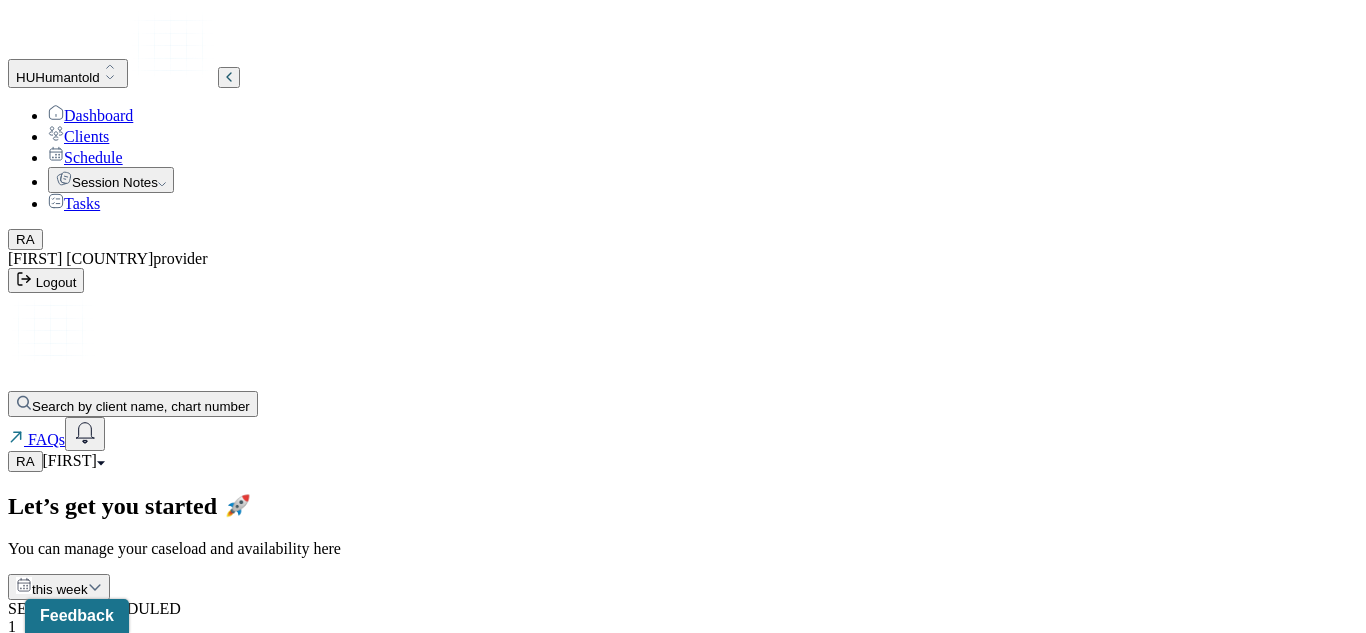 click on "[FIRST]" at bounding box center (70, 460) 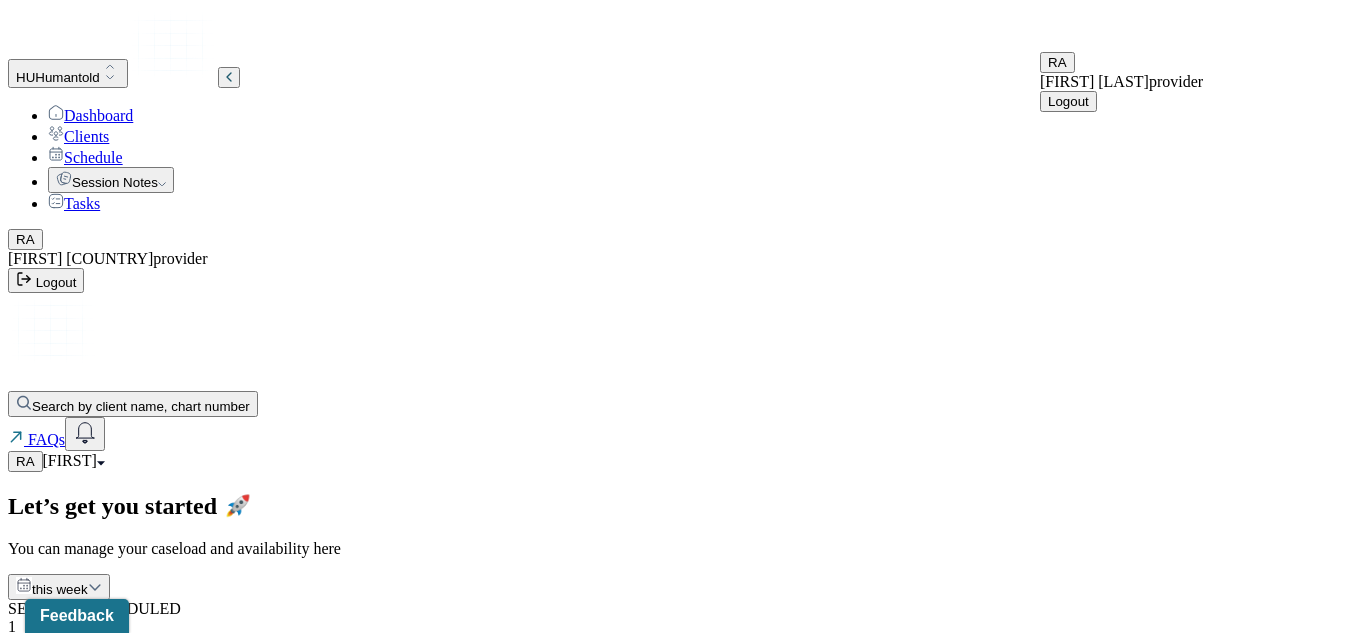 click on "Logout" at bounding box center [1068, 101] 